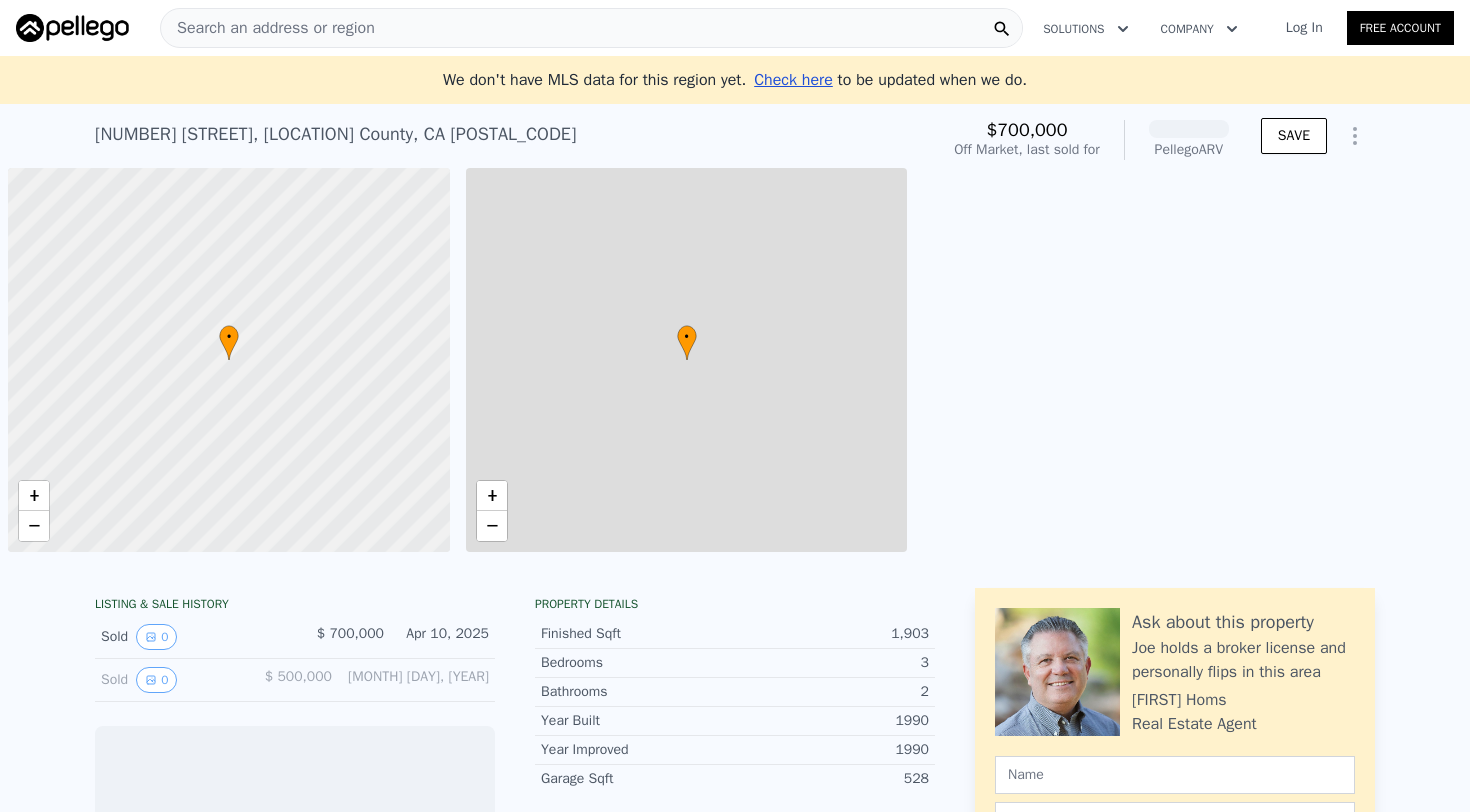 scroll, scrollTop: 0, scrollLeft: 0, axis: both 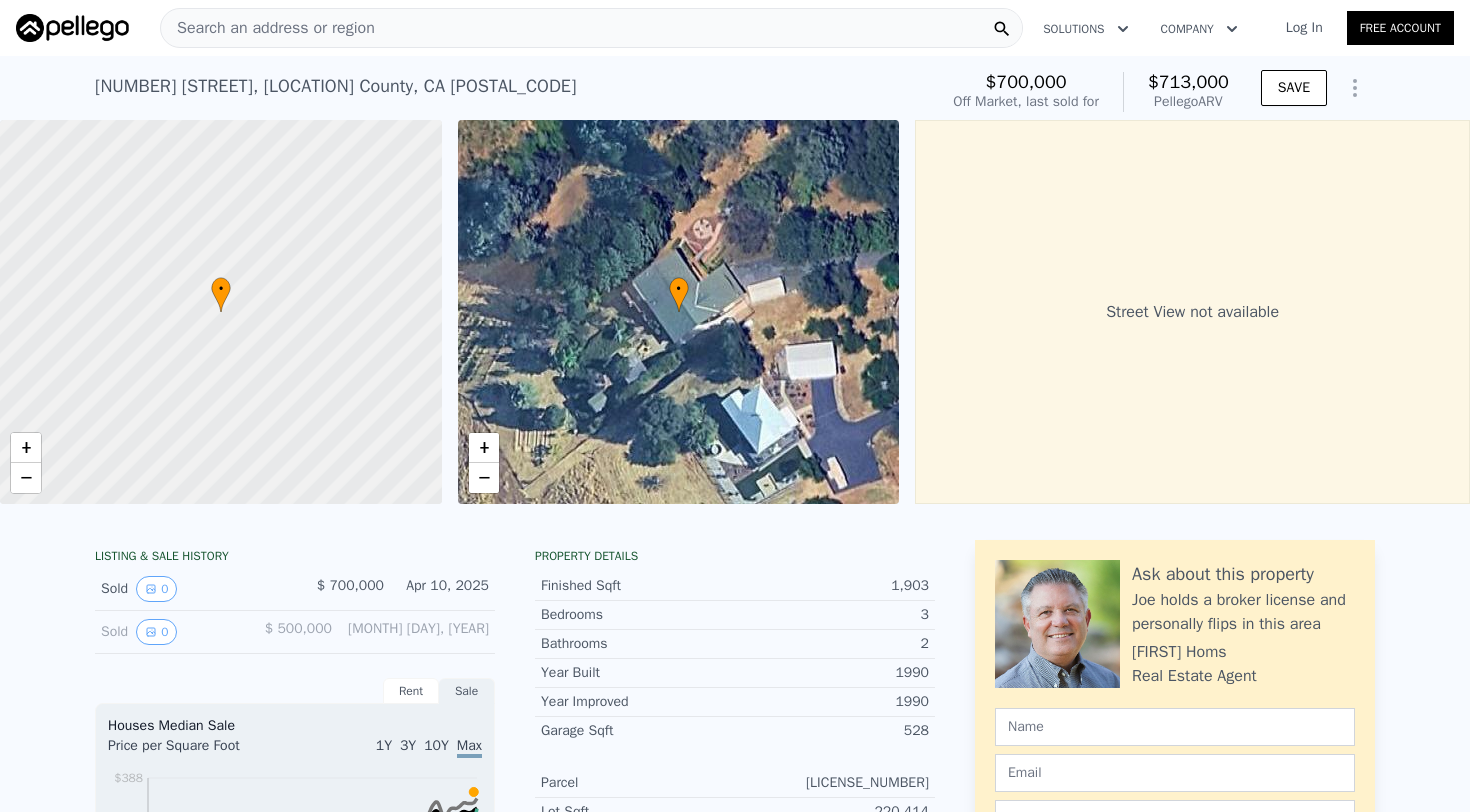 click on "Search an address or region" at bounding box center (268, 28) 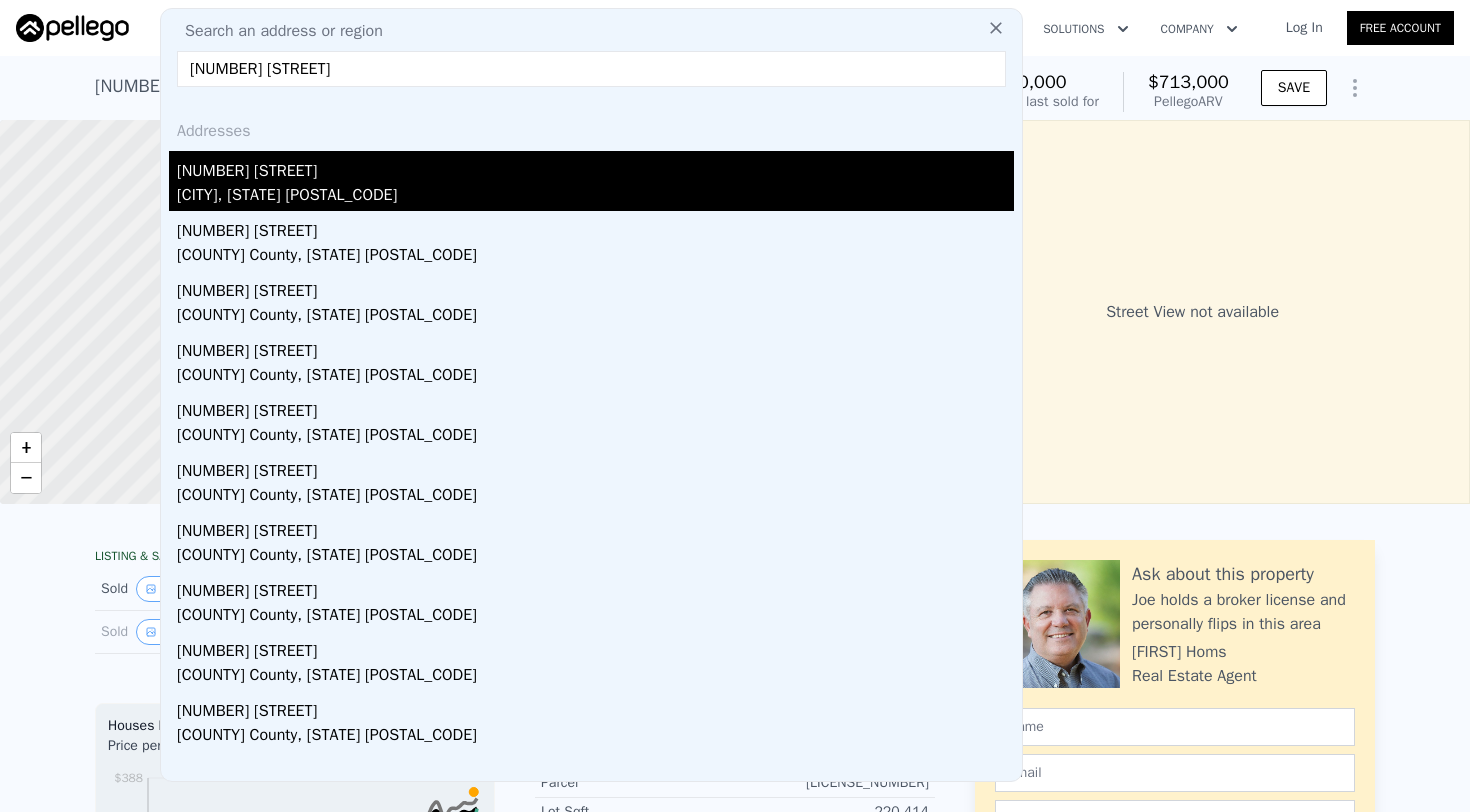 type on "[NUMBER] [STREET]" 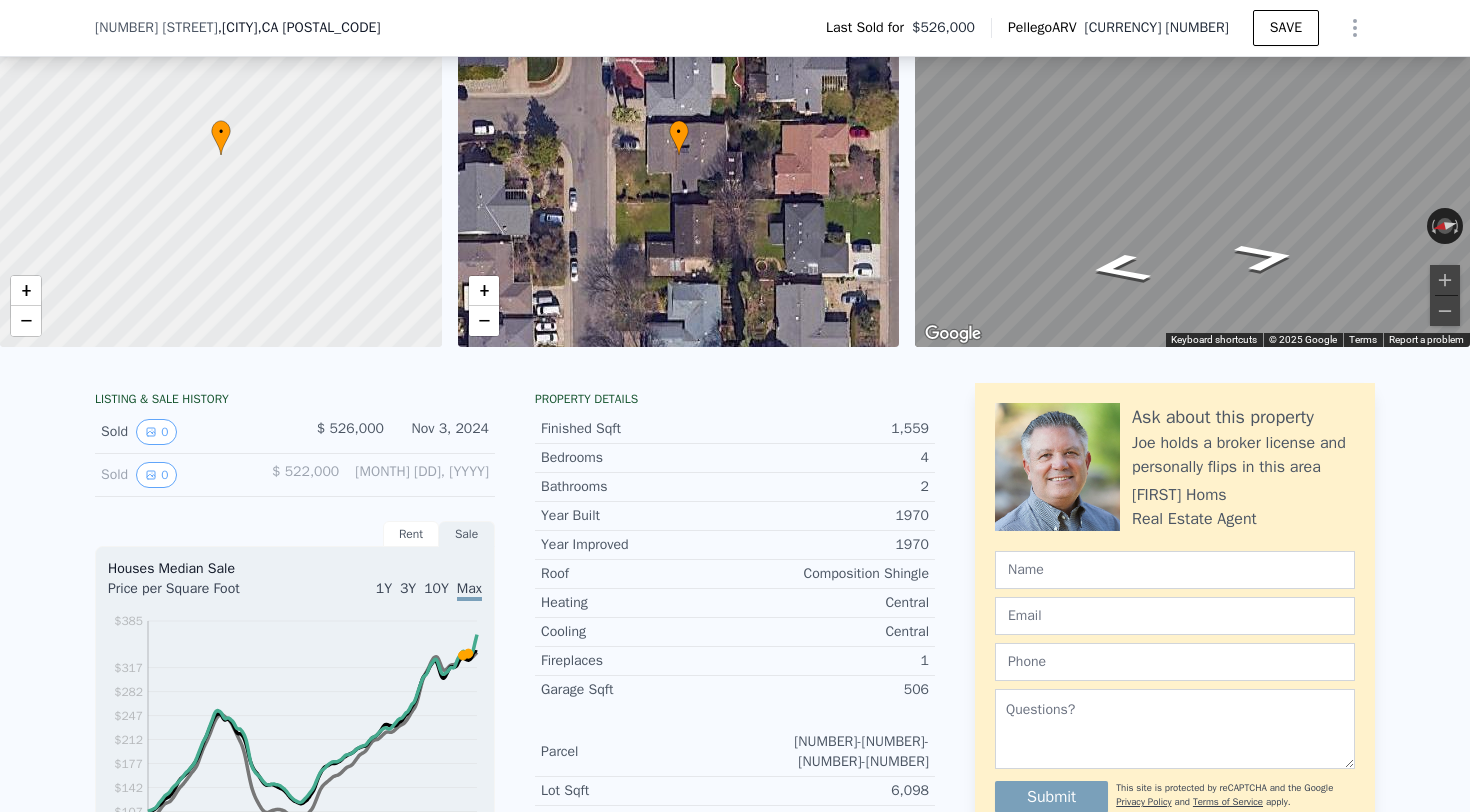 scroll, scrollTop: 0, scrollLeft: 0, axis: both 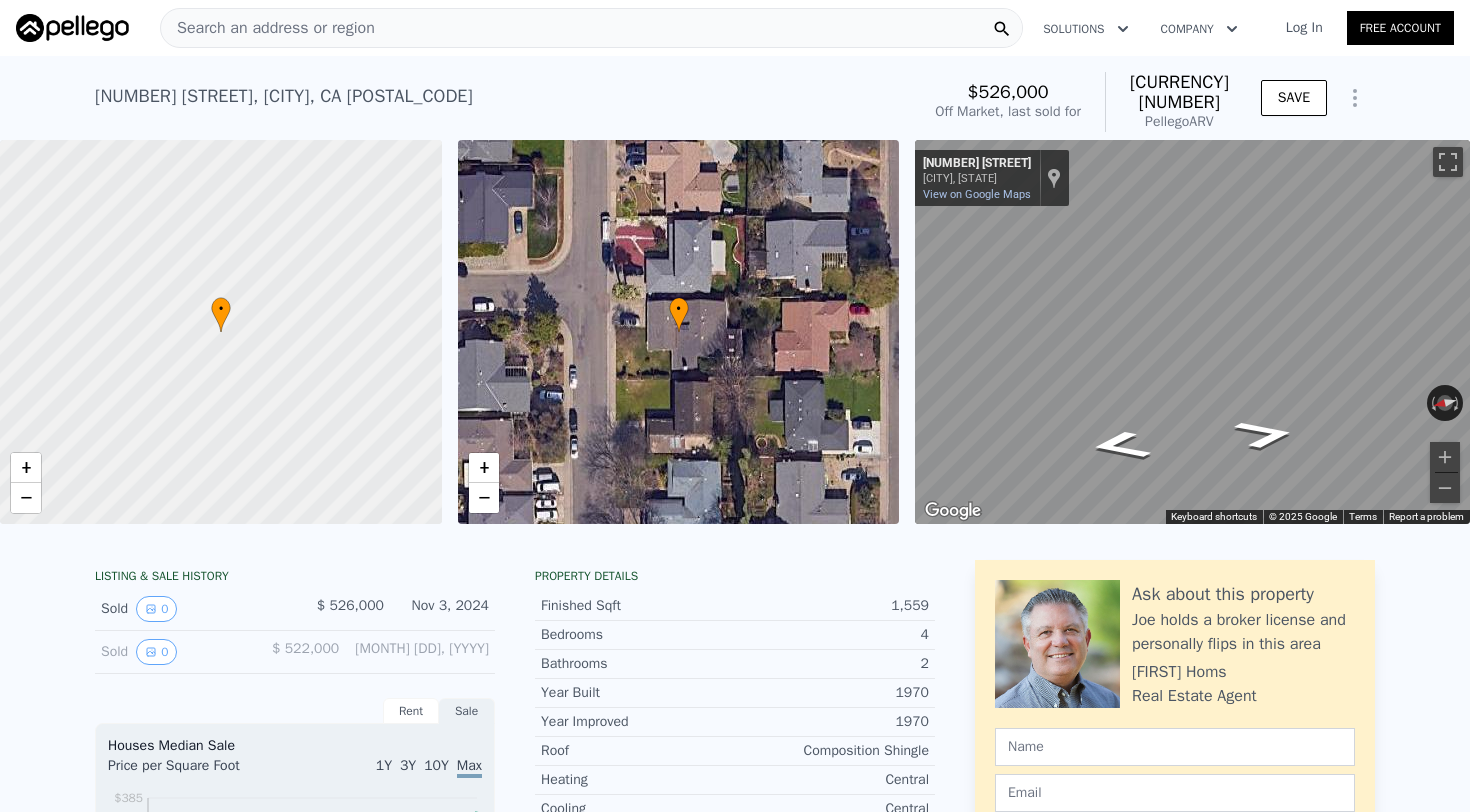 click on "Search an address or region" at bounding box center (268, 28) 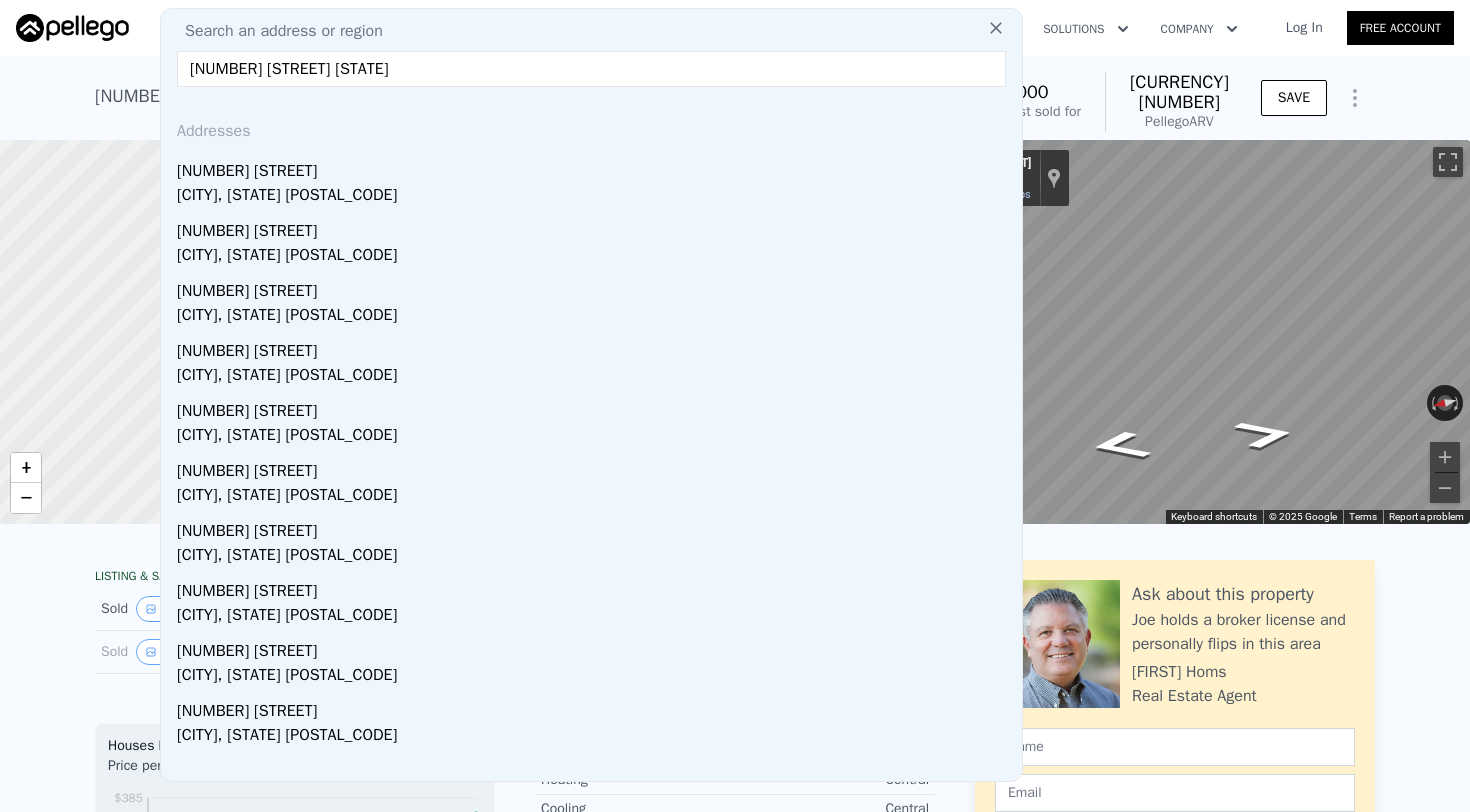 click on "[NUMBER] [STREET] [STATE]" at bounding box center [591, 69] 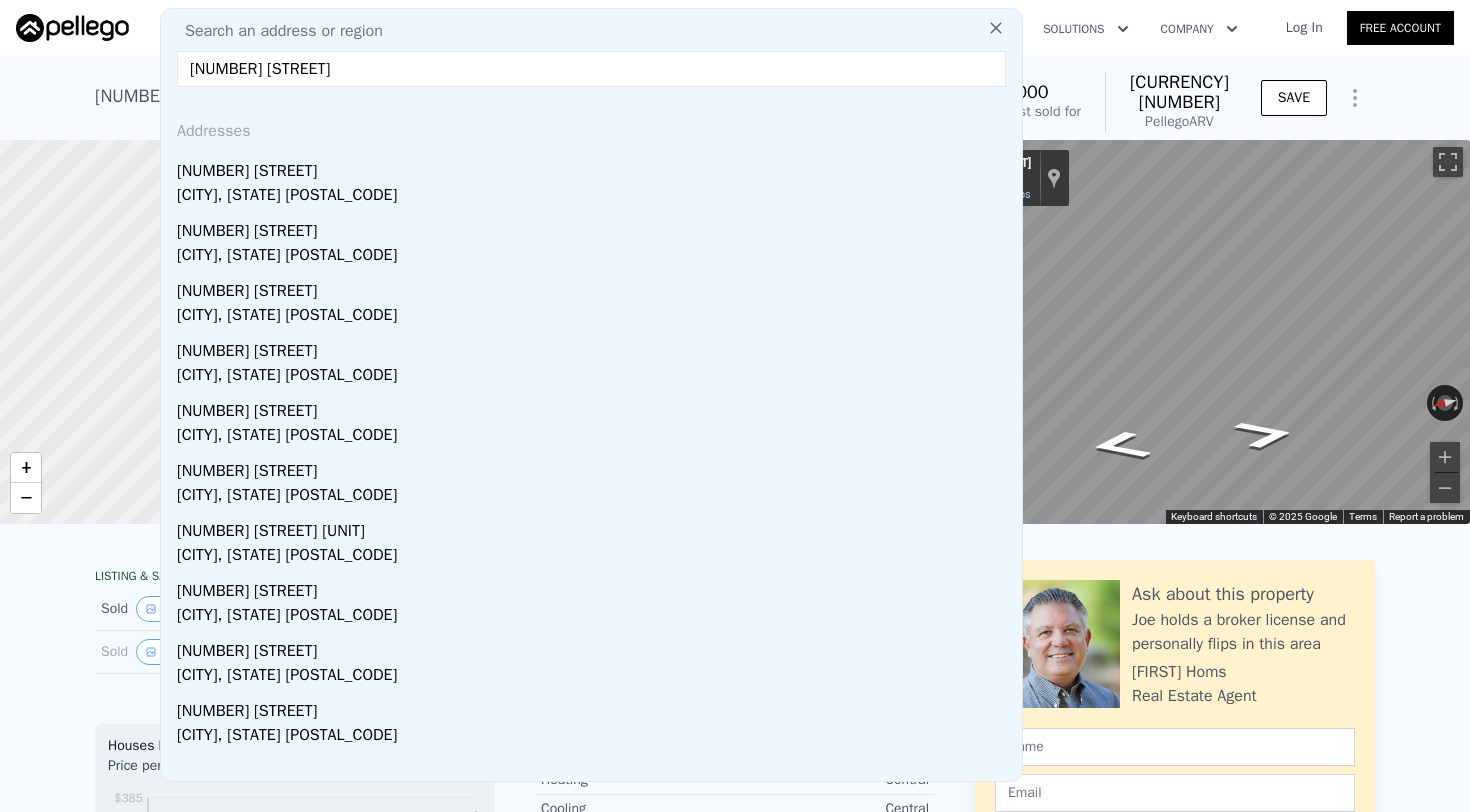 click on "[NUMBER] [STREET]" at bounding box center (591, 69) 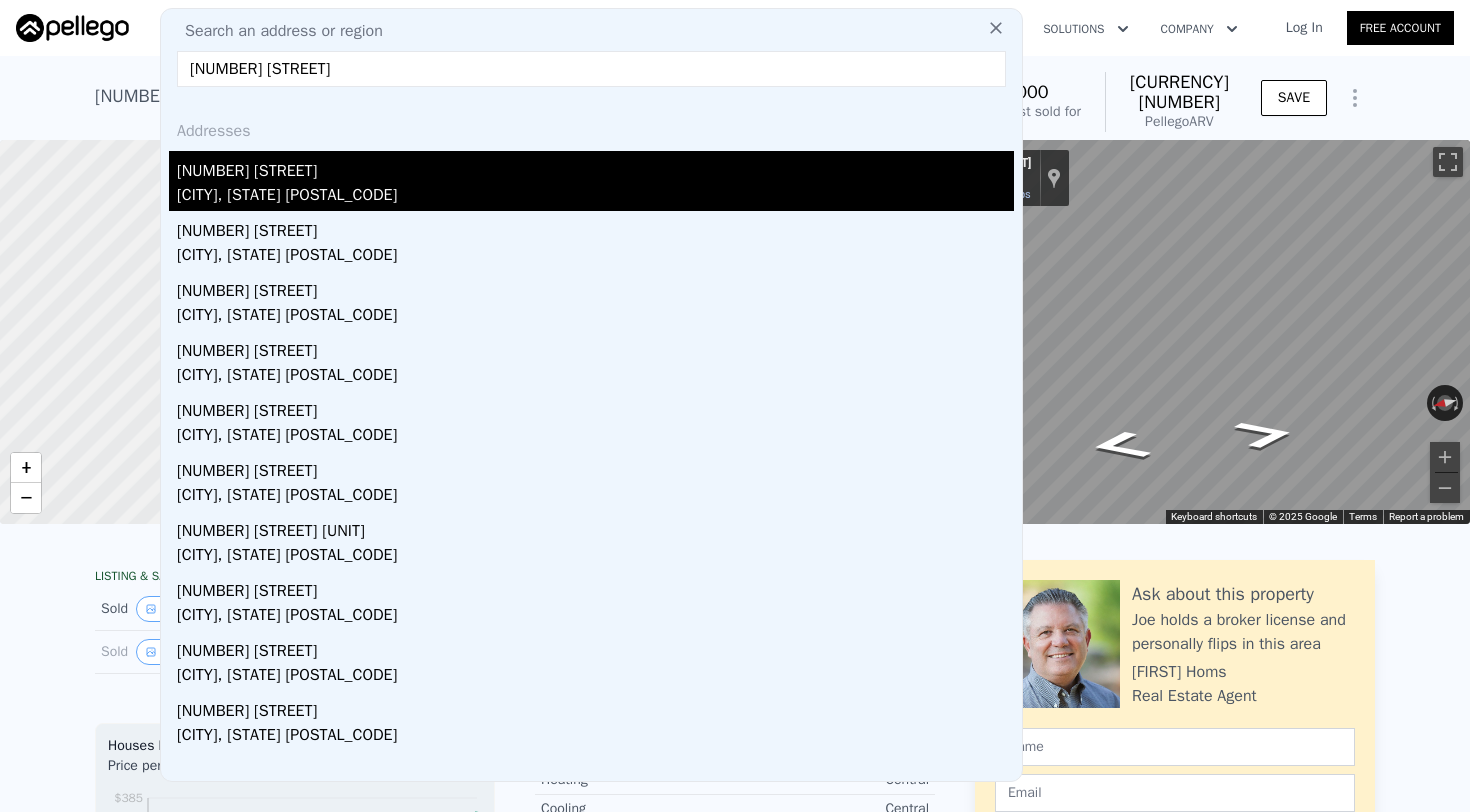 type on "[NUMBER] [STREET]" 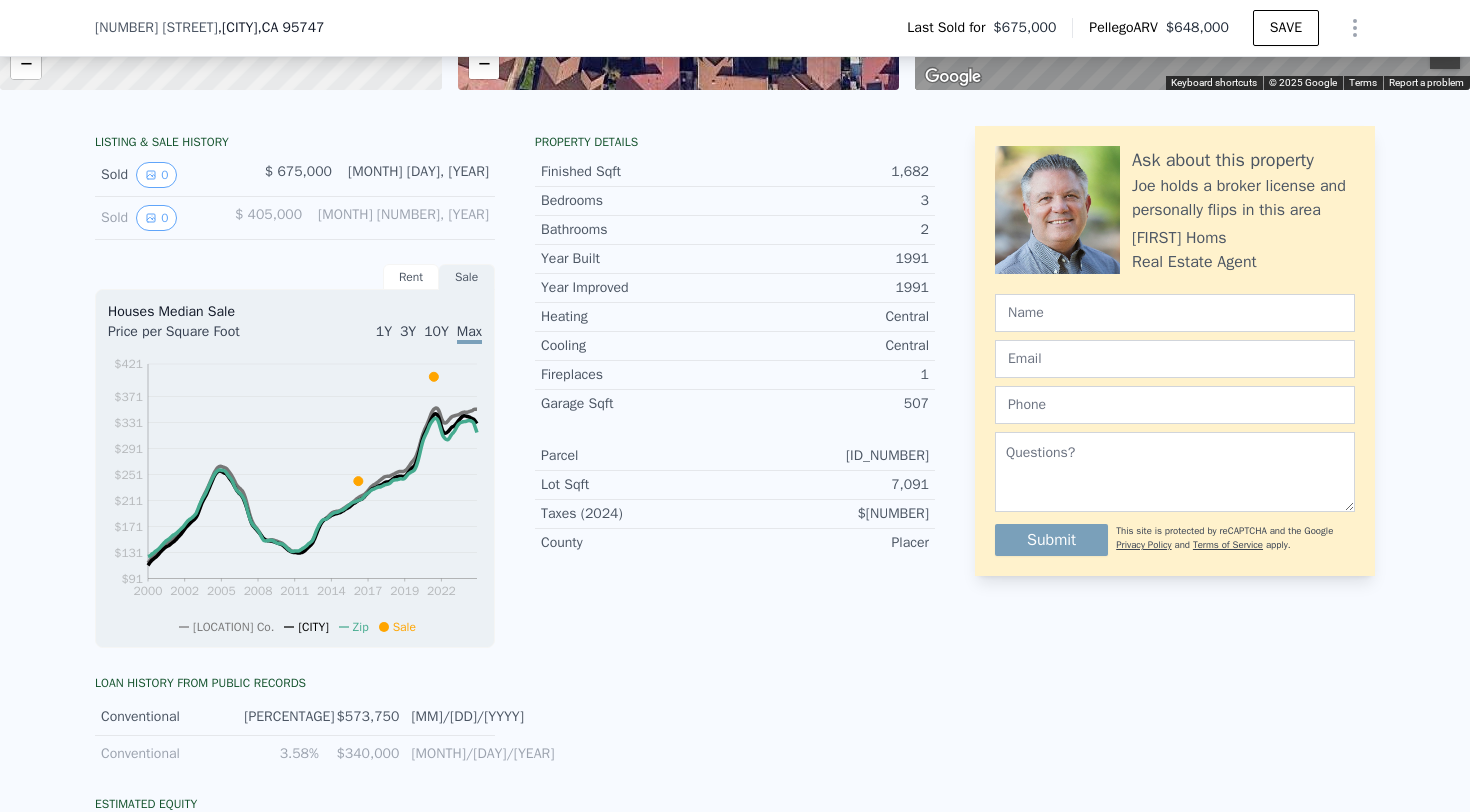 scroll, scrollTop: 671, scrollLeft: 0, axis: vertical 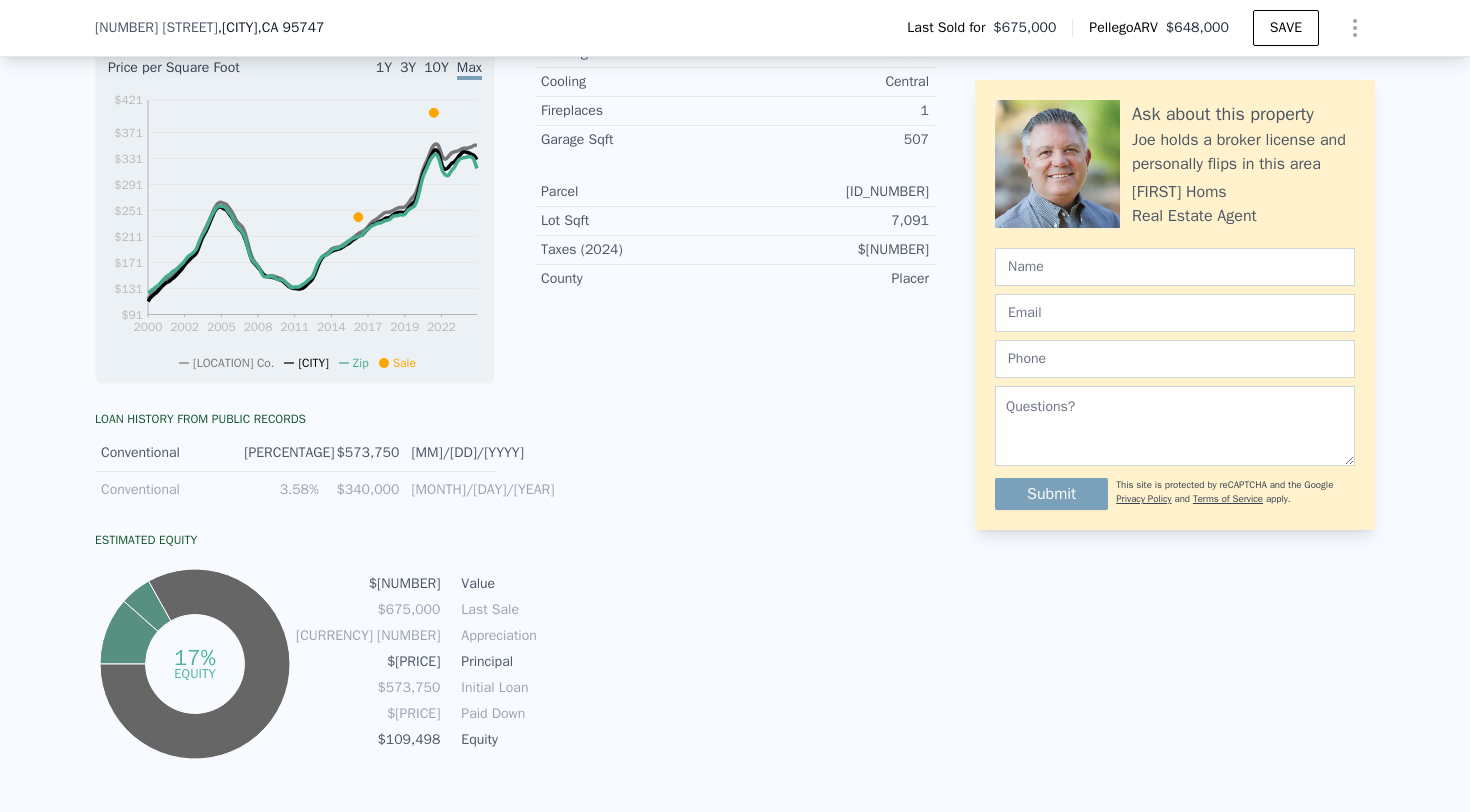 drag, startPoint x: 502, startPoint y: 754, endPoint x: 329, endPoint y: 572, distance: 251.10356 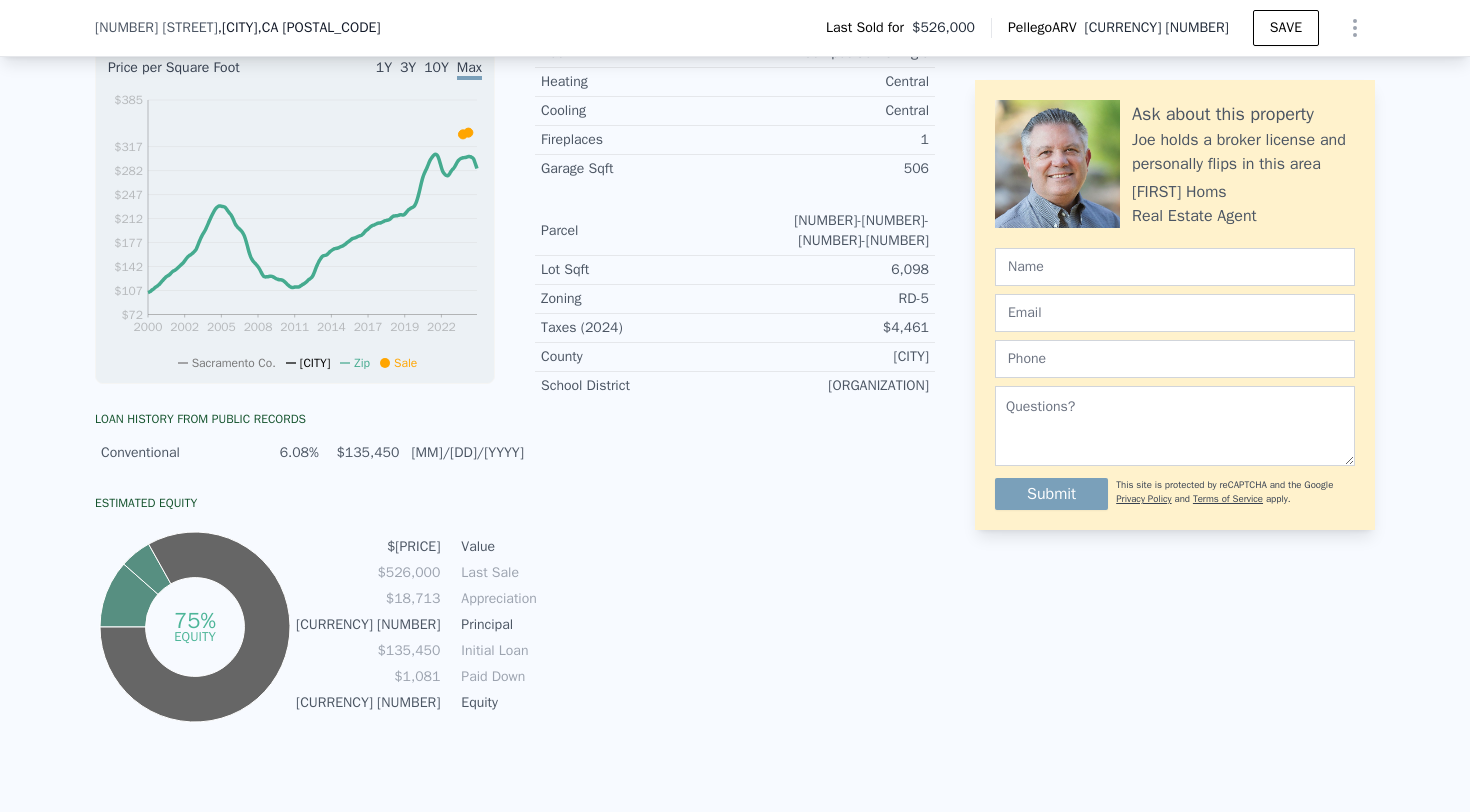 type on "2" 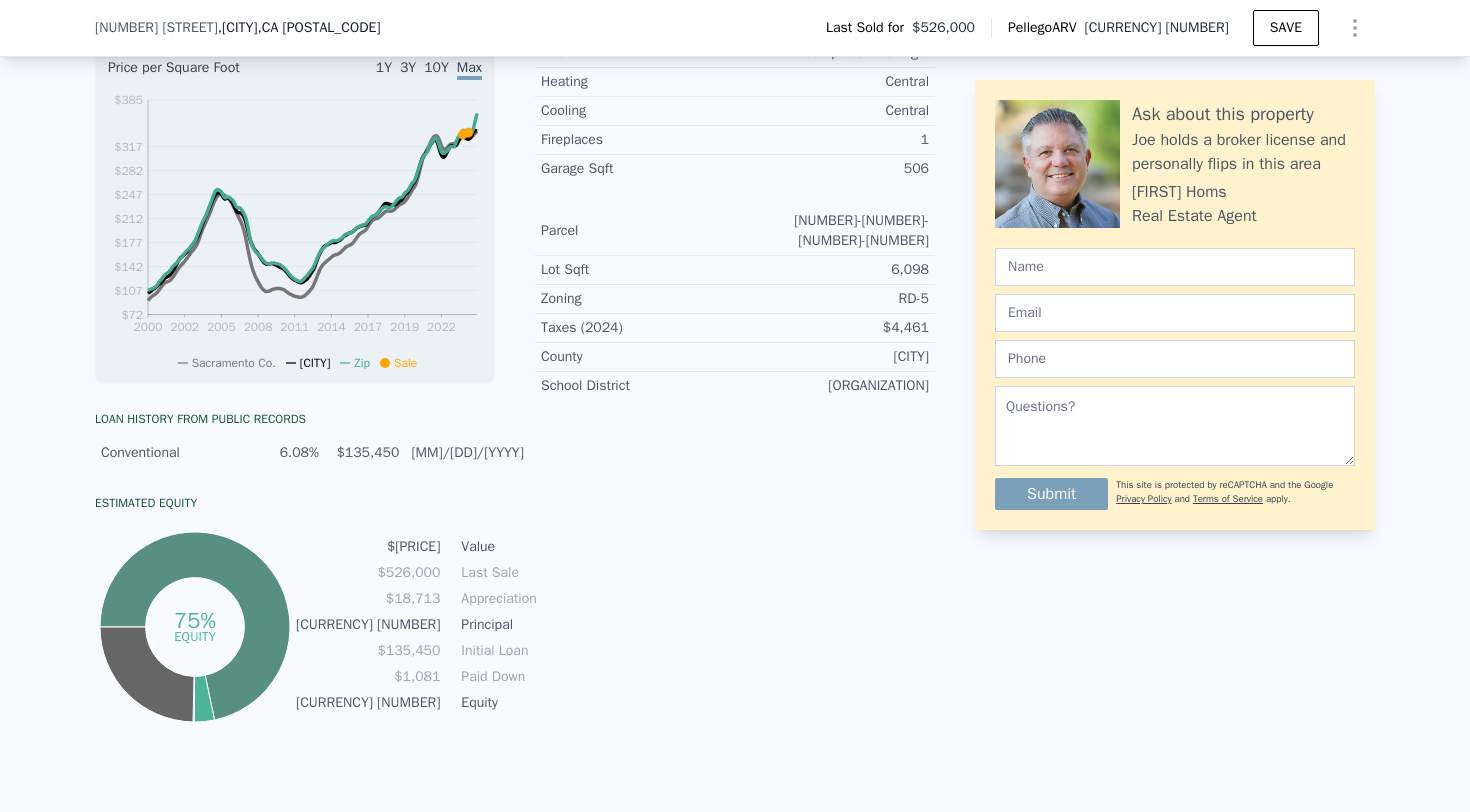 click on "Appreciation" at bounding box center [502, 599] 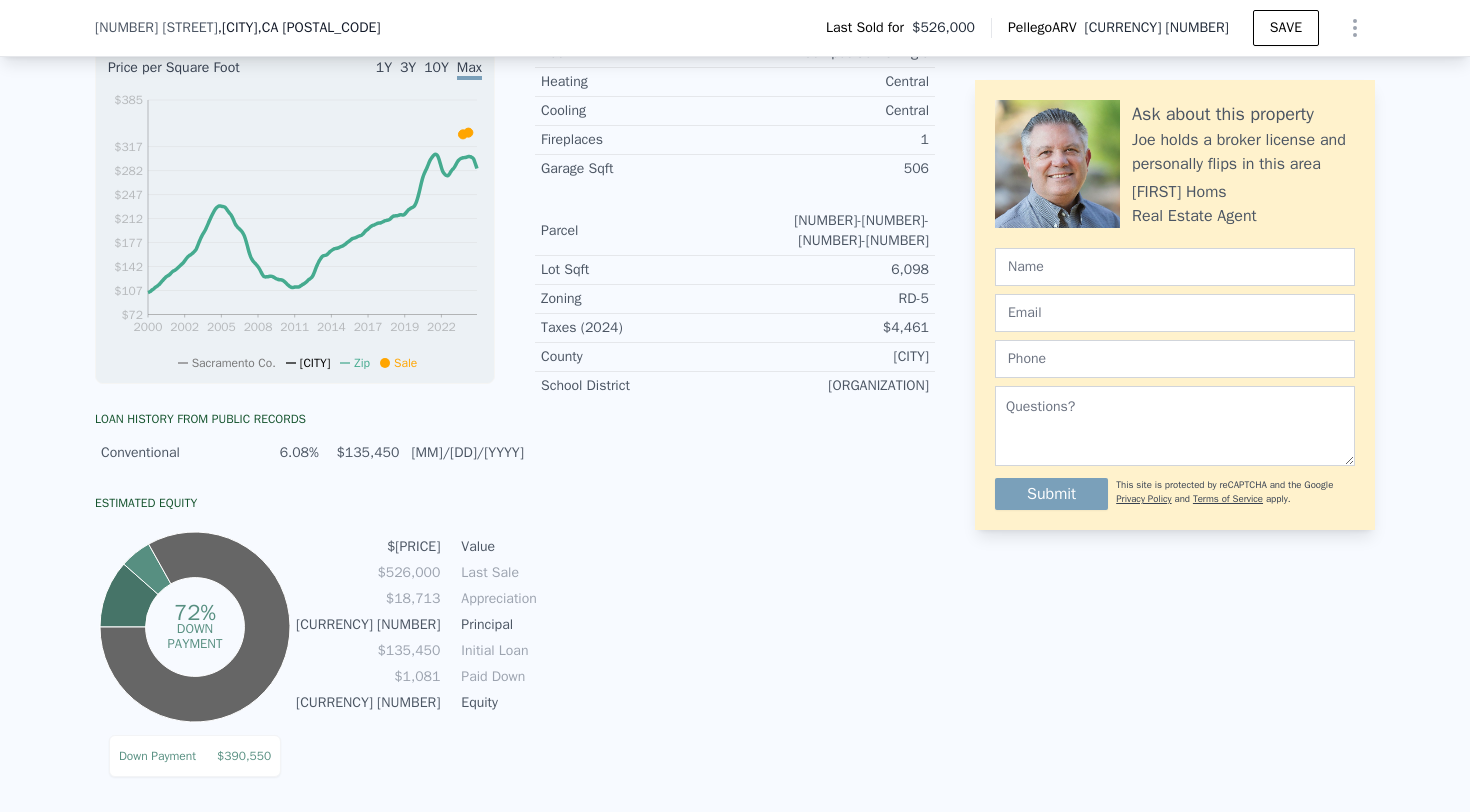 type on "2" 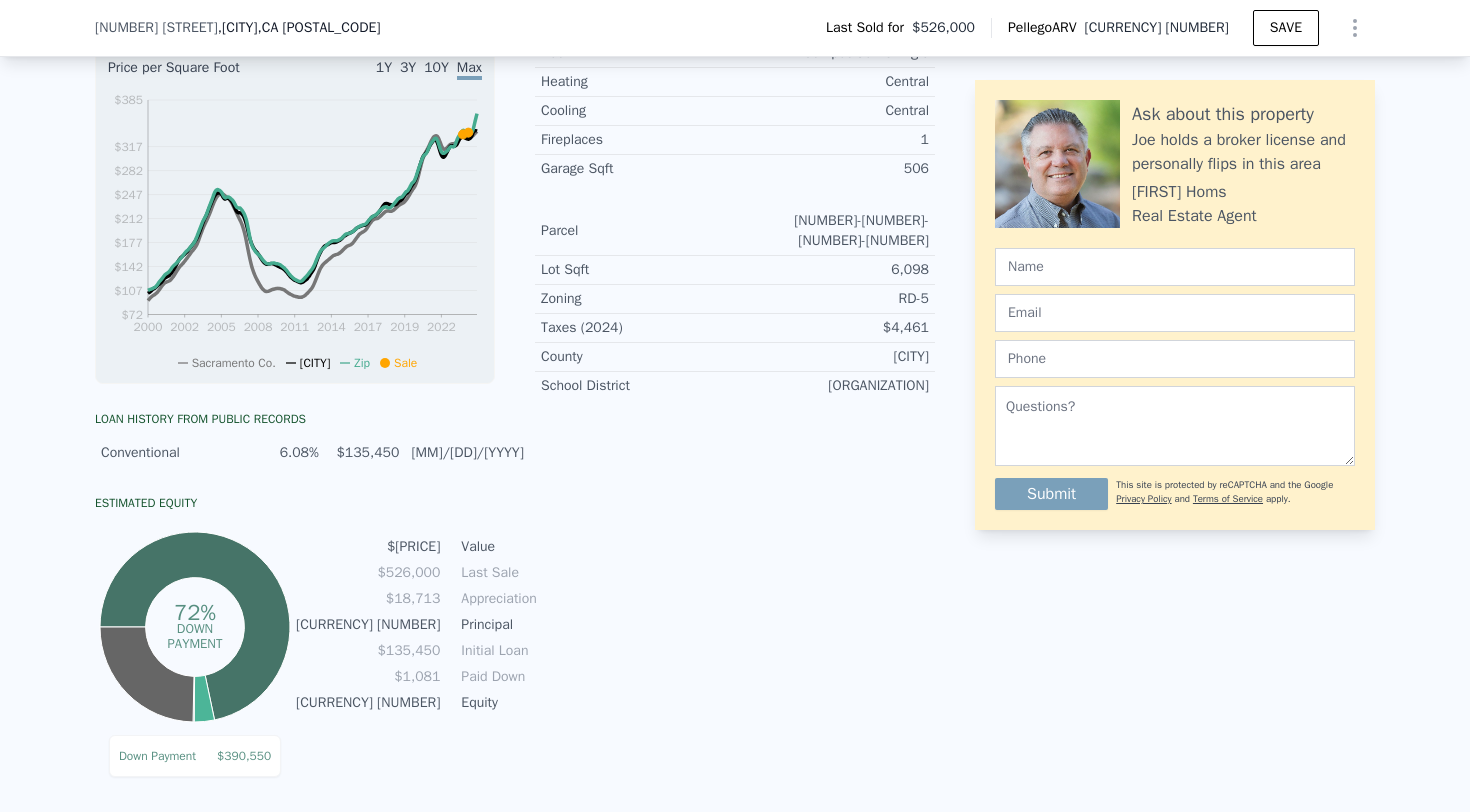 type on "1" 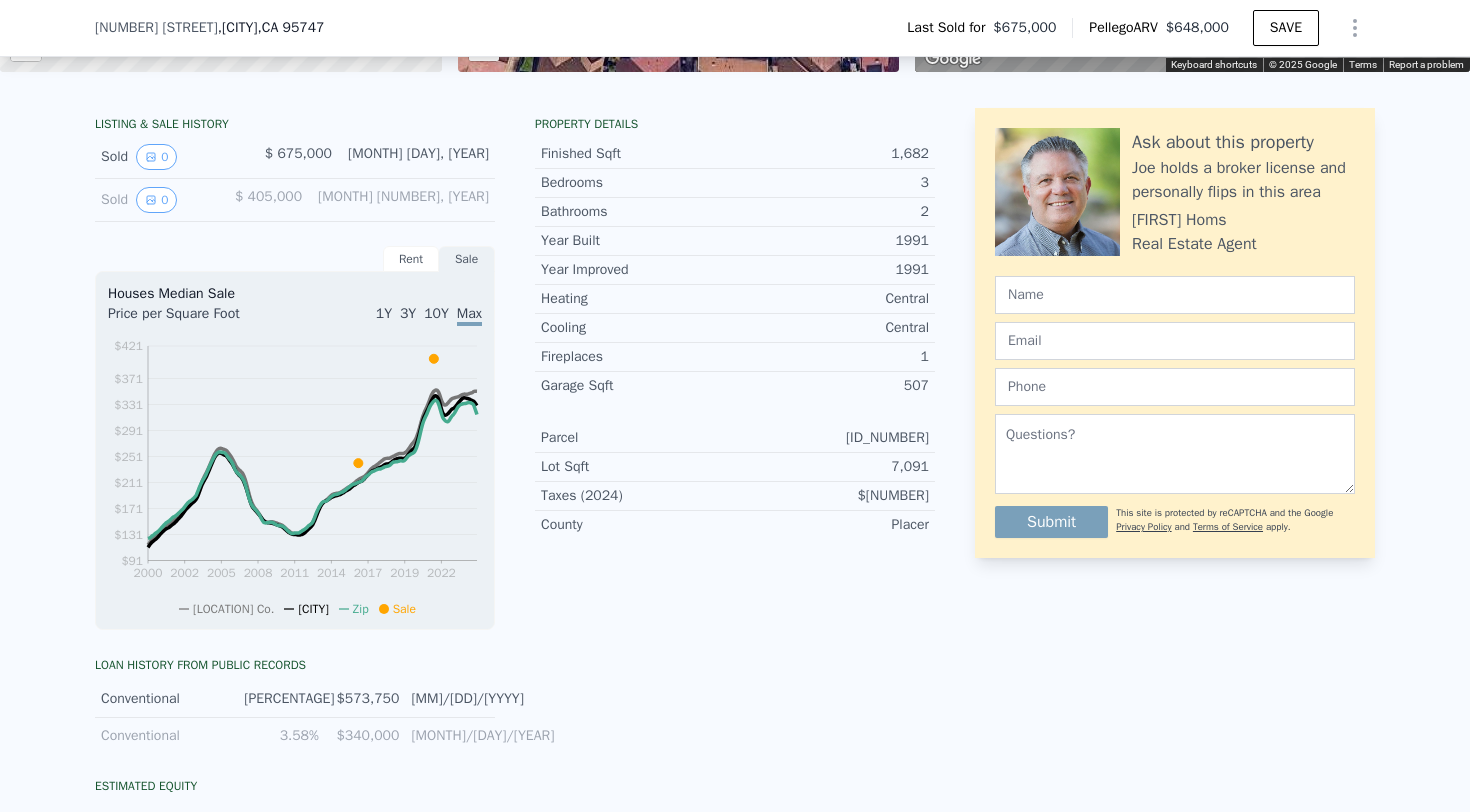 scroll, scrollTop: 496, scrollLeft: 0, axis: vertical 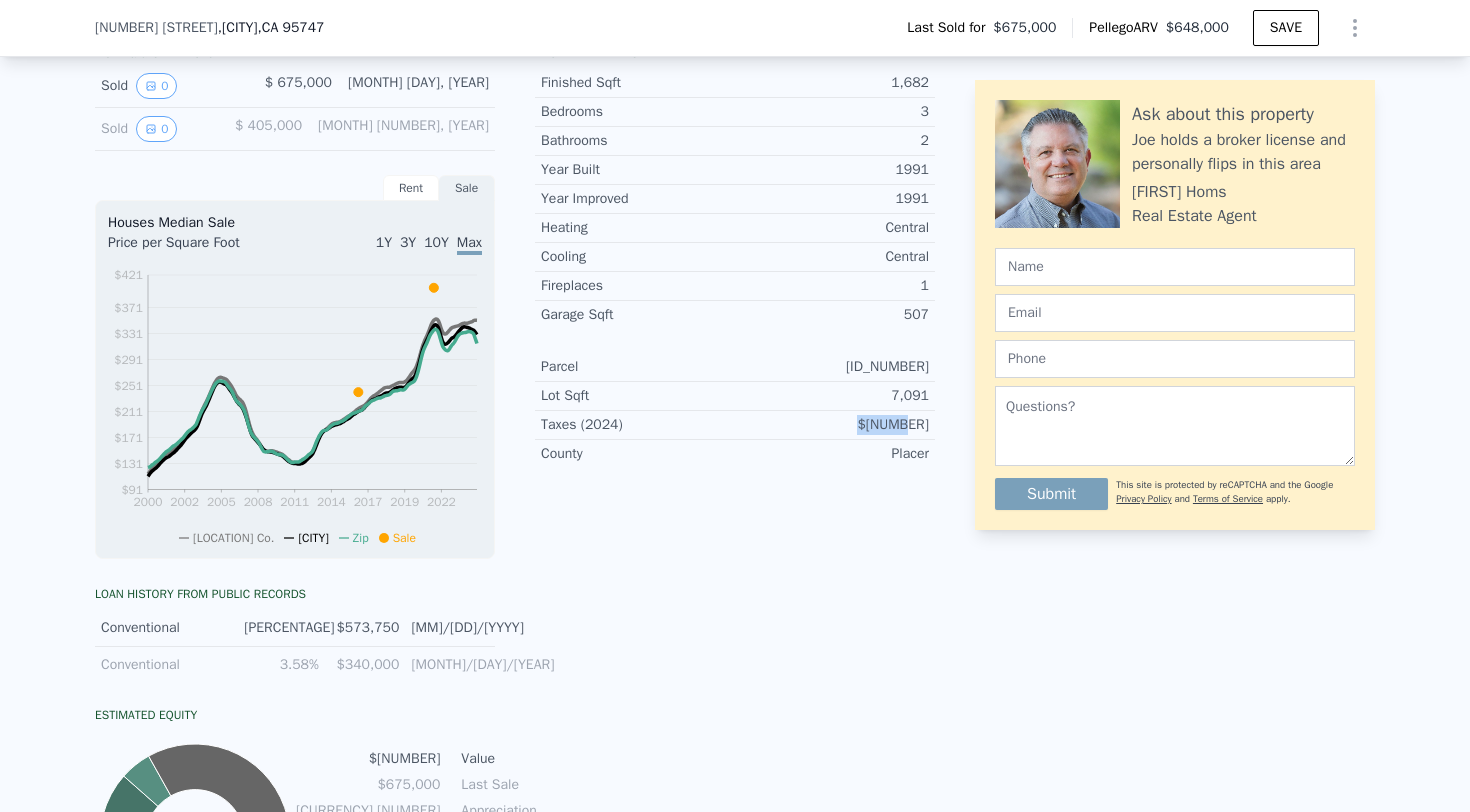 drag, startPoint x: 933, startPoint y: 425, endPoint x: 879, endPoint y: 425, distance: 54 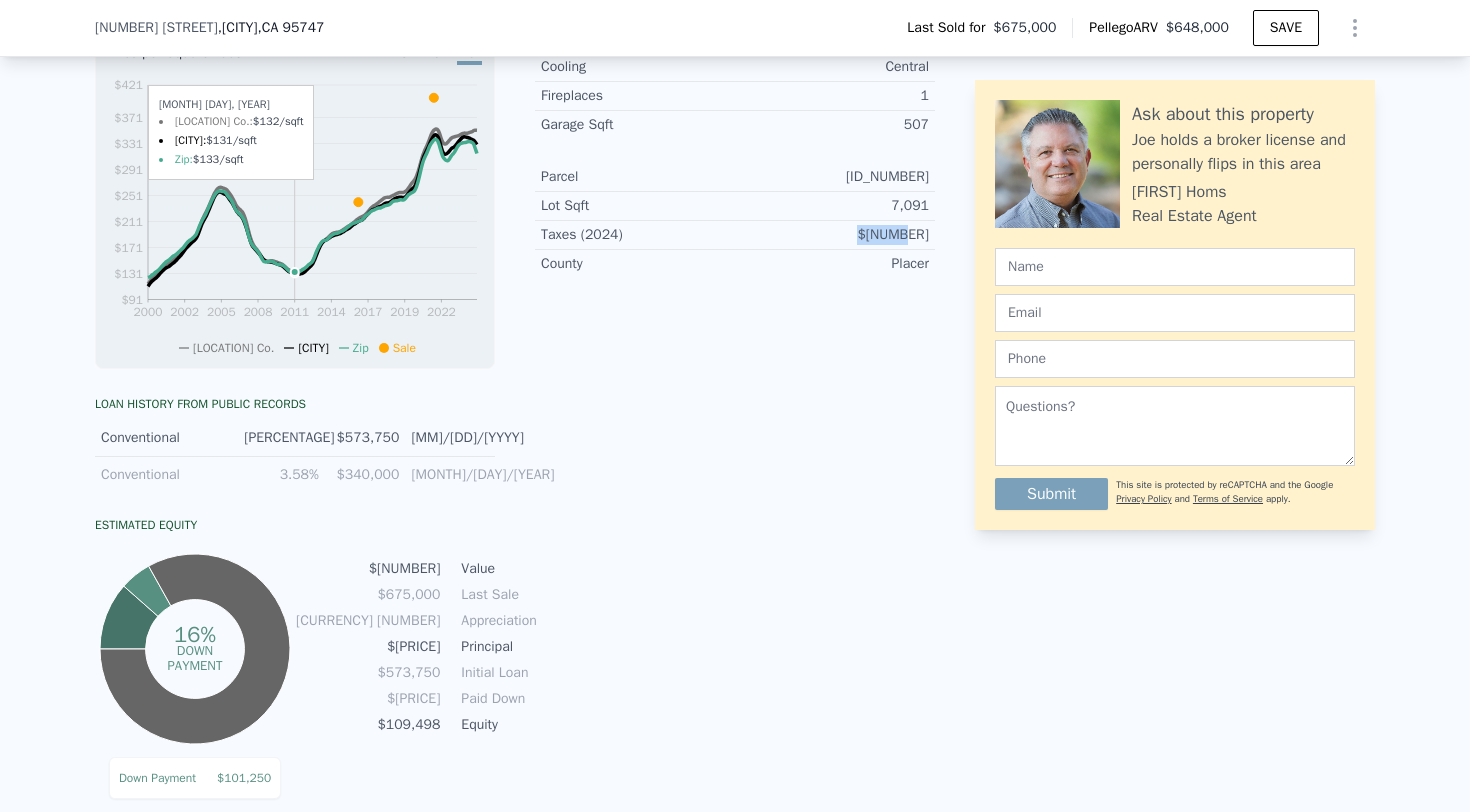 scroll, scrollTop: 701, scrollLeft: 0, axis: vertical 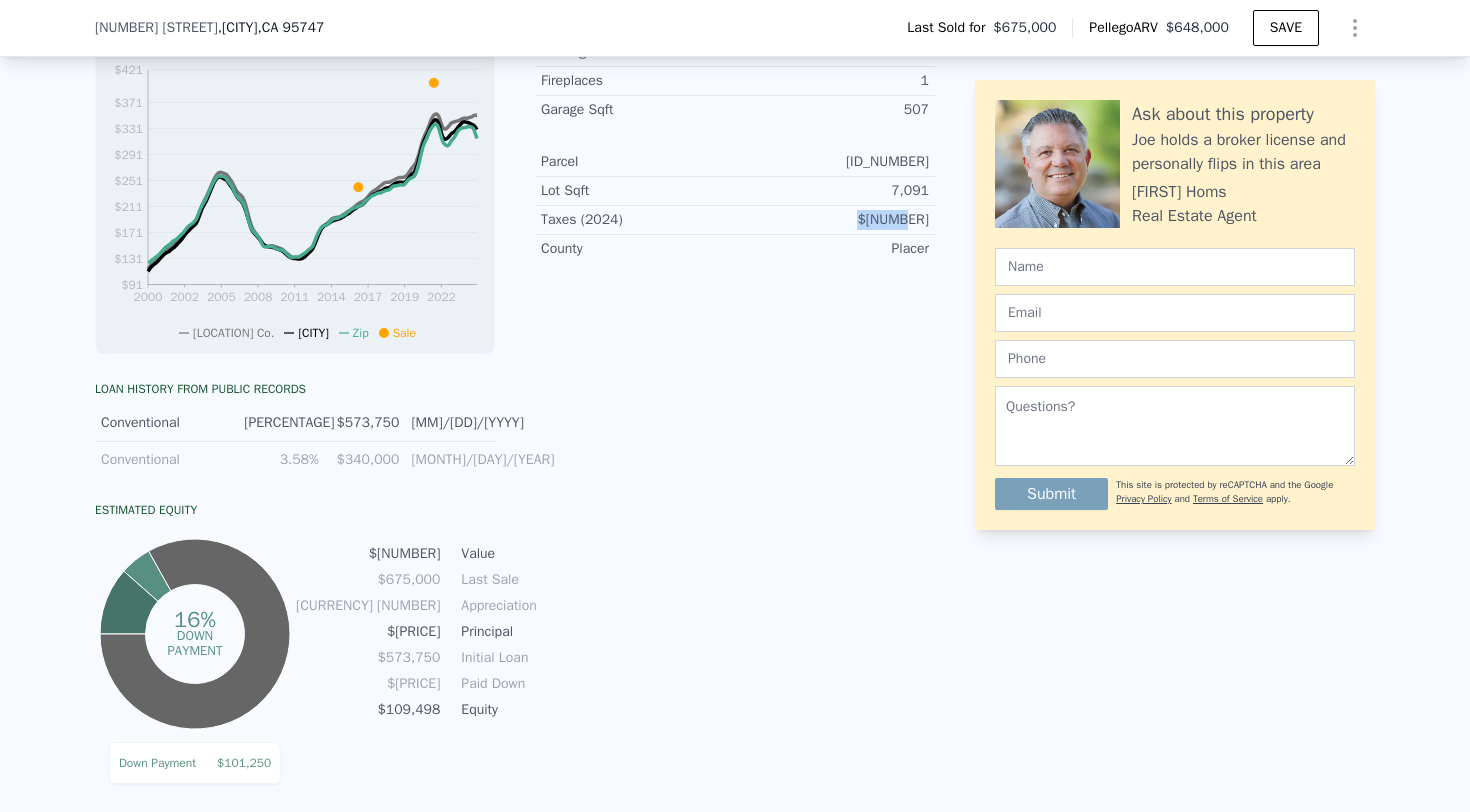 type on "2" 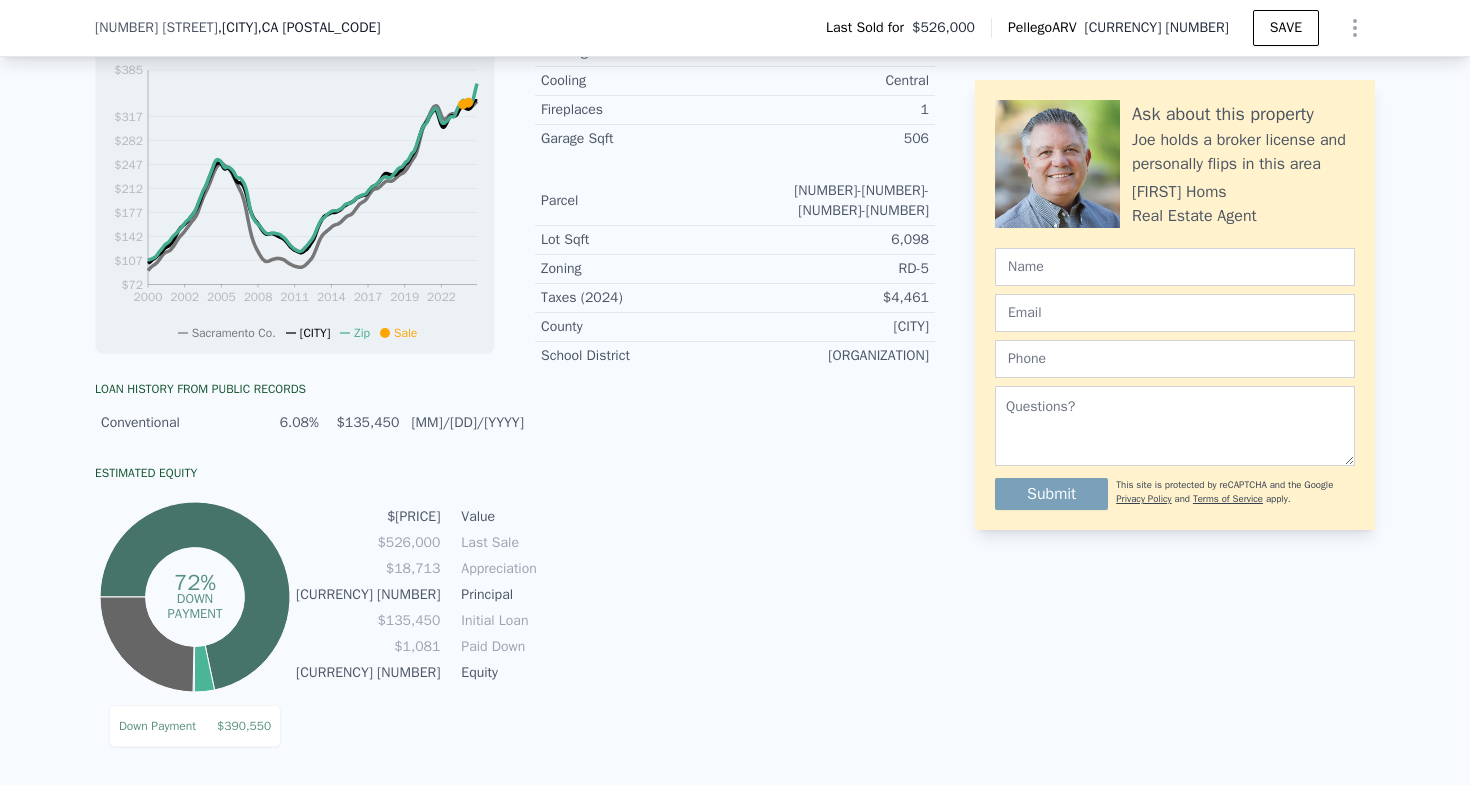 type on "3" 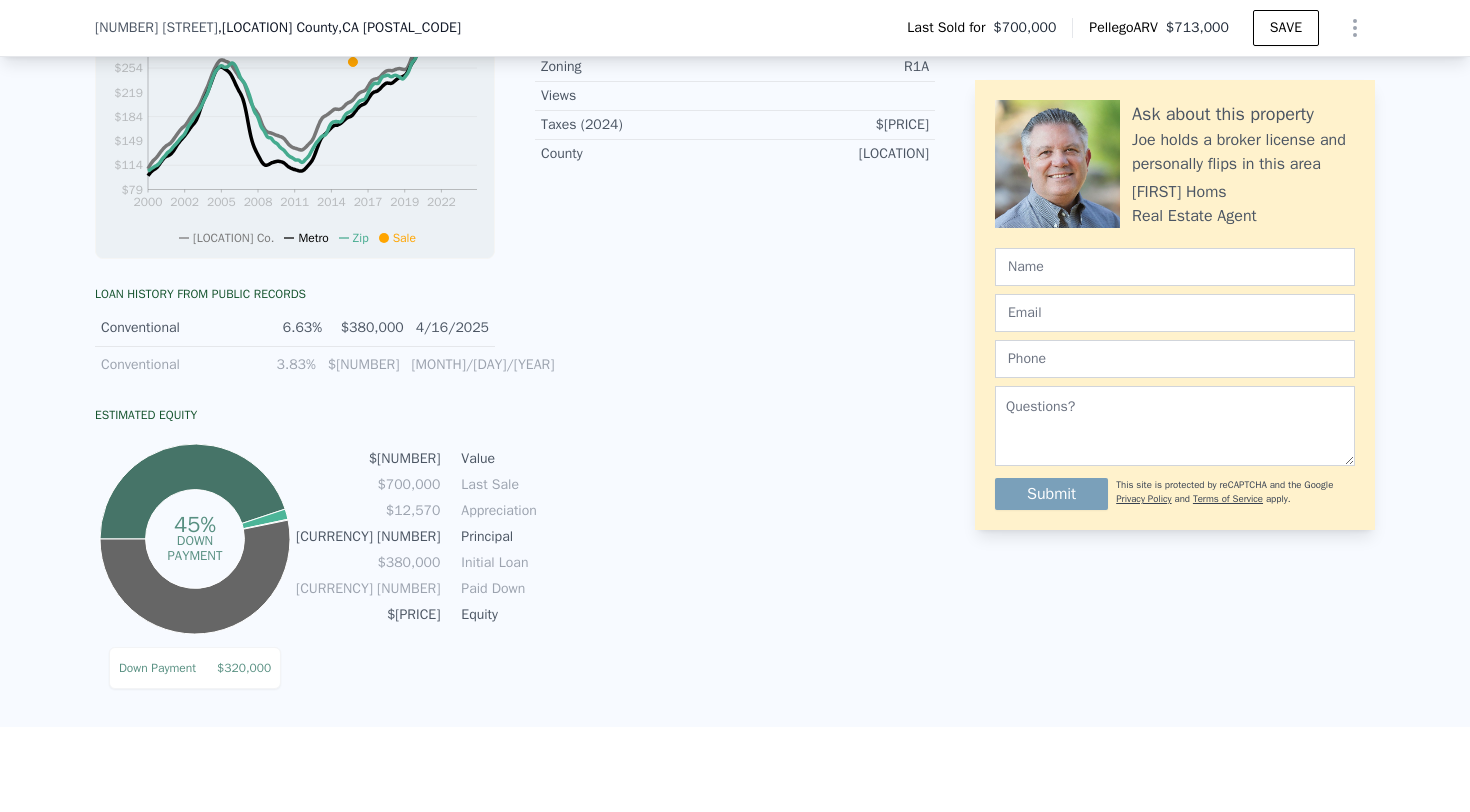 scroll, scrollTop: 890, scrollLeft: 0, axis: vertical 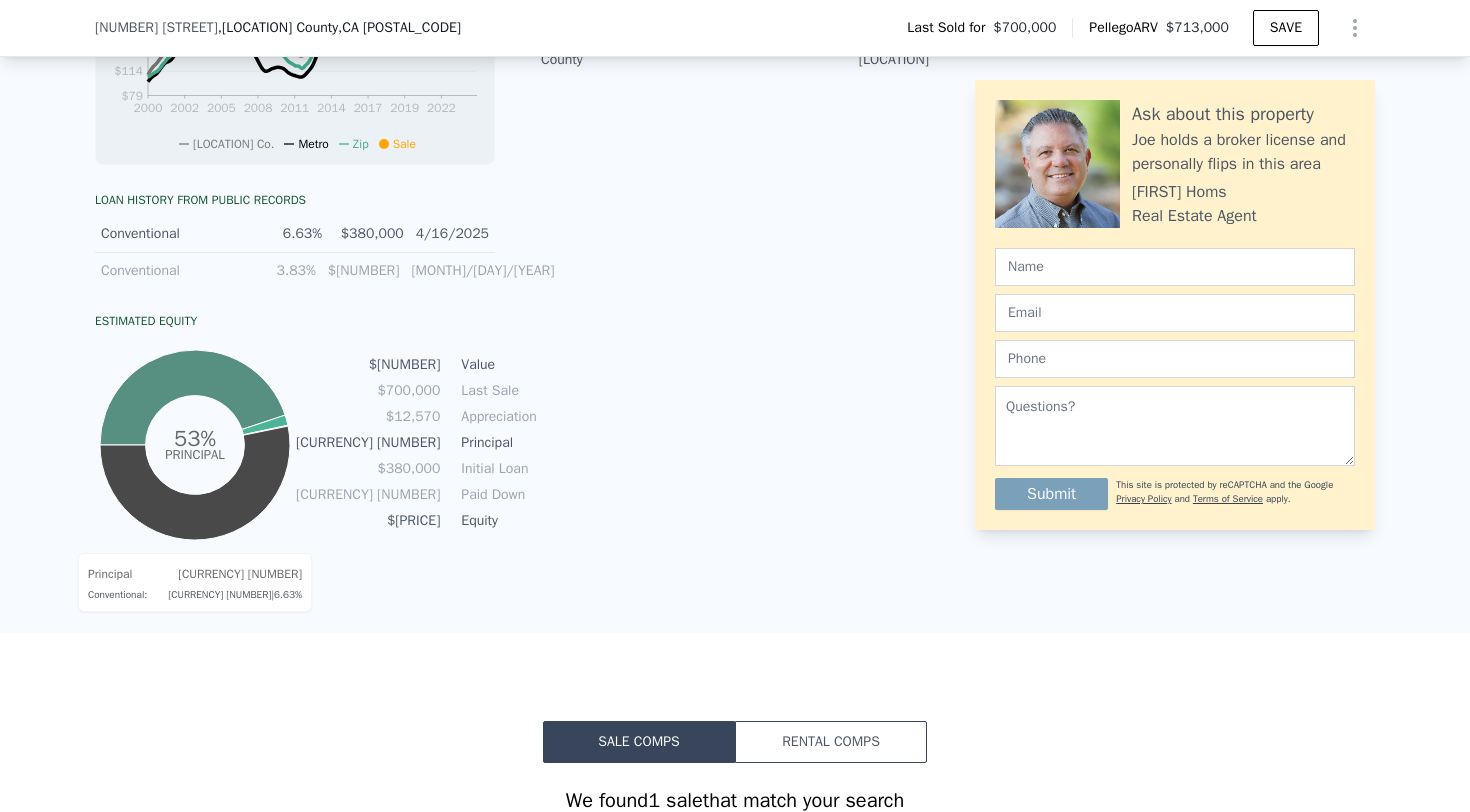 type on "4" 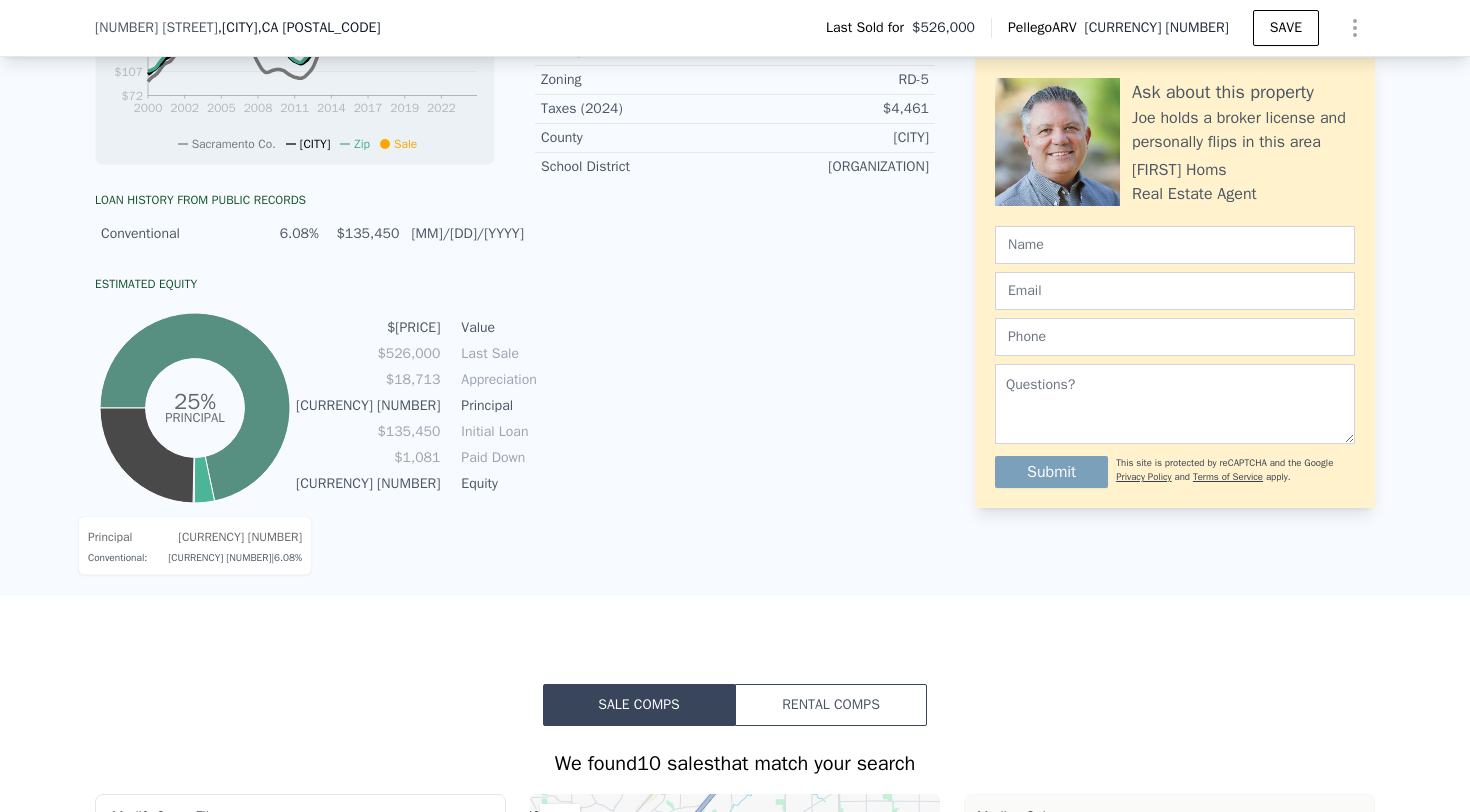 type on "1" 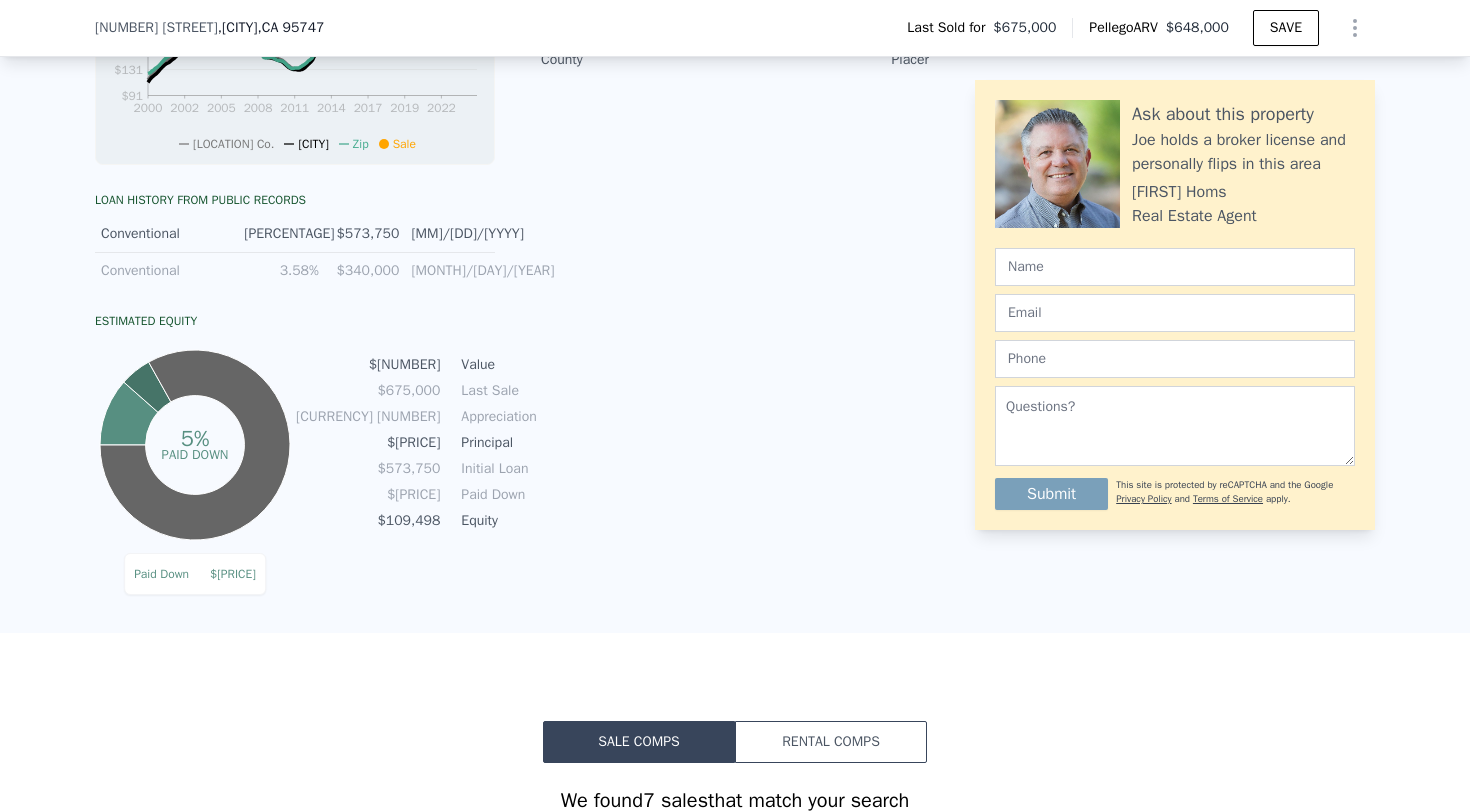 click 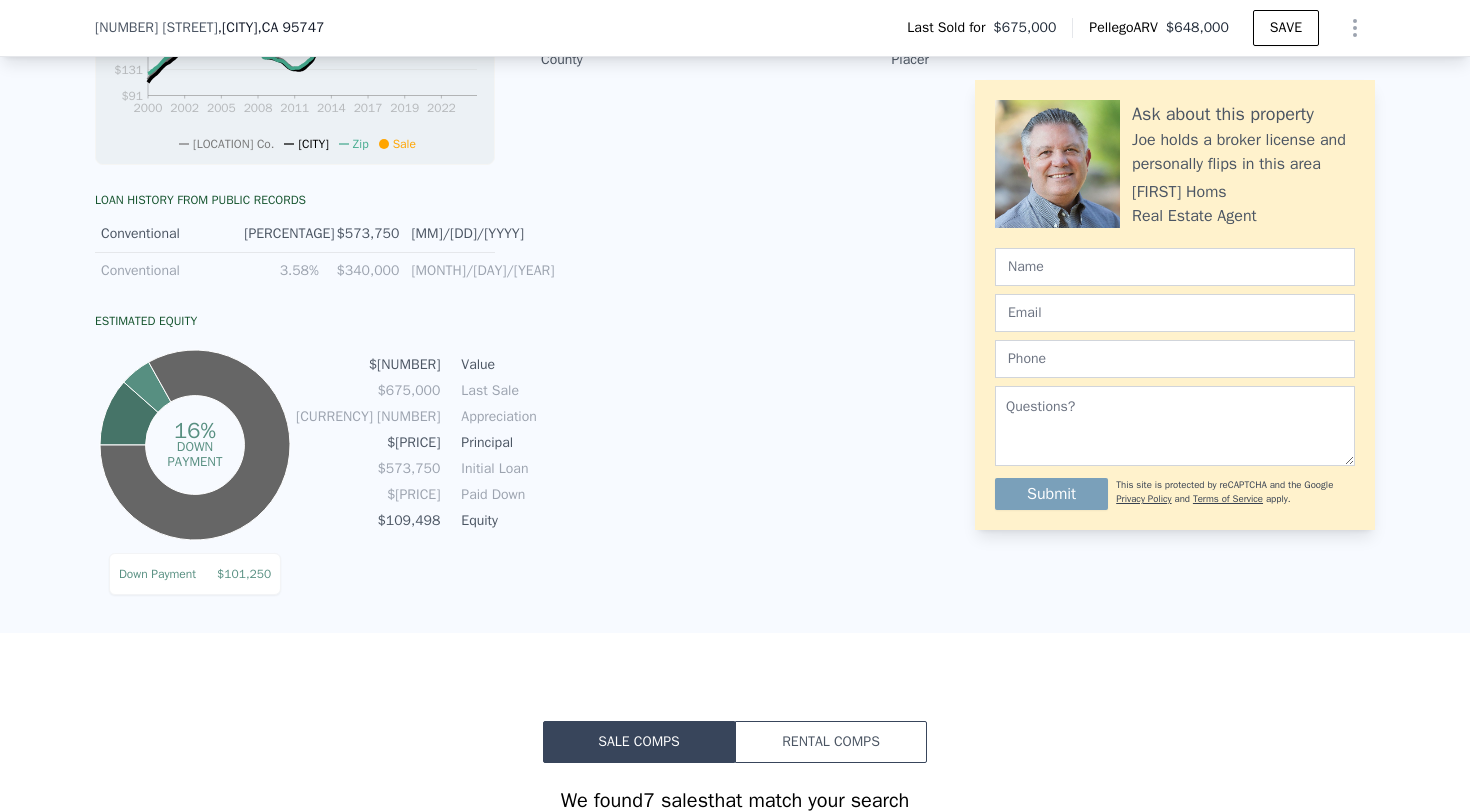 click 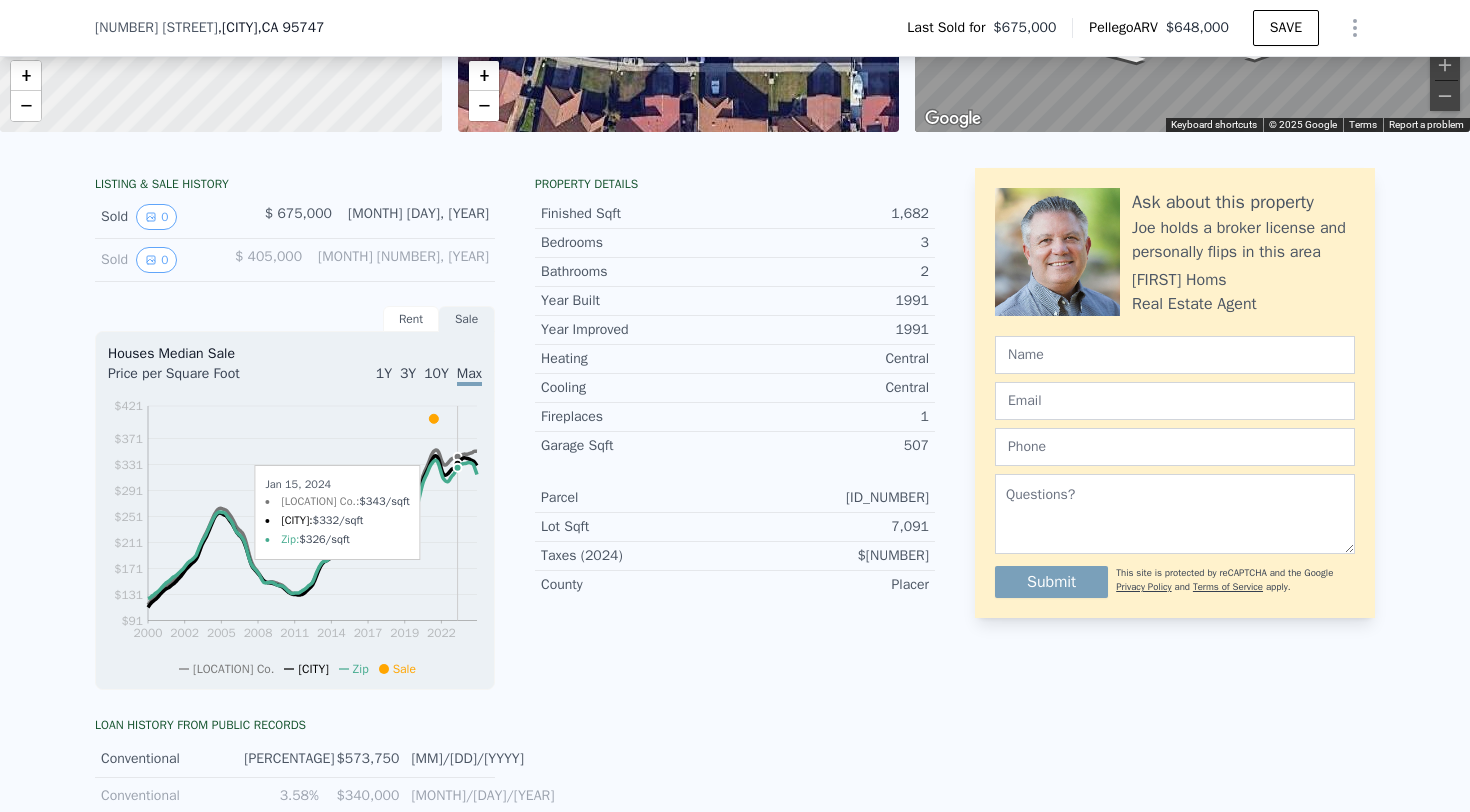 scroll, scrollTop: 439, scrollLeft: 0, axis: vertical 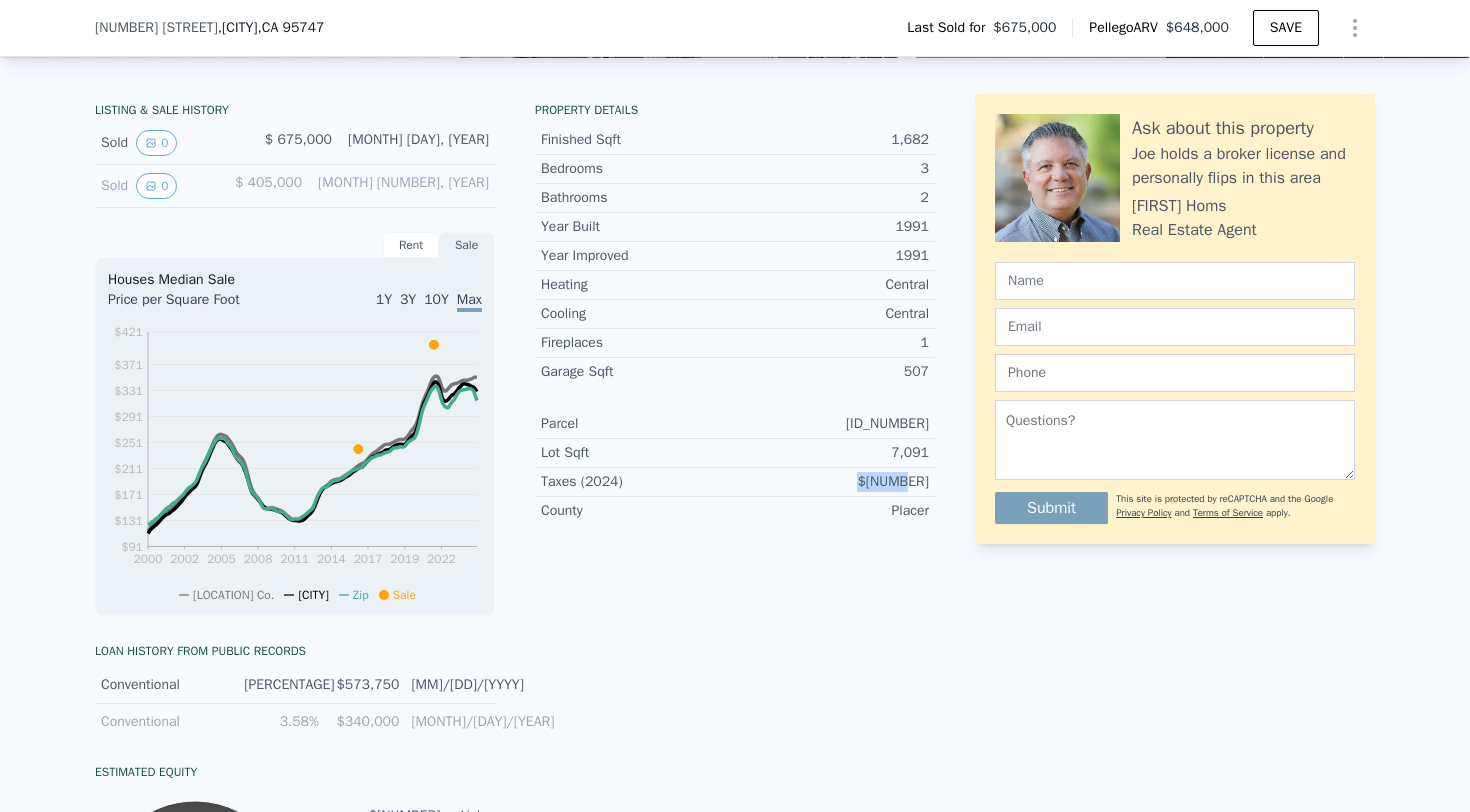 drag, startPoint x: 940, startPoint y: 483, endPoint x: 885, endPoint y: 482, distance: 55.00909 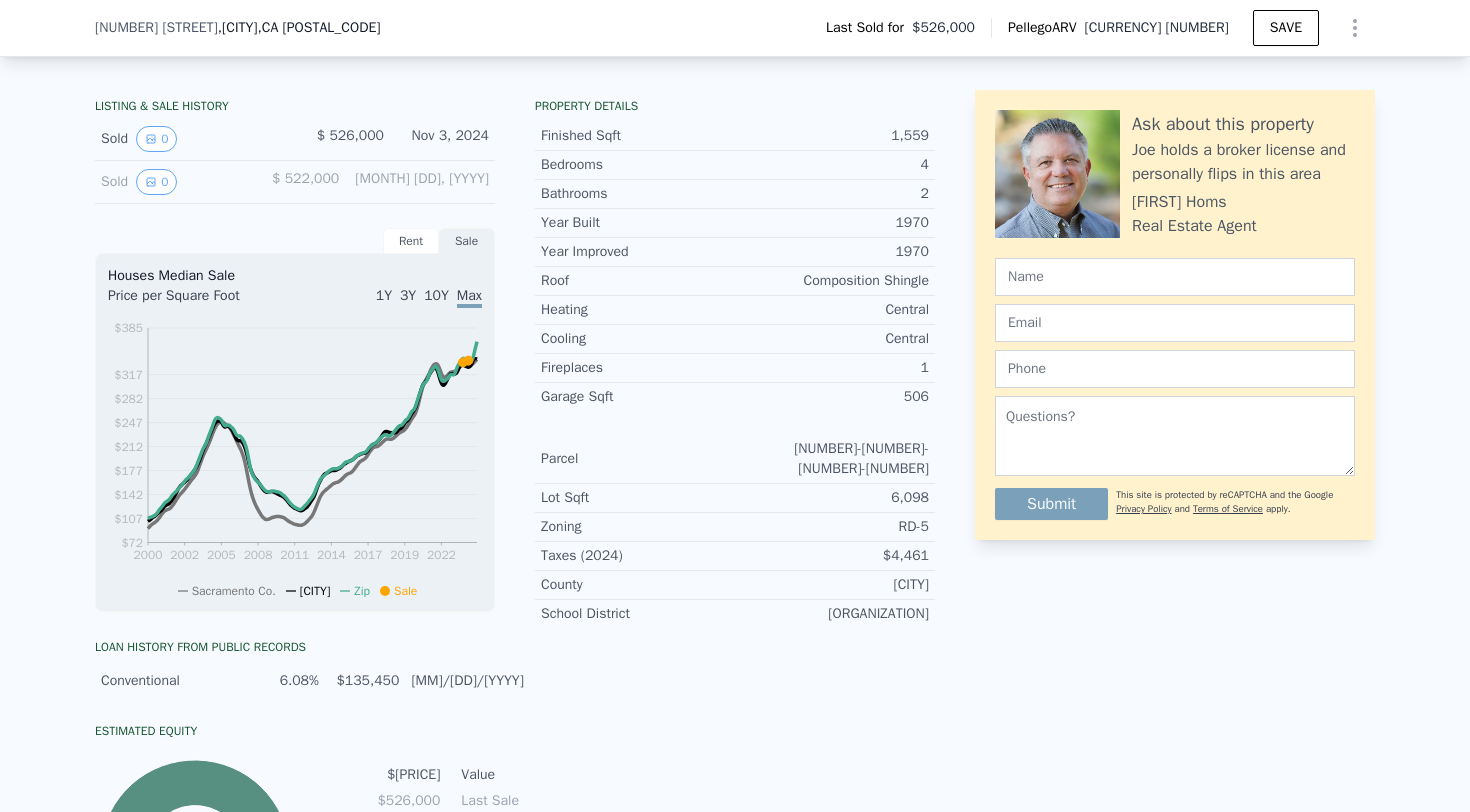 scroll, scrollTop: 0, scrollLeft: 0, axis: both 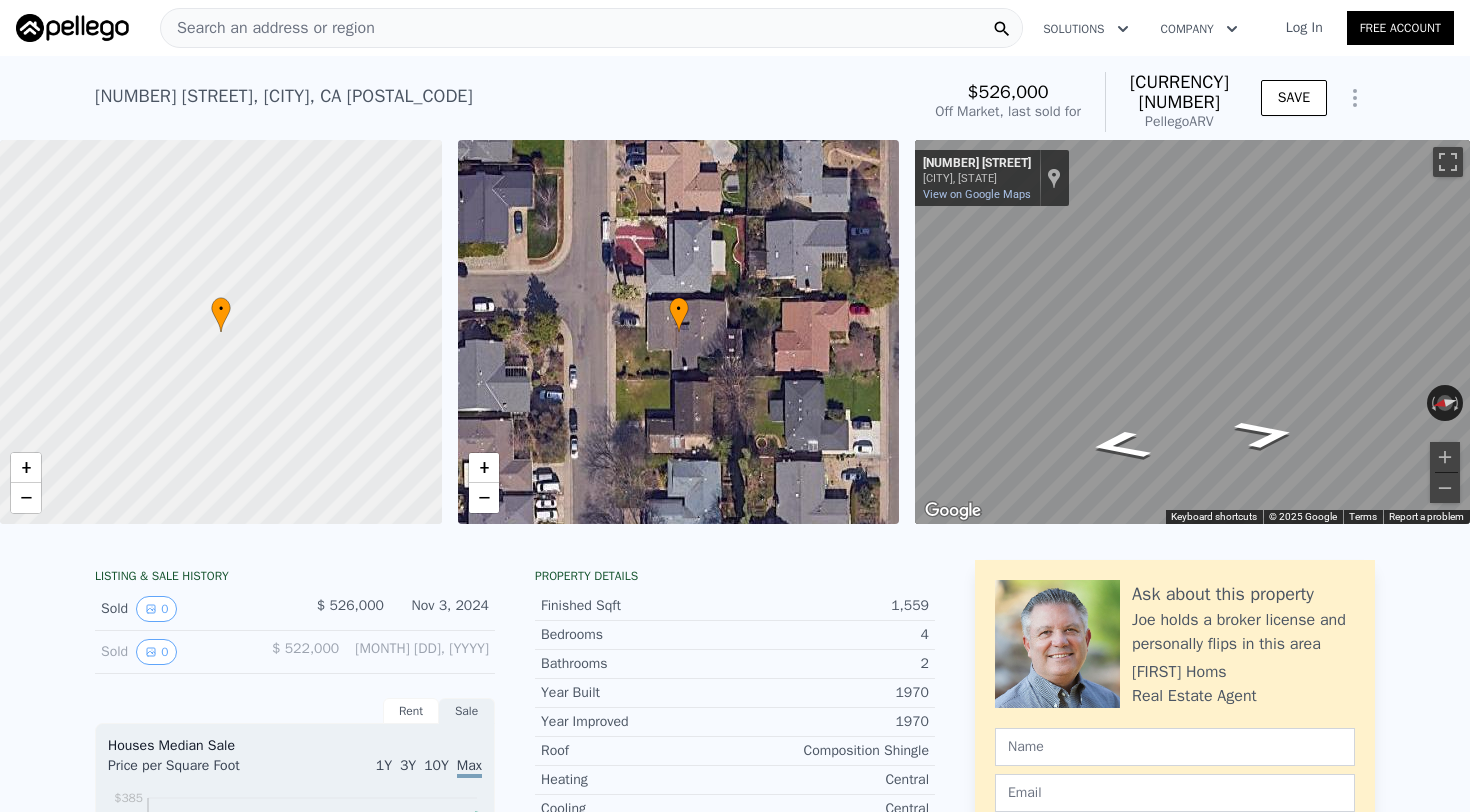 click on "Search an address or region" at bounding box center [268, 28] 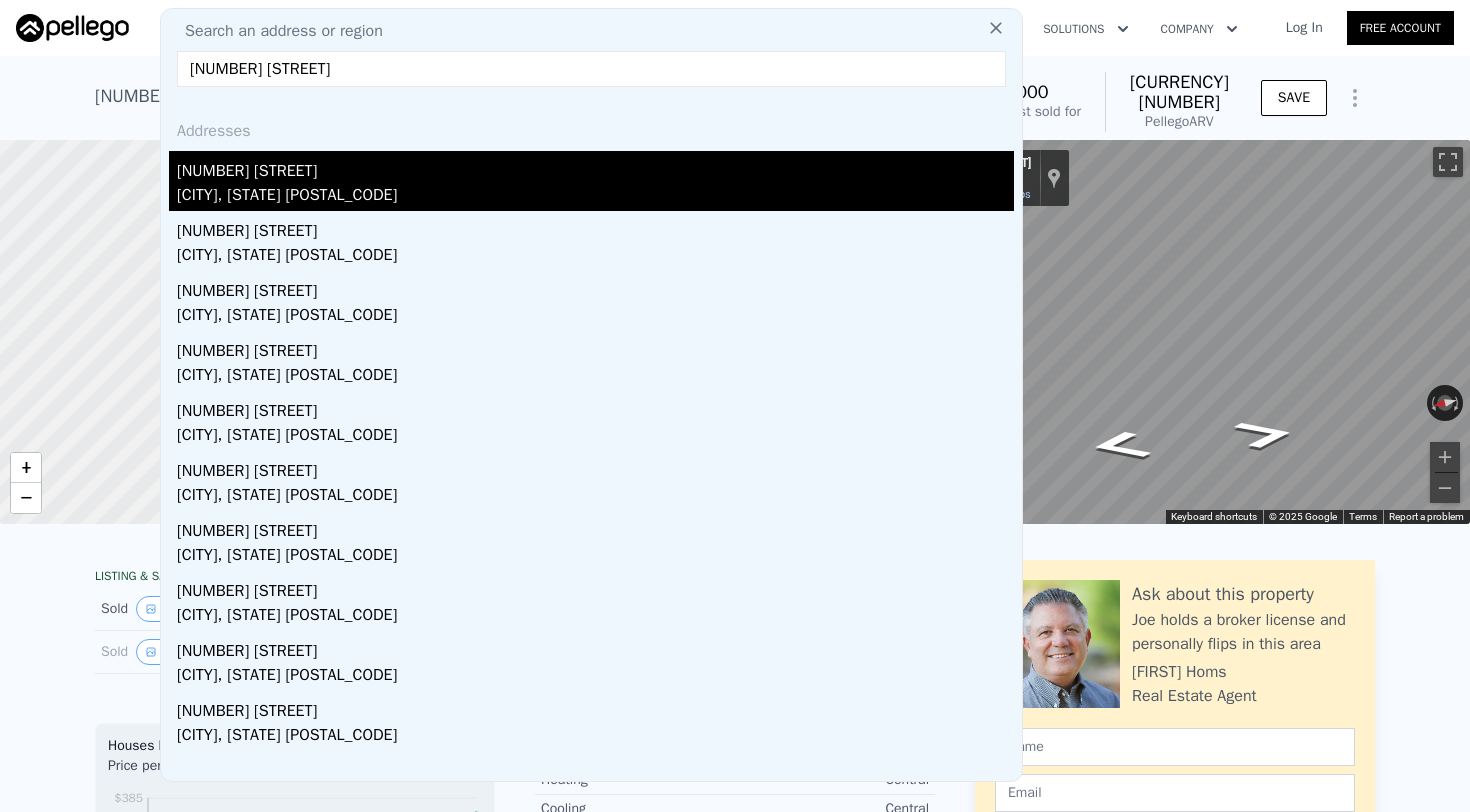 type on "[NUMBER] [STREET]" 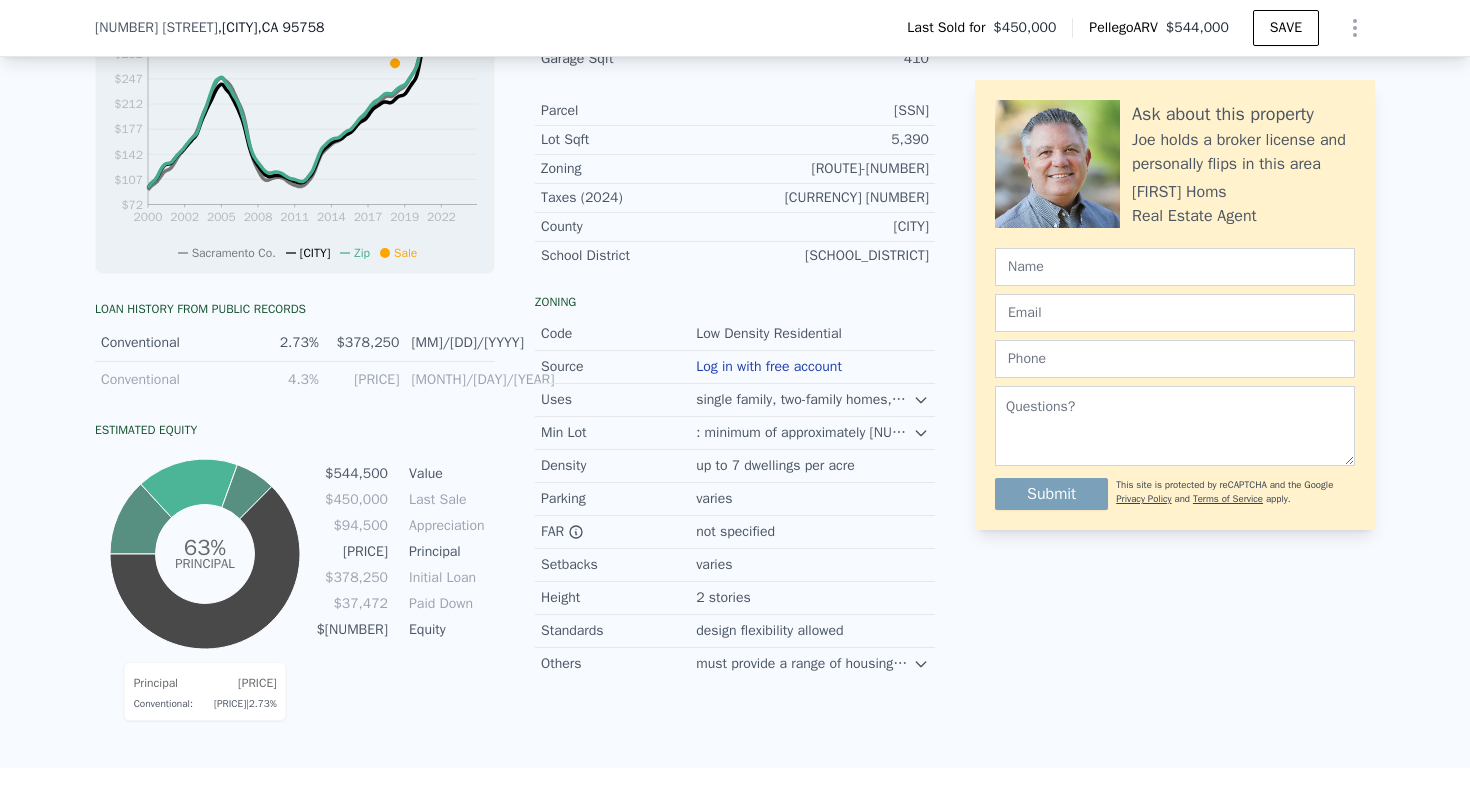 scroll, scrollTop: 787, scrollLeft: 0, axis: vertical 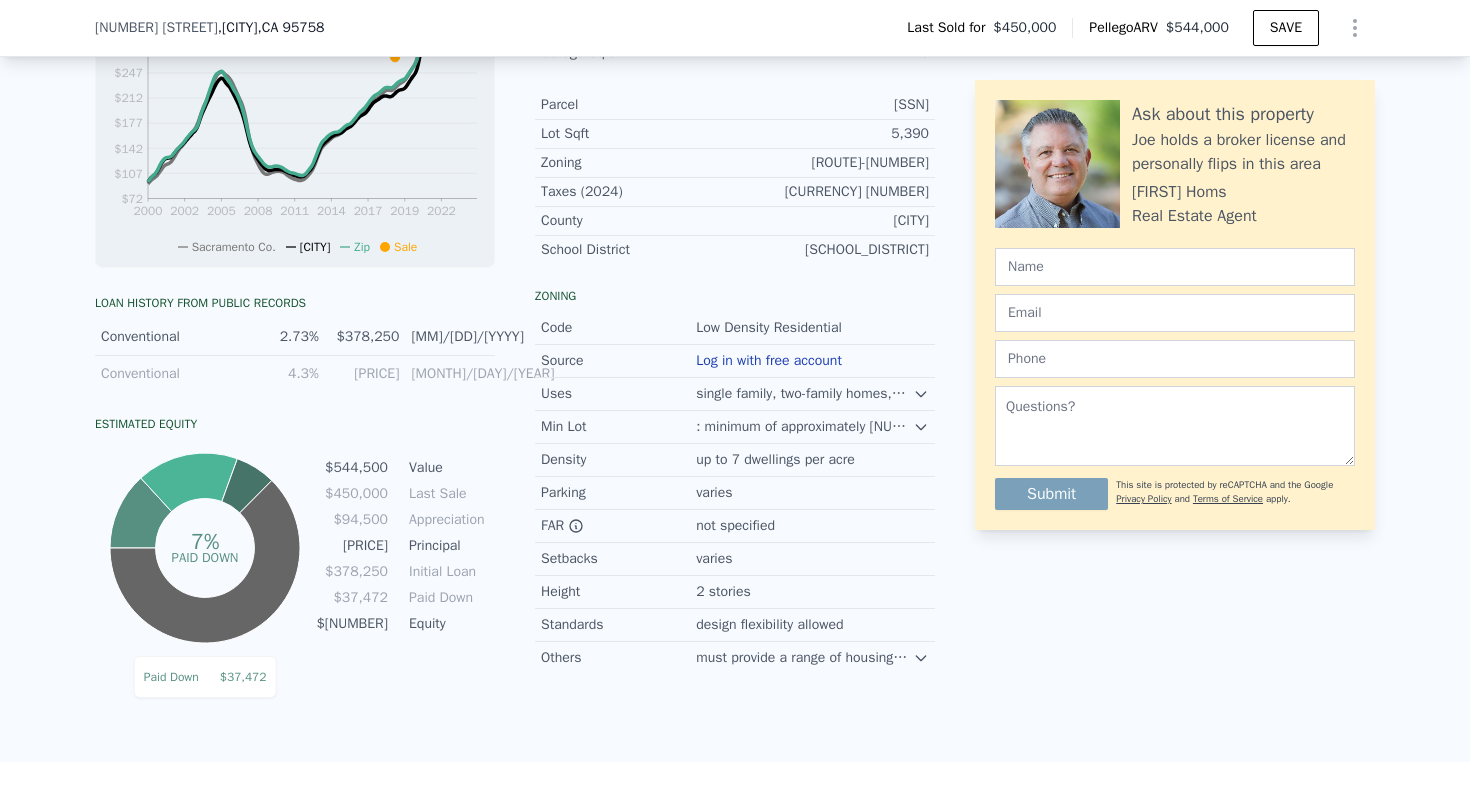 click 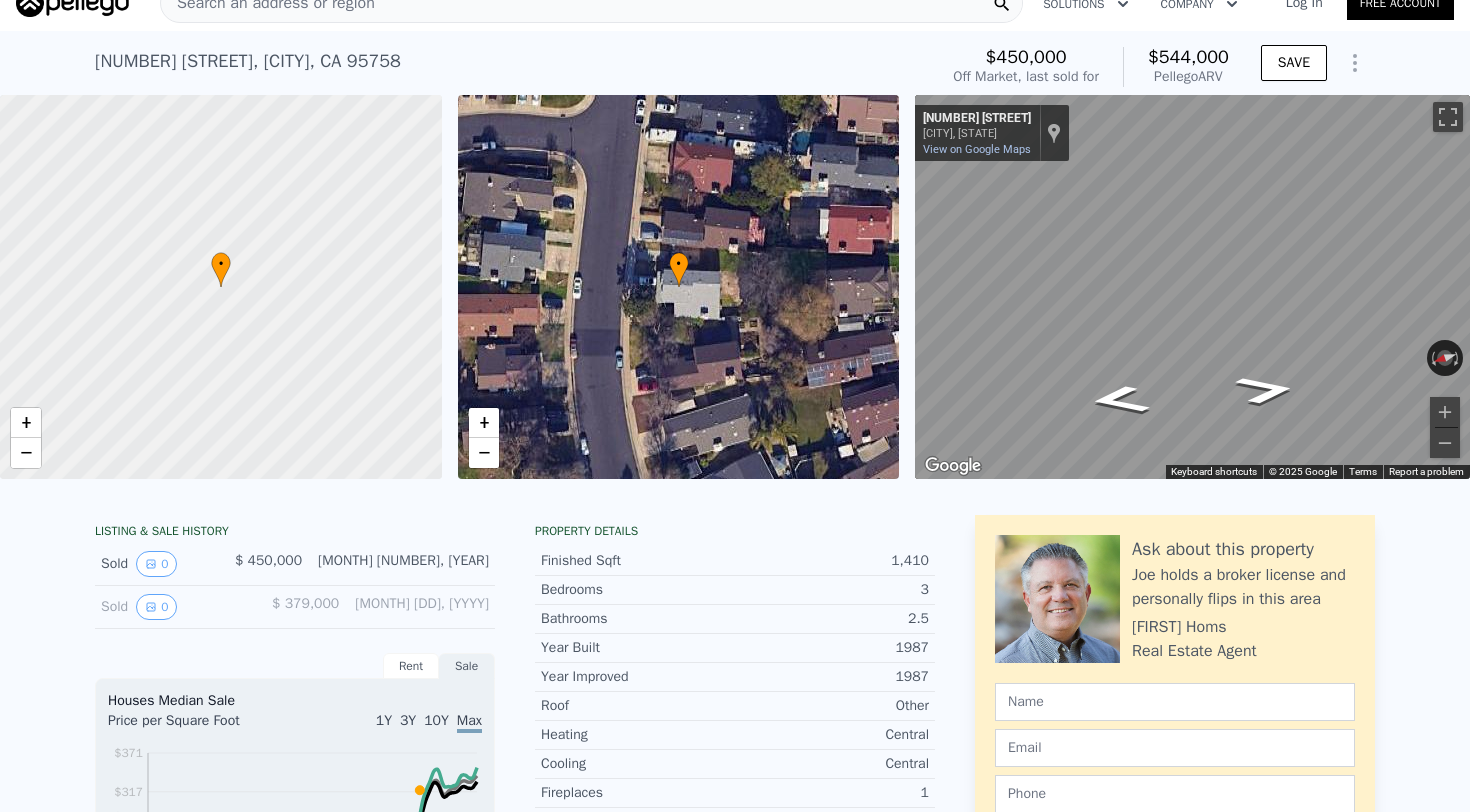 scroll, scrollTop: 0, scrollLeft: 0, axis: both 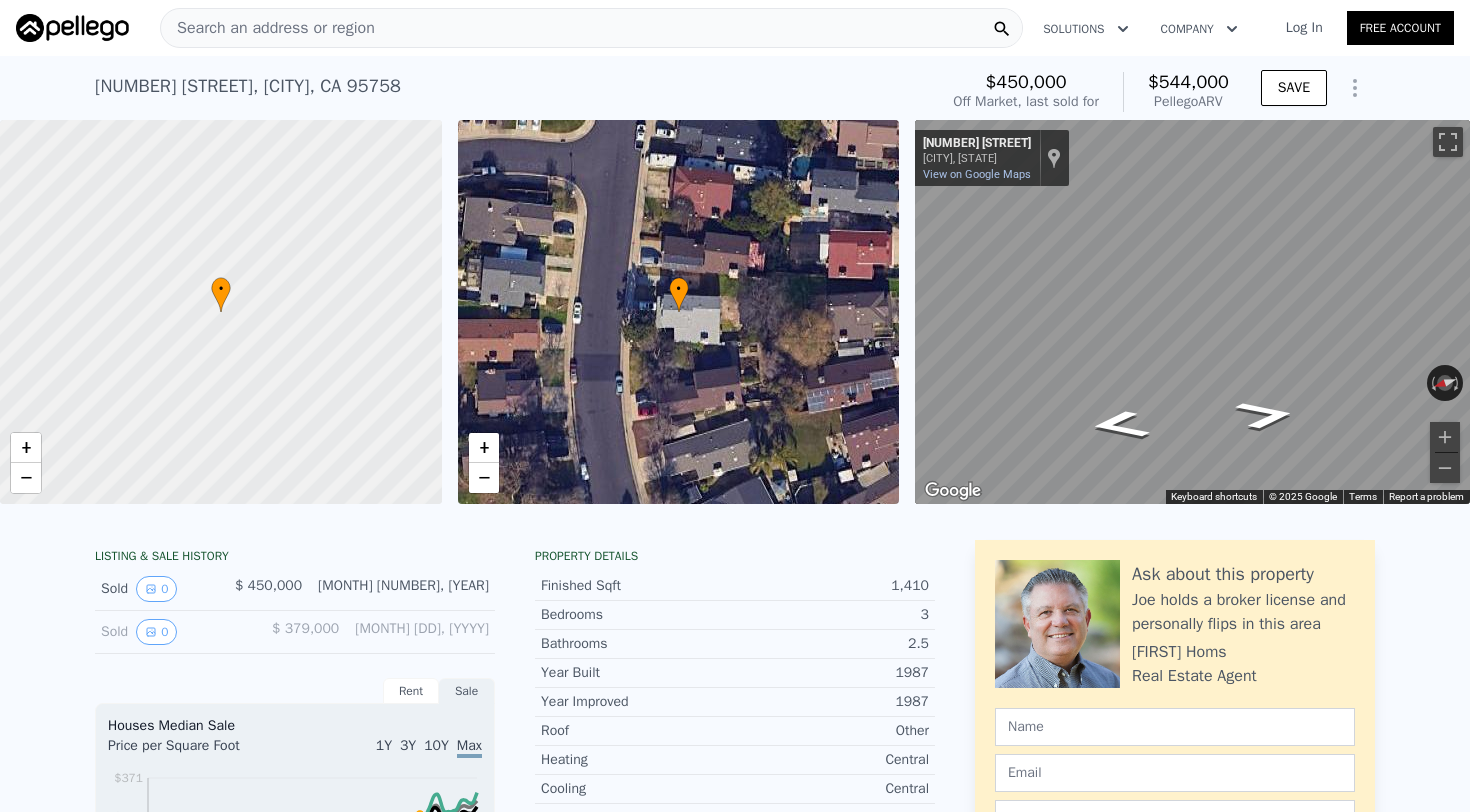 click on "Search an address or region" at bounding box center [268, 28] 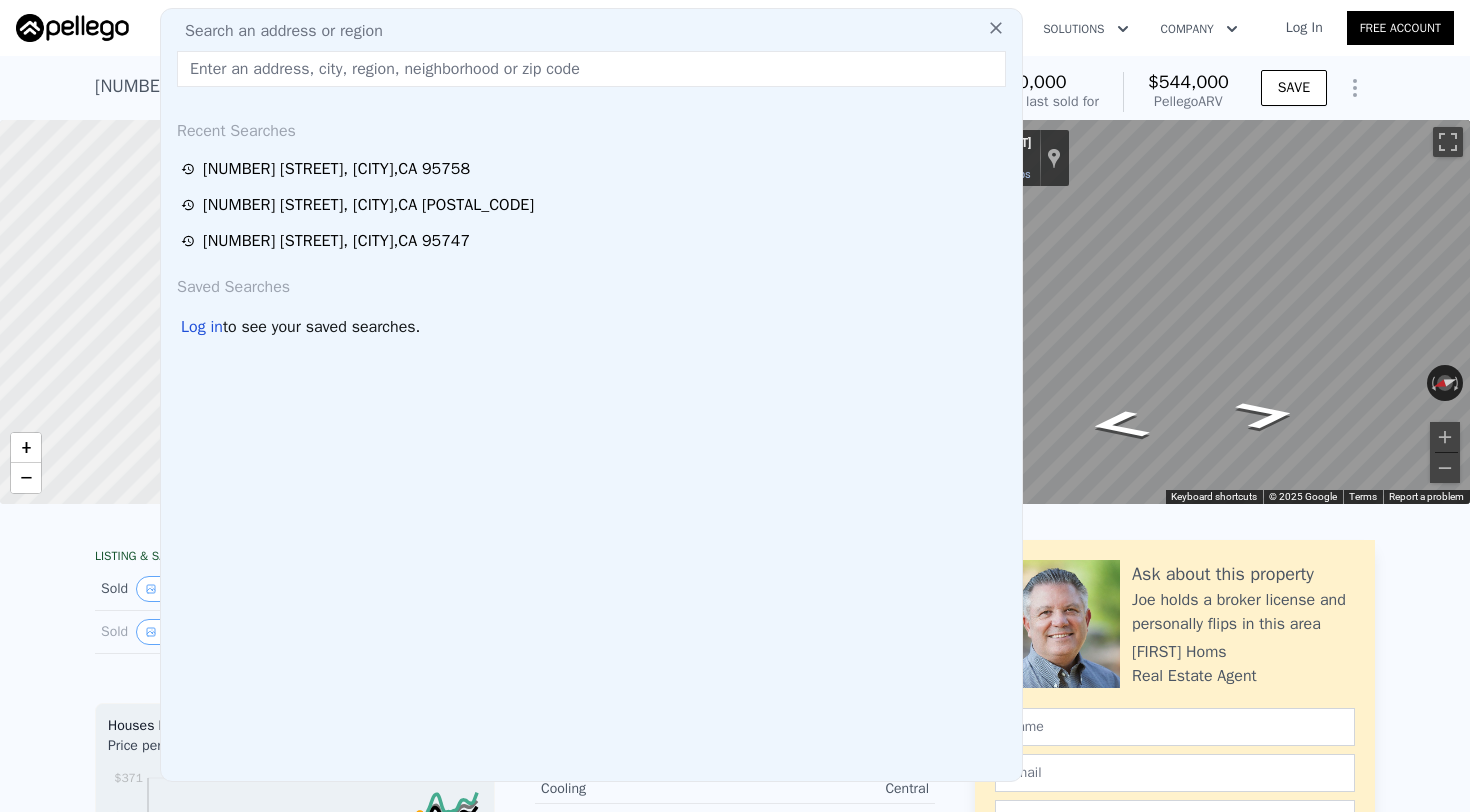 click at bounding box center (591, 69) 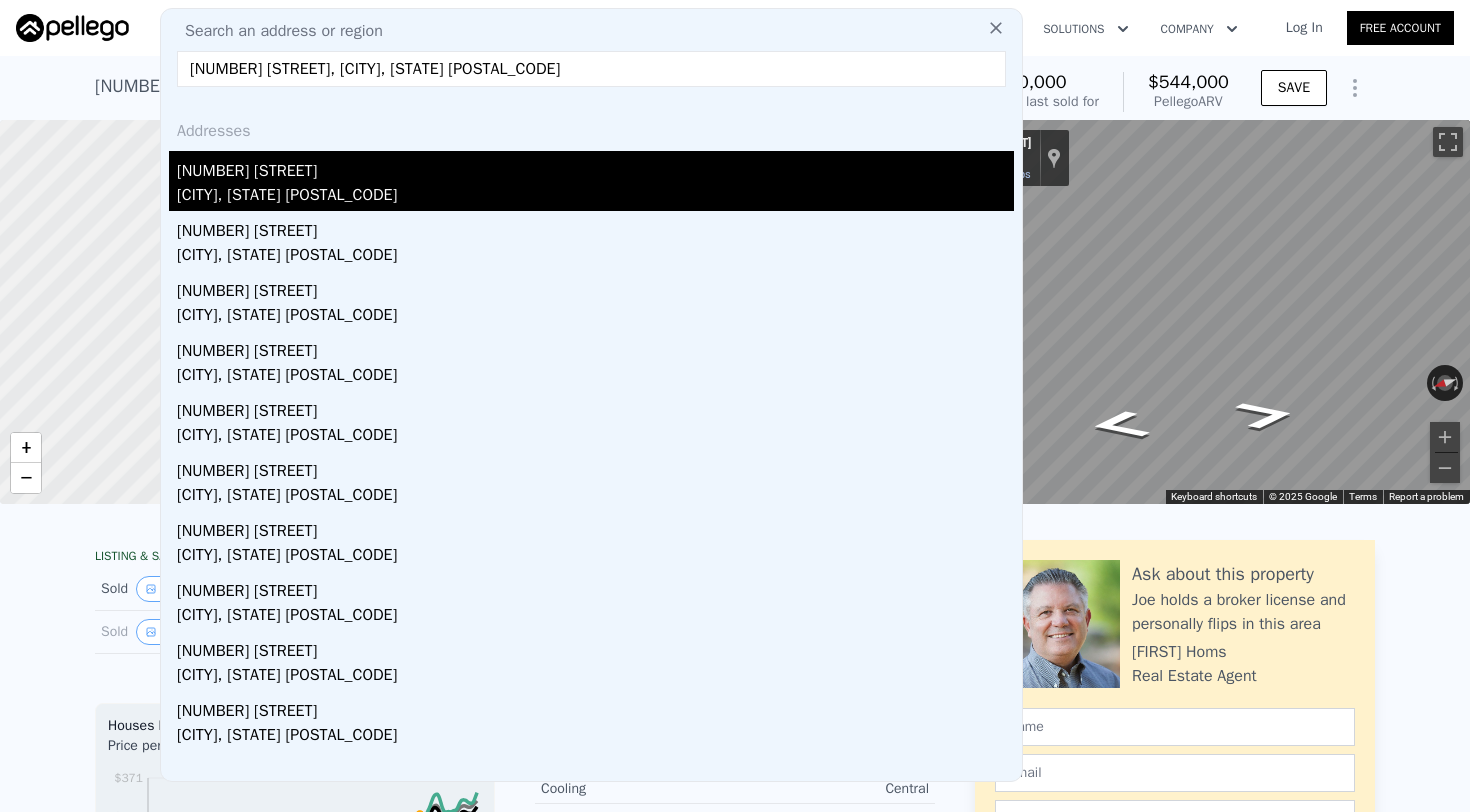 type on "[NUMBER] [STREET], [CITY], [STATE] [POSTAL_CODE]" 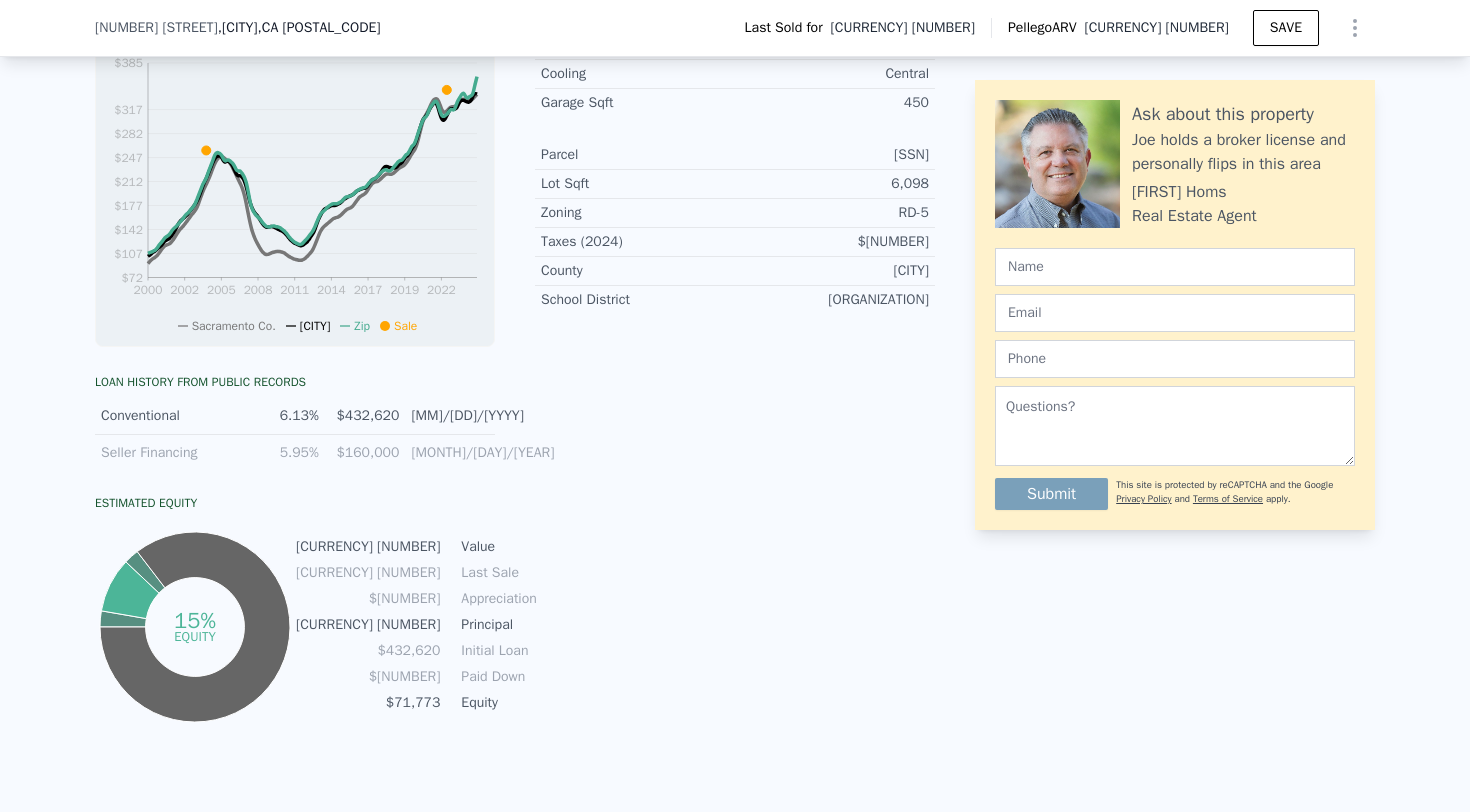 scroll, scrollTop: 712, scrollLeft: 0, axis: vertical 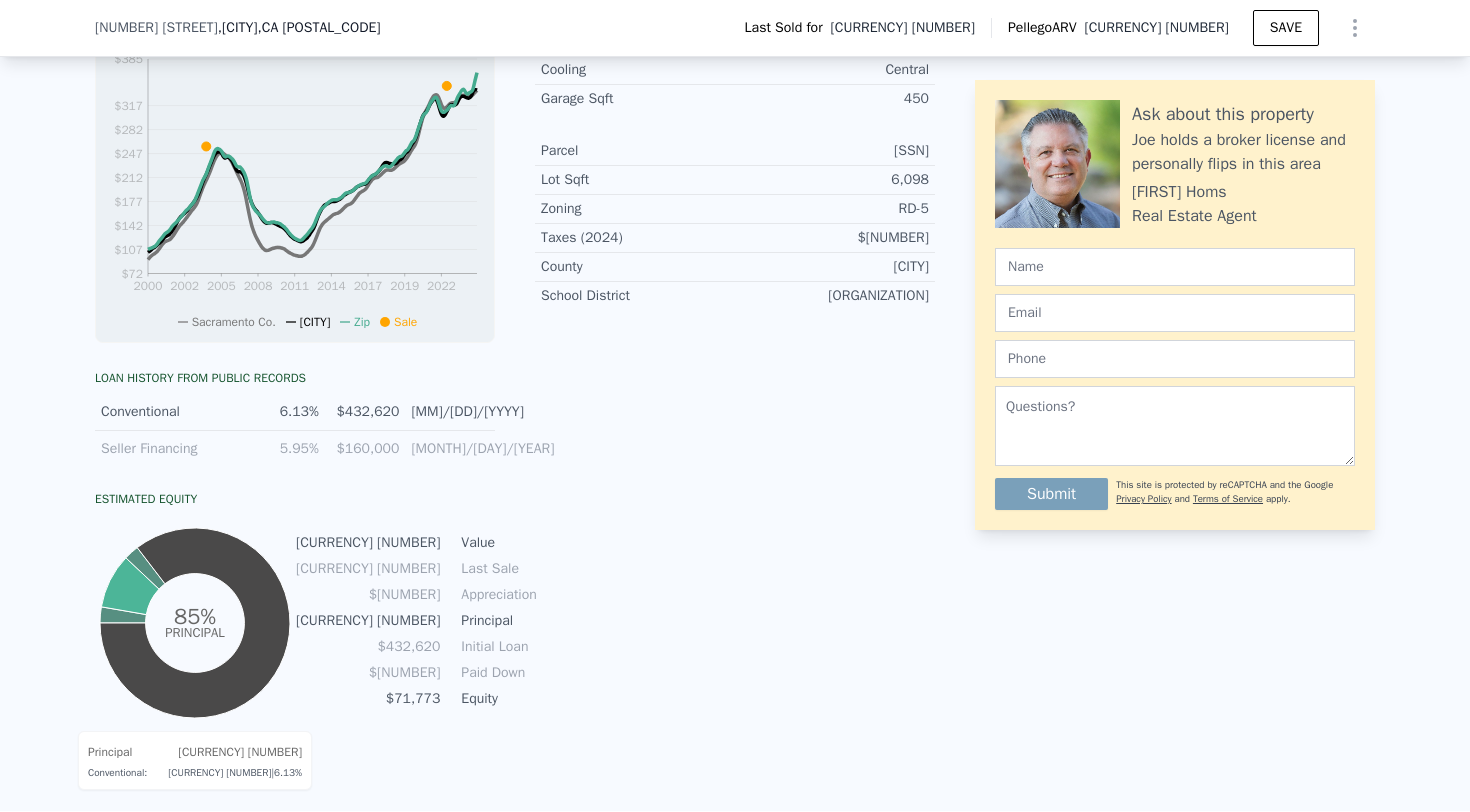 click 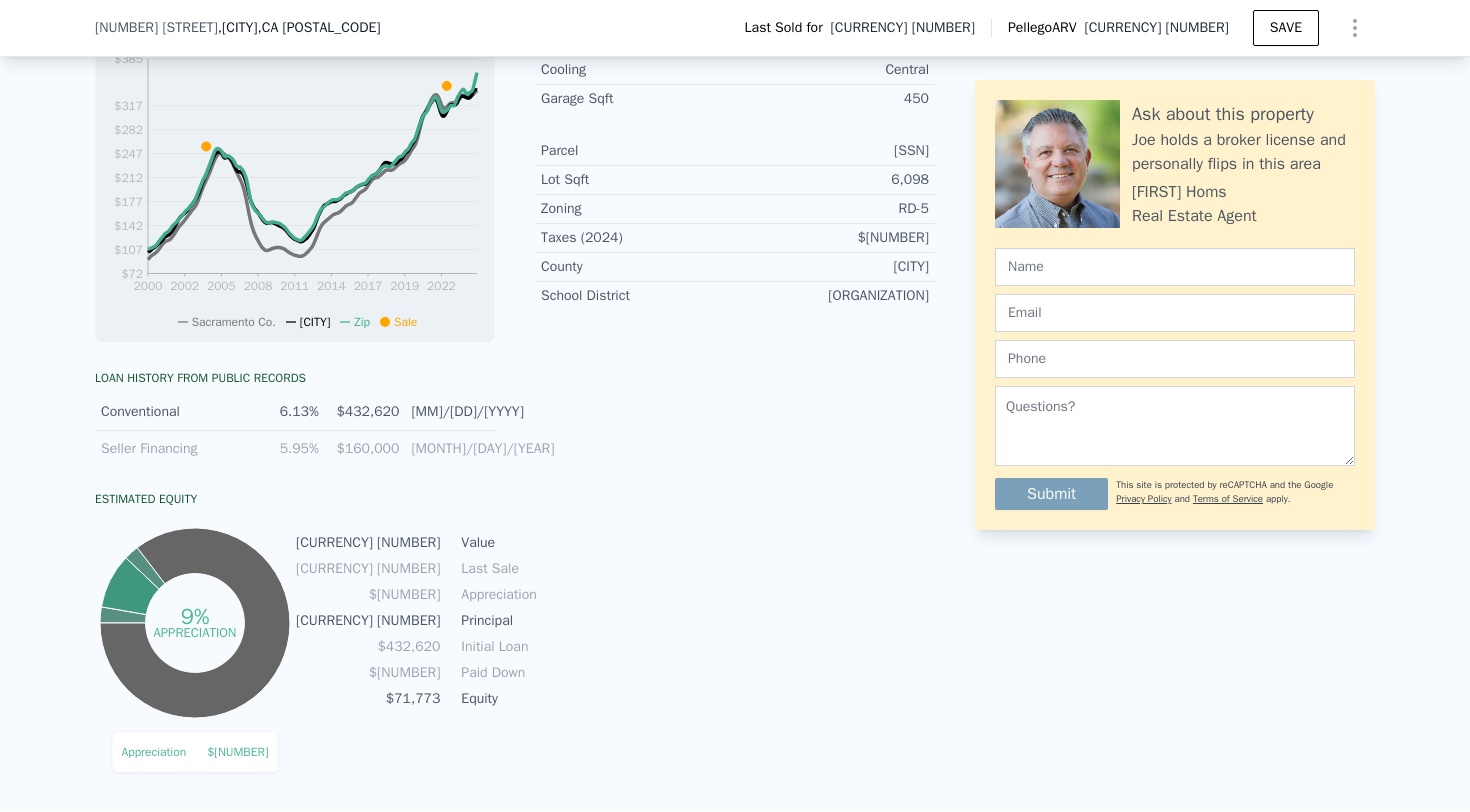 click 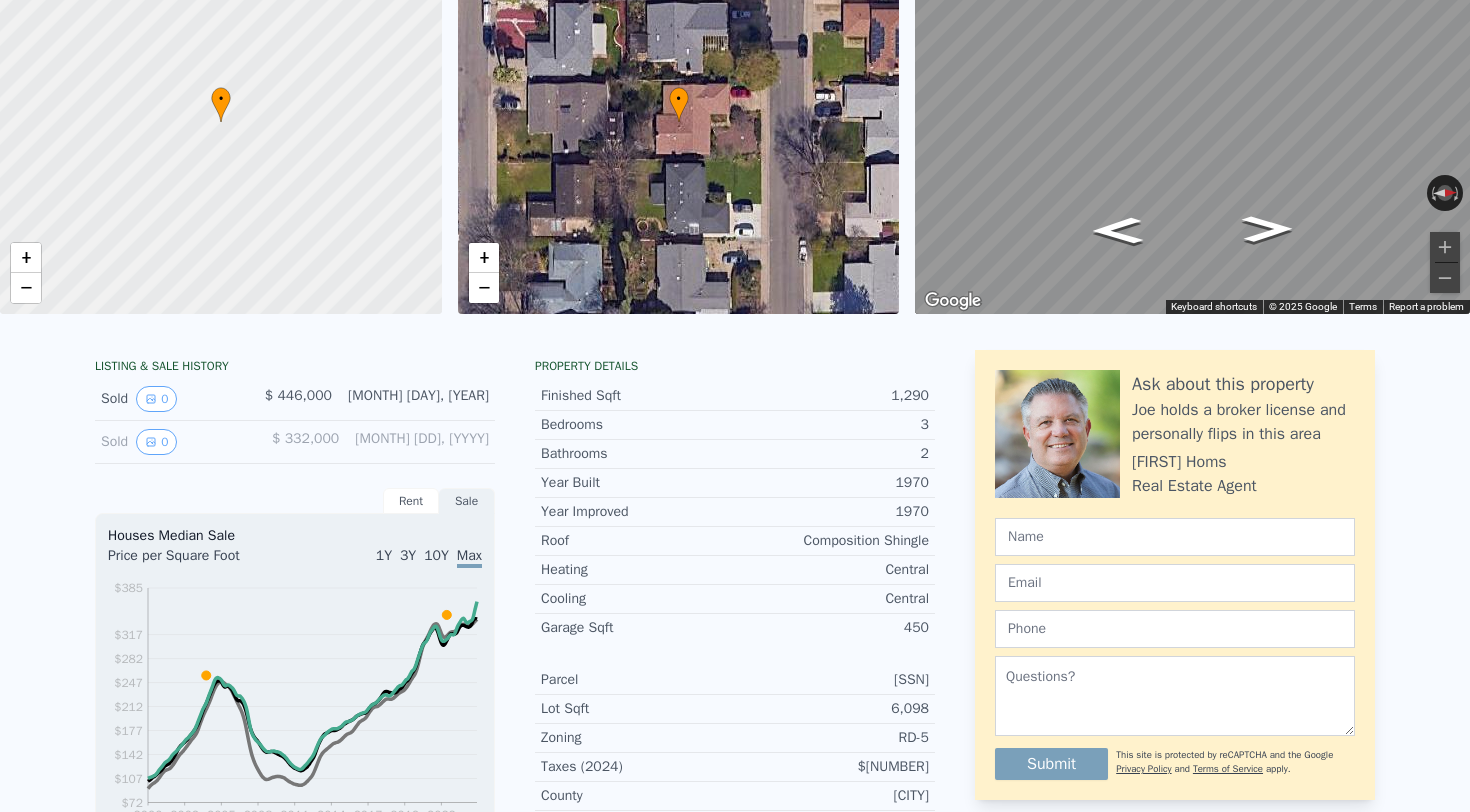 scroll, scrollTop: 7, scrollLeft: 0, axis: vertical 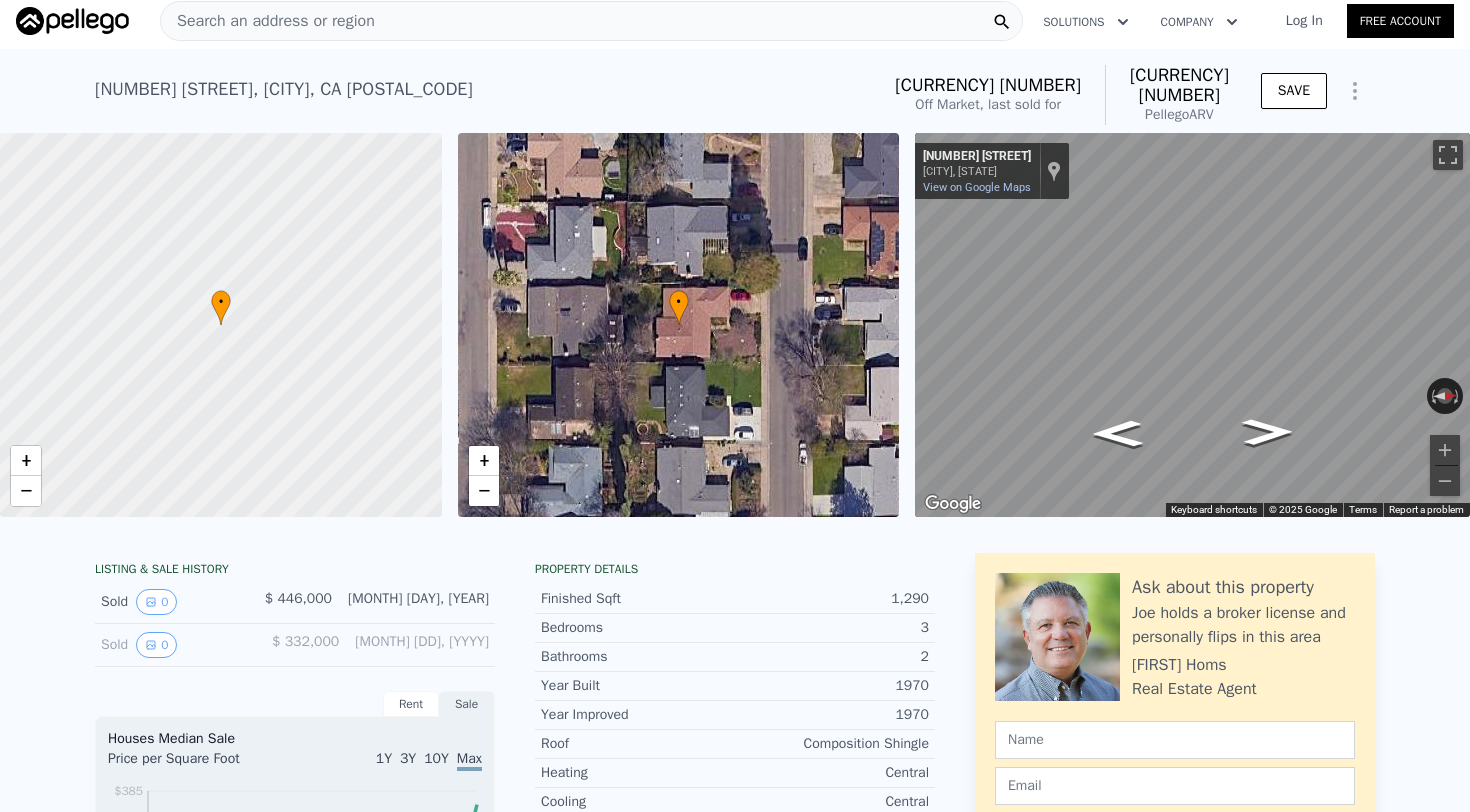 click on "Search an address or region" at bounding box center (268, 21) 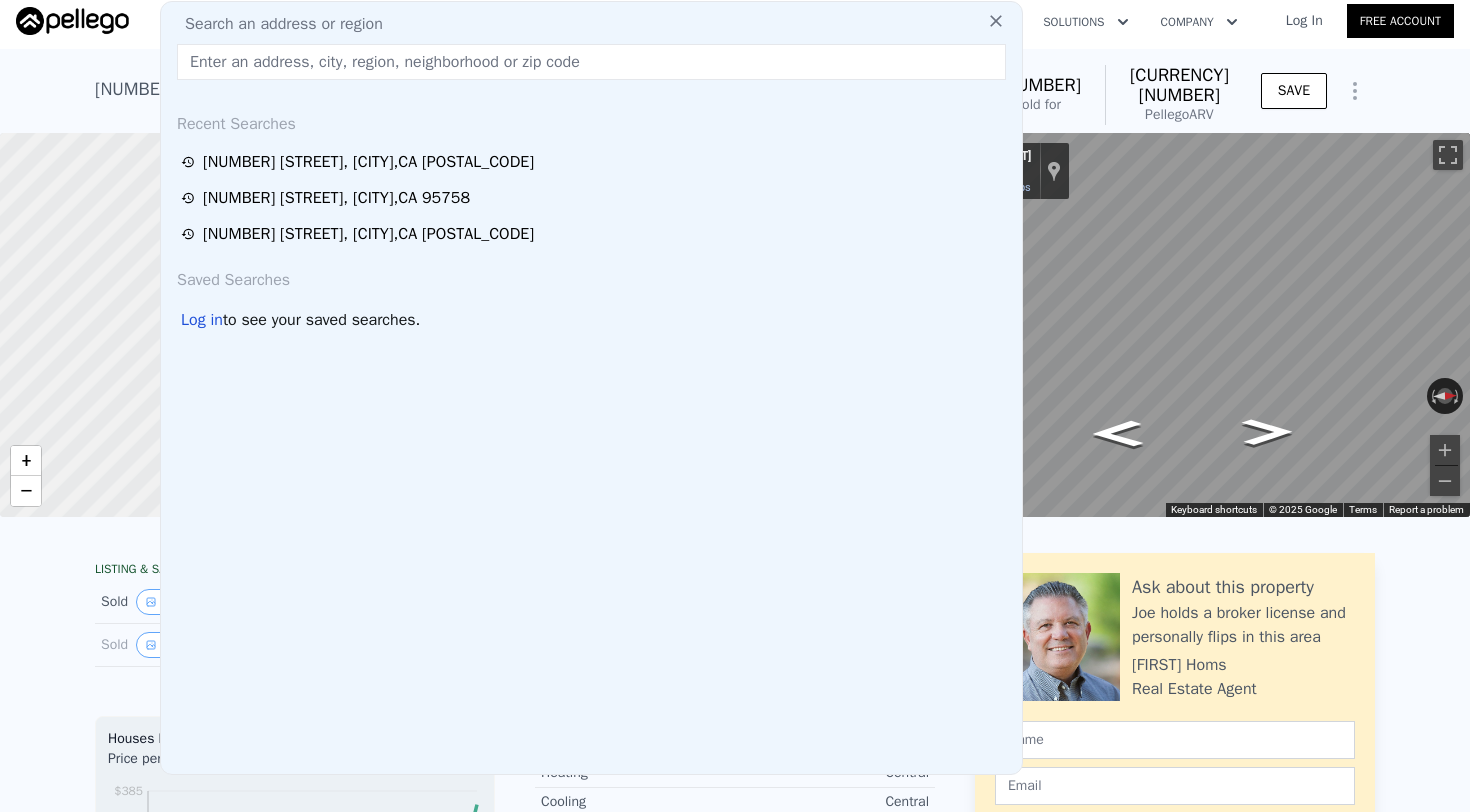 click on "Search an address or region" at bounding box center [276, 24] 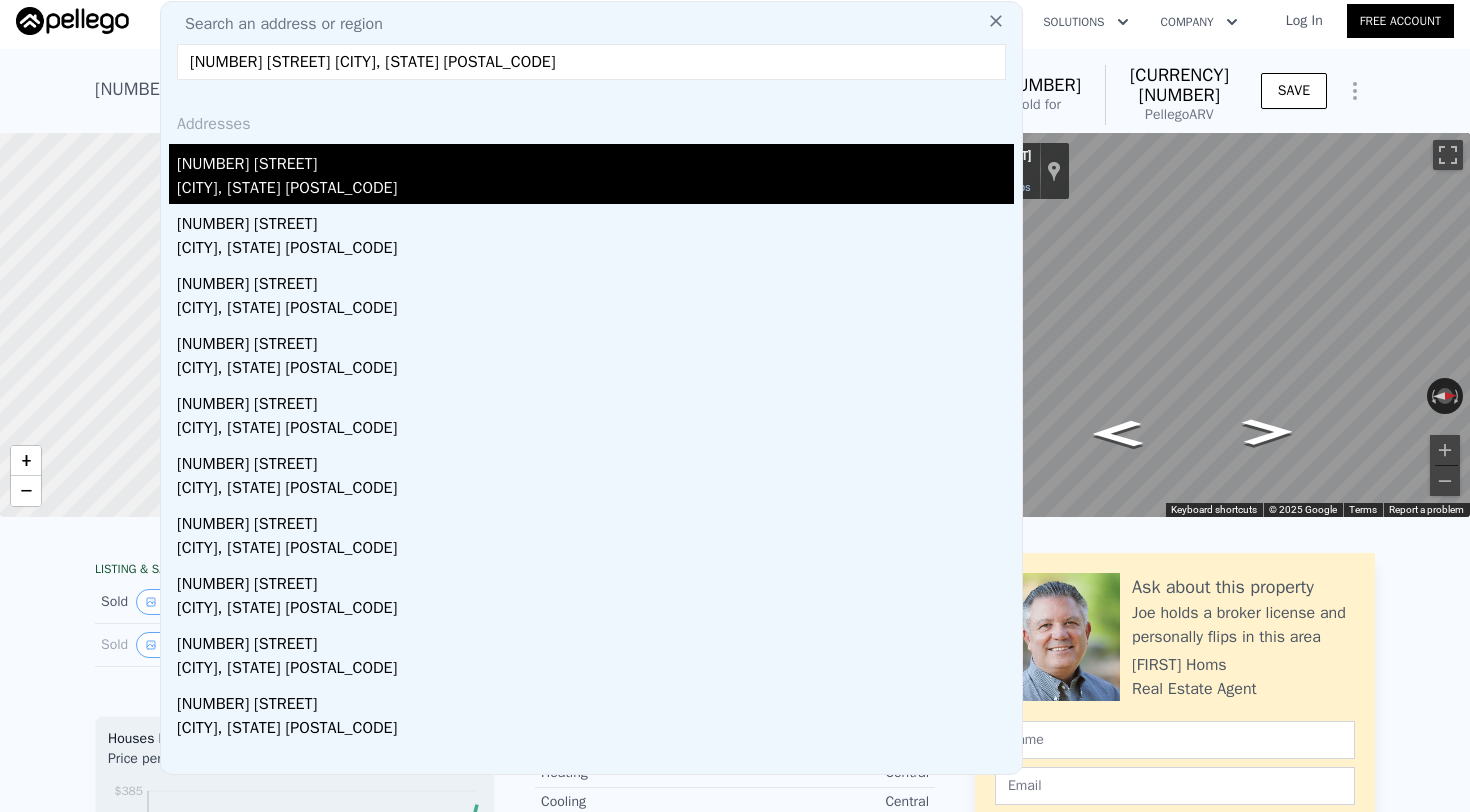 type on "[NUMBER] [STREET] [CITY], [STATE] [POSTAL_CODE]" 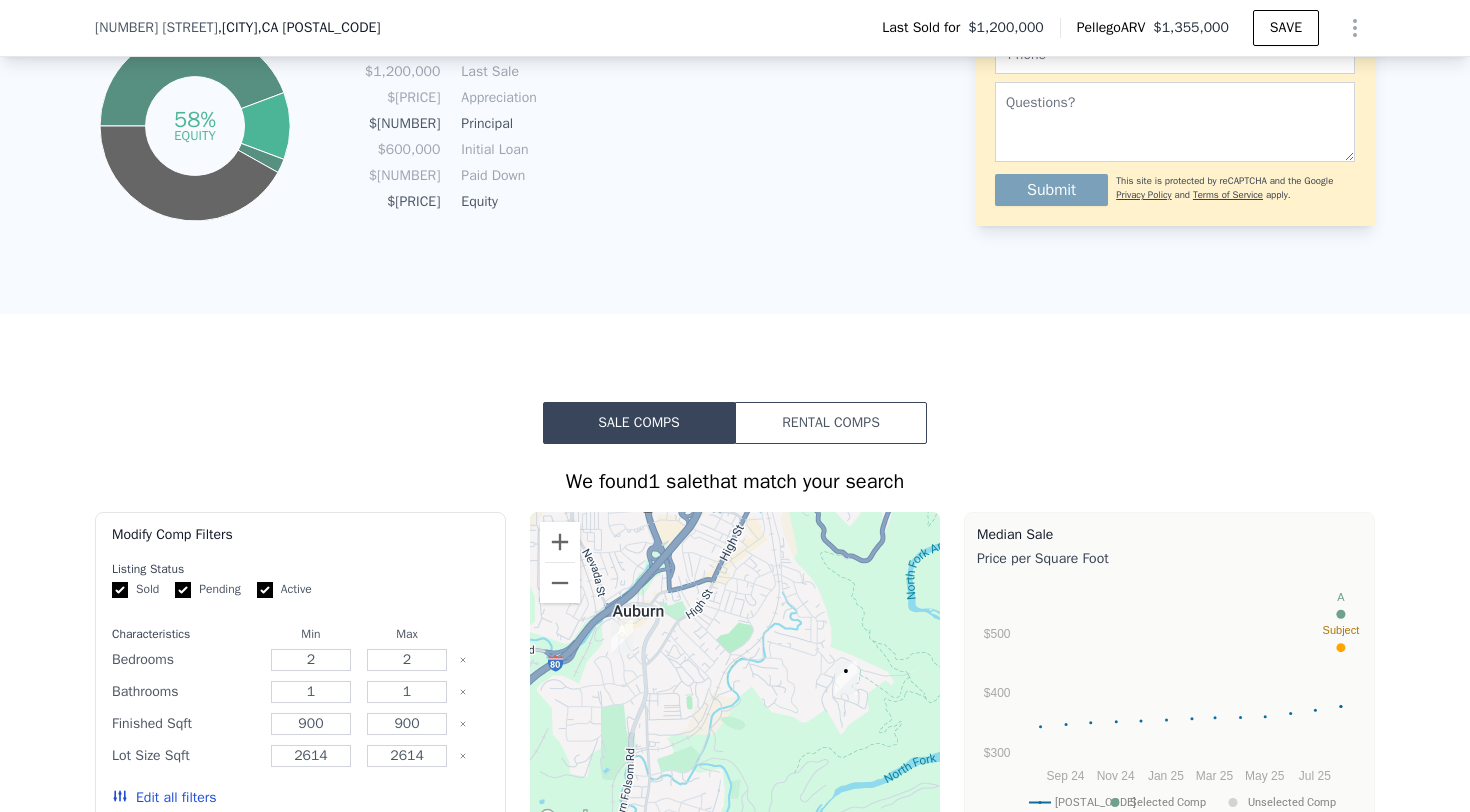 scroll, scrollTop: 0, scrollLeft: 0, axis: both 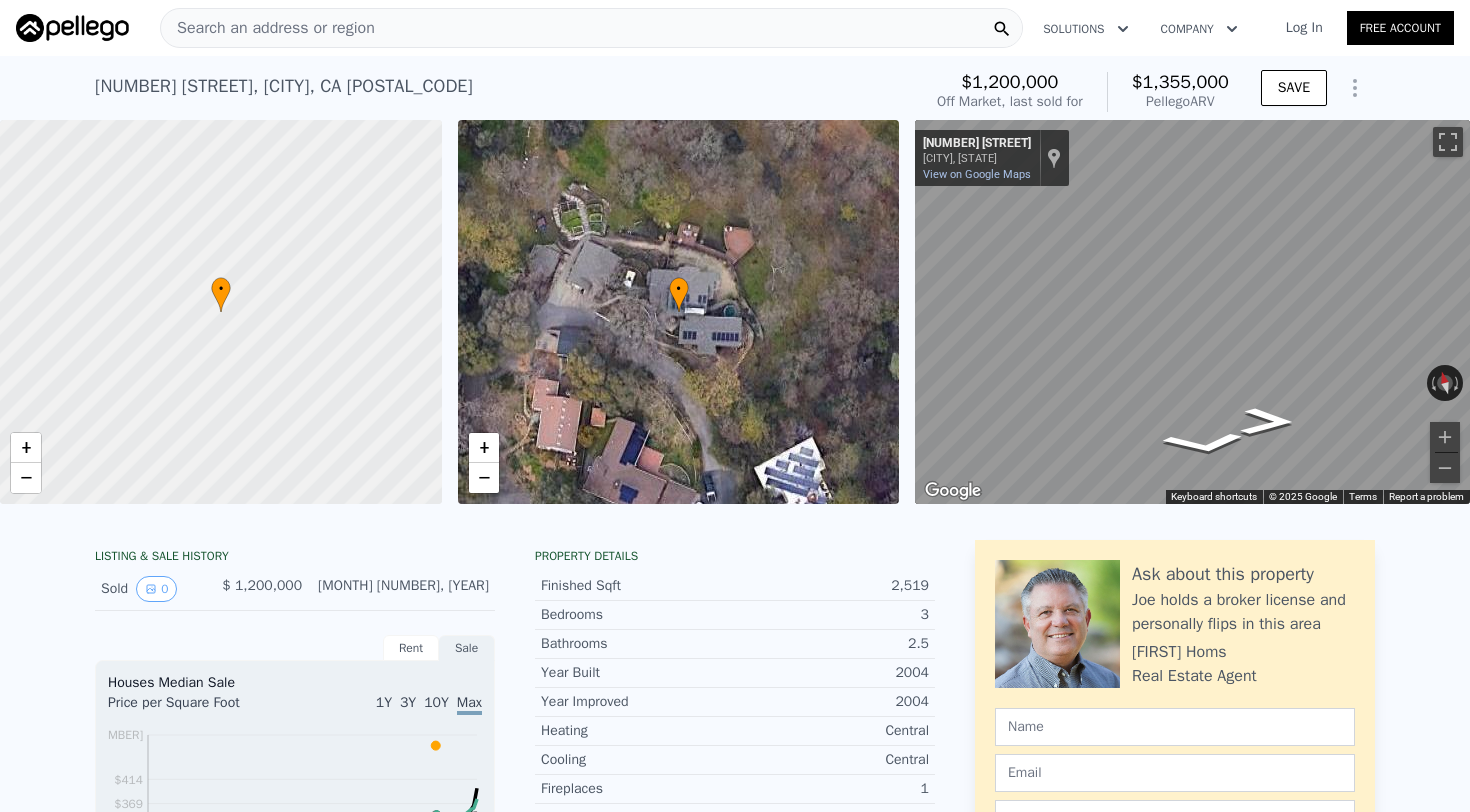 click on "Search an address or region" at bounding box center [268, 28] 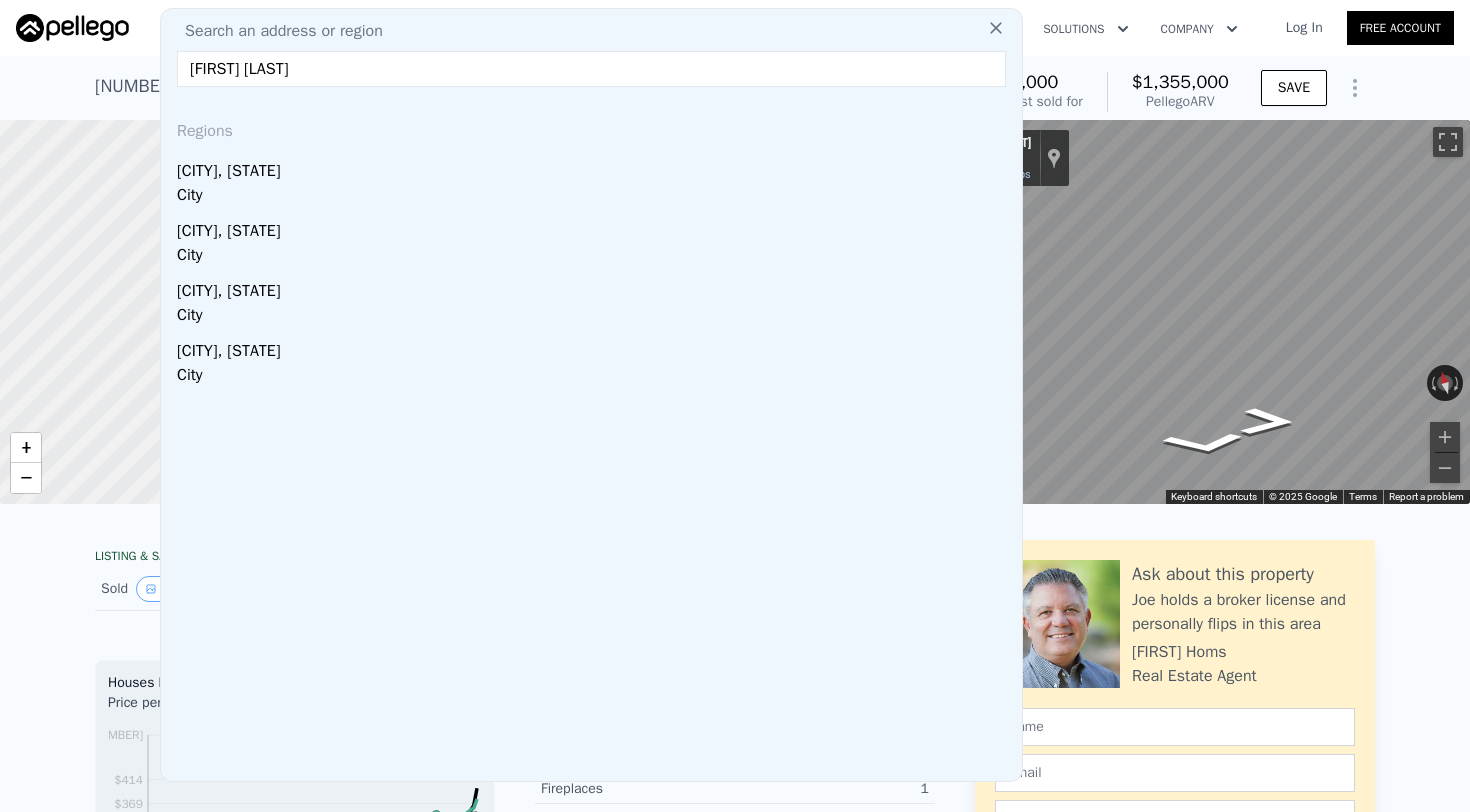 click on "[FIRST] [LAST]" at bounding box center (591, 69) 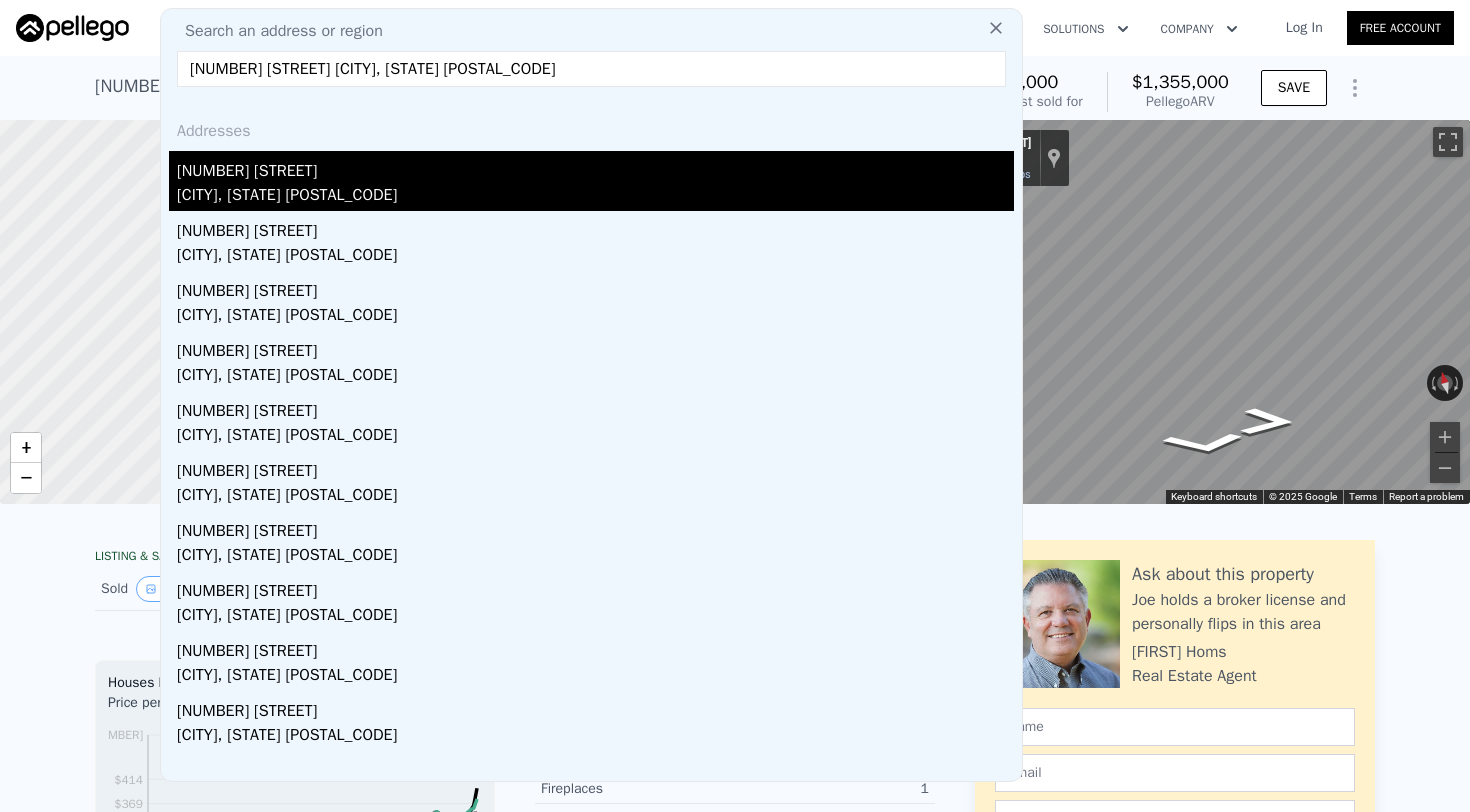 type on "[NUMBER] [STREET] [CITY], [STATE] [POSTAL_CODE]" 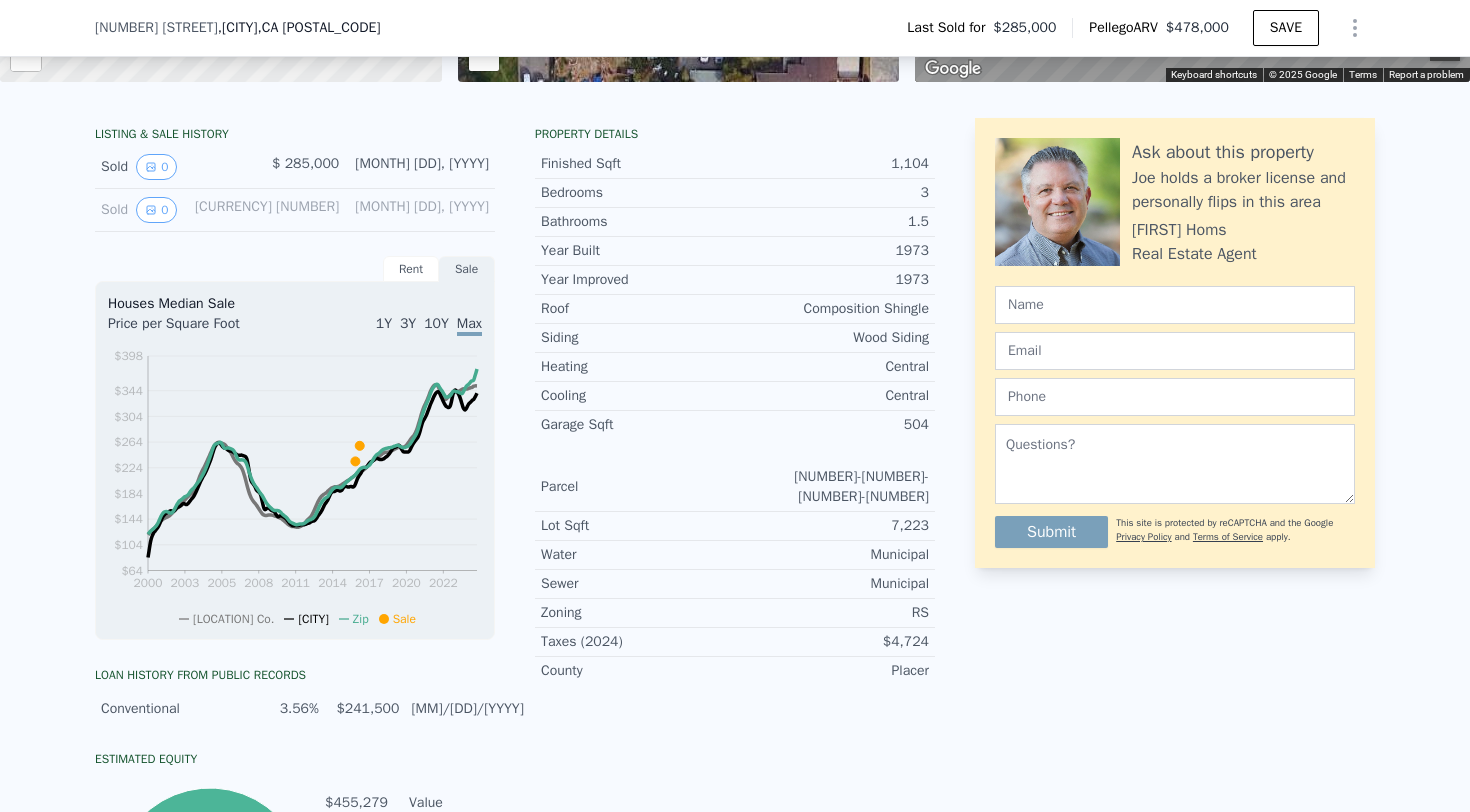 scroll, scrollTop: 0, scrollLeft: 0, axis: both 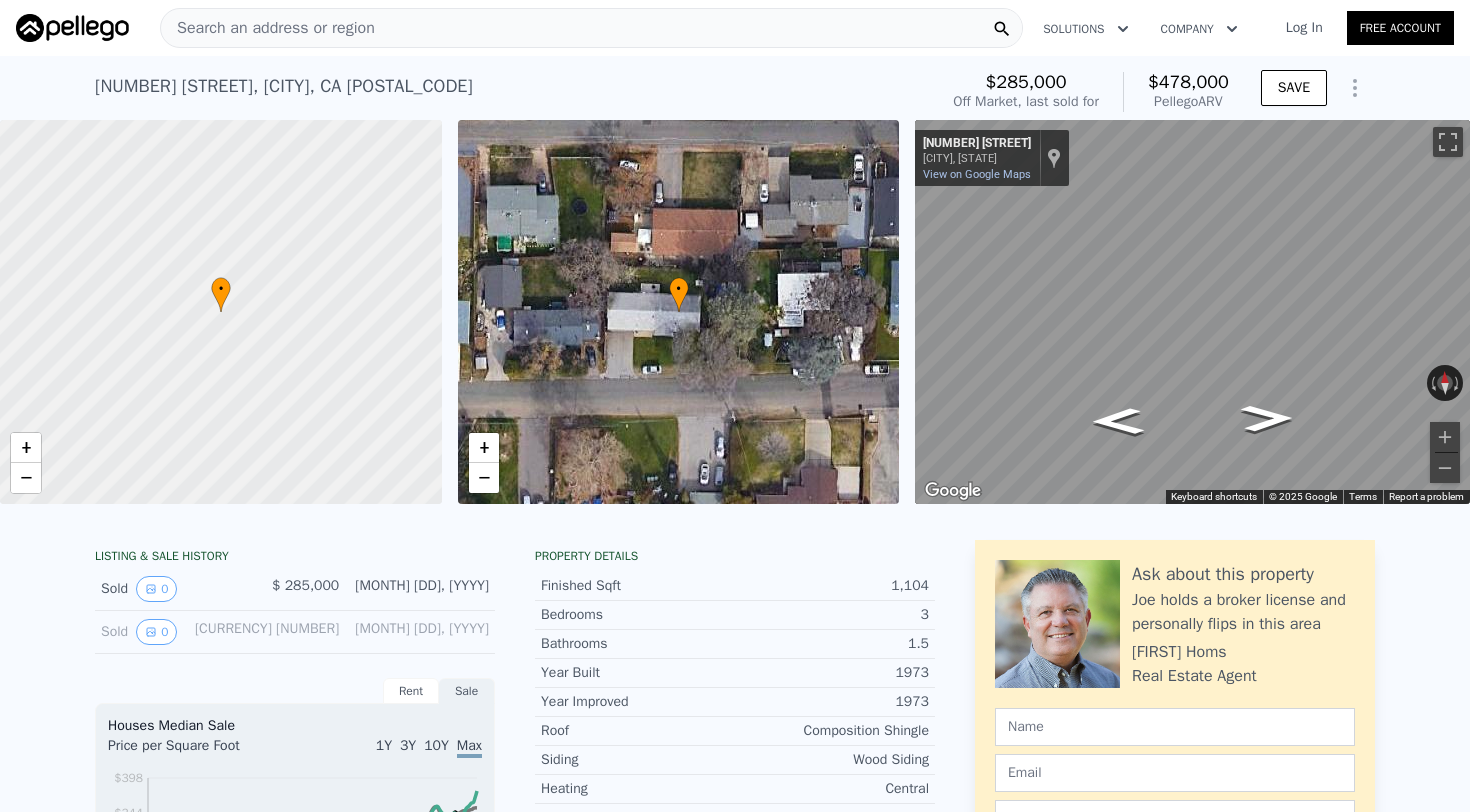click on "Search an address or region" at bounding box center [268, 28] 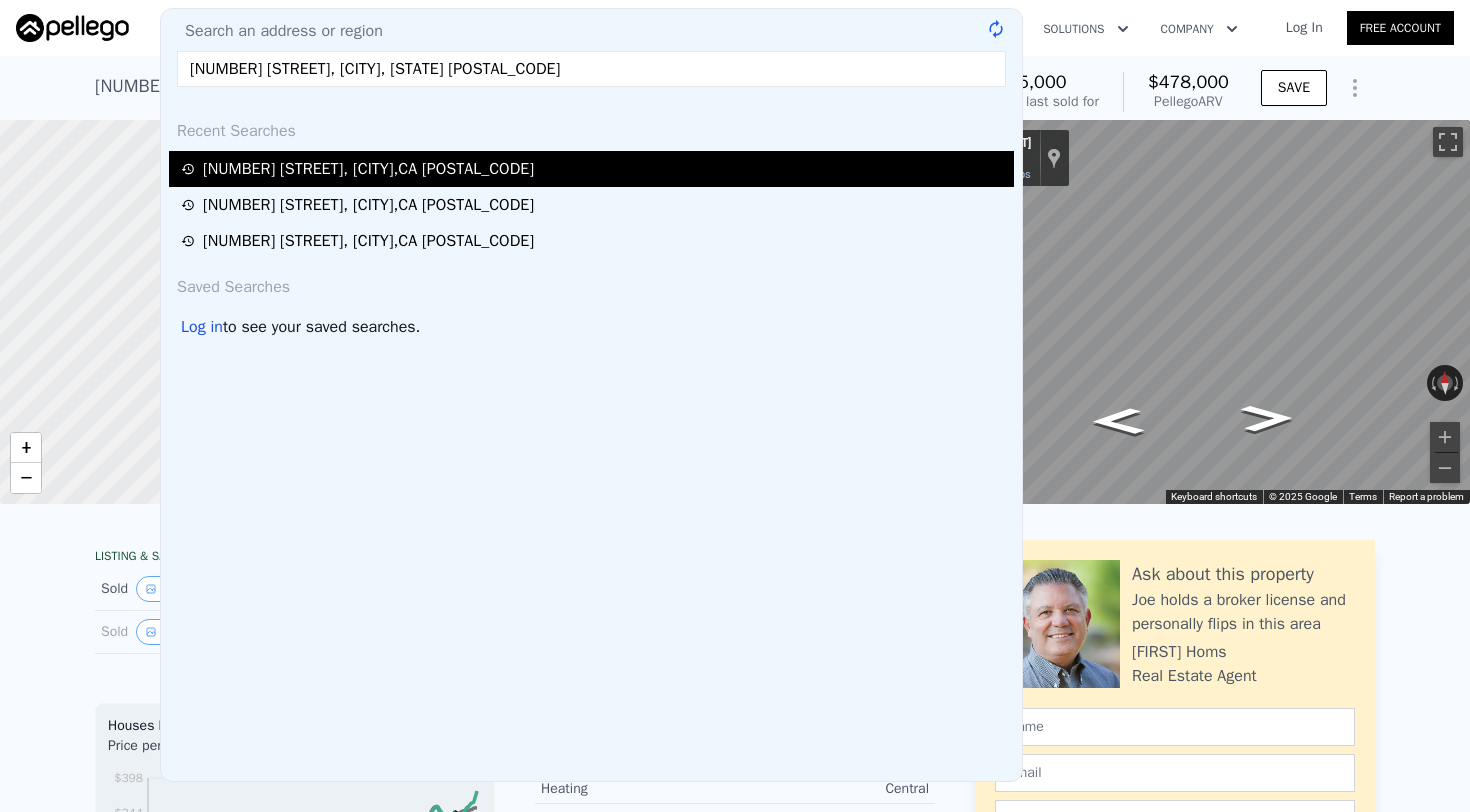 type on "[NUMBER] [STREET], [CITY], [STATE] [POSTAL_CODE]" 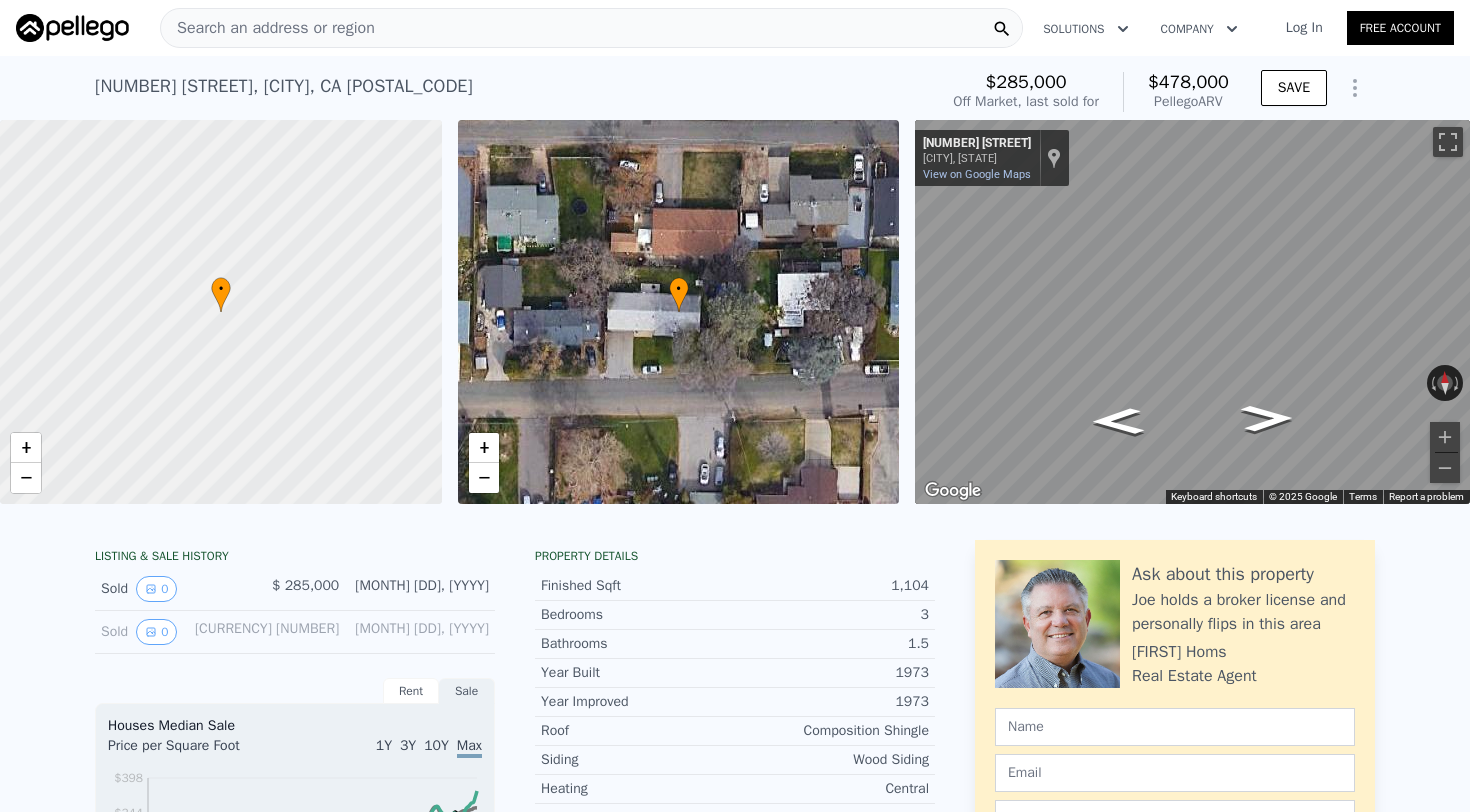 click on "Search an address or region" at bounding box center [591, 28] 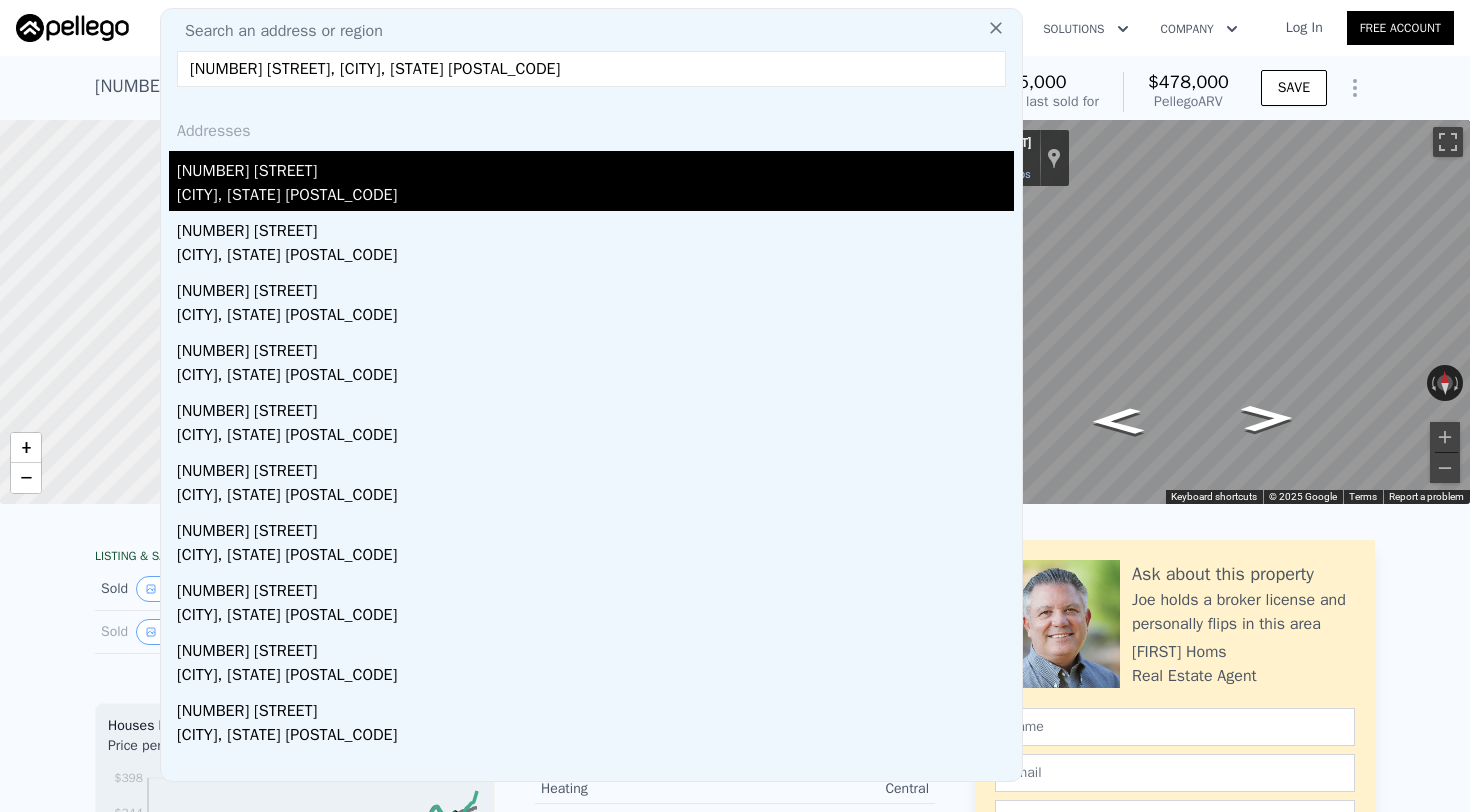 type on "[NUMBER] [STREET], [CITY], [STATE] [POSTAL_CODE]" 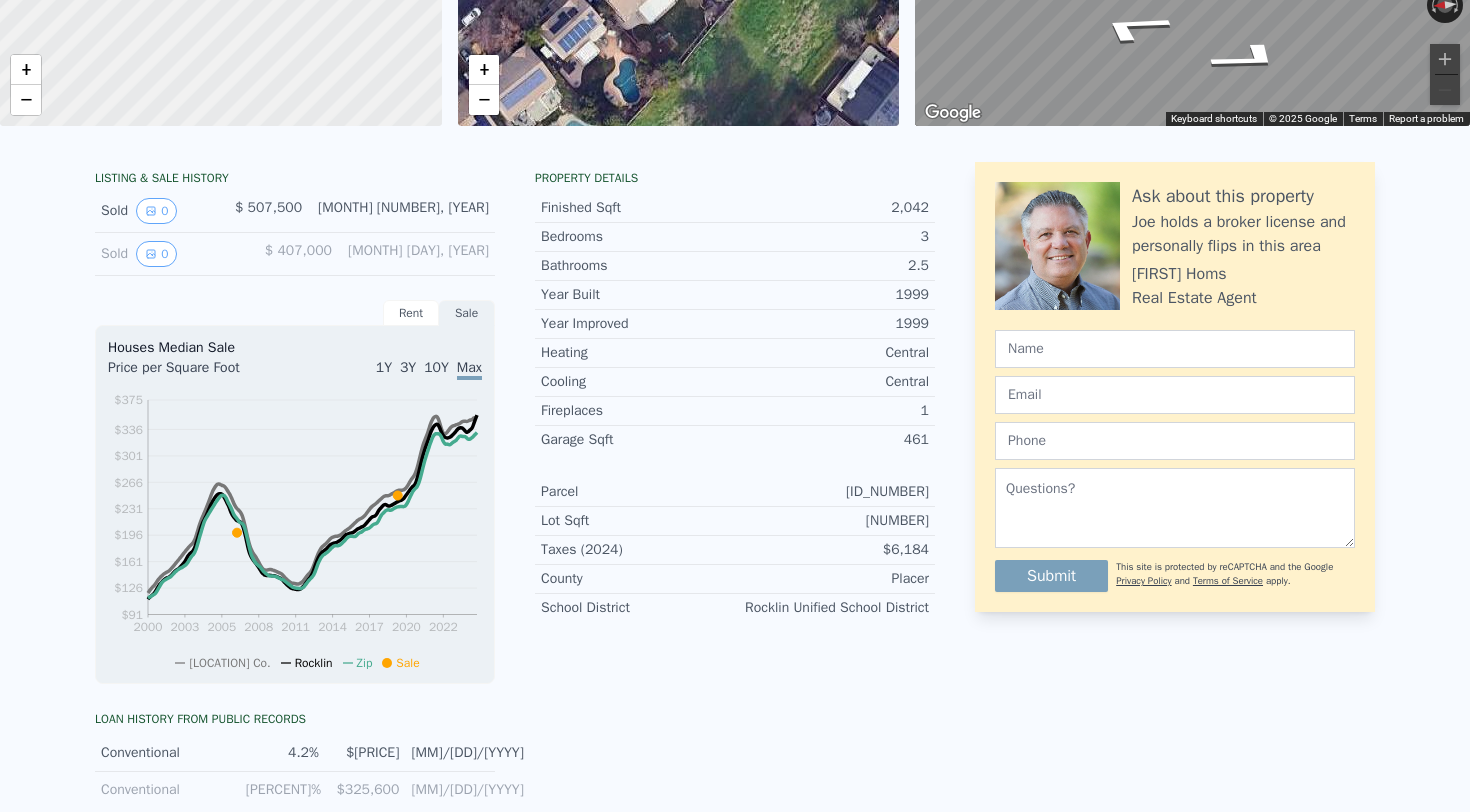 scroll, scrollTop: 0, scrollLeft: 0, axis: both 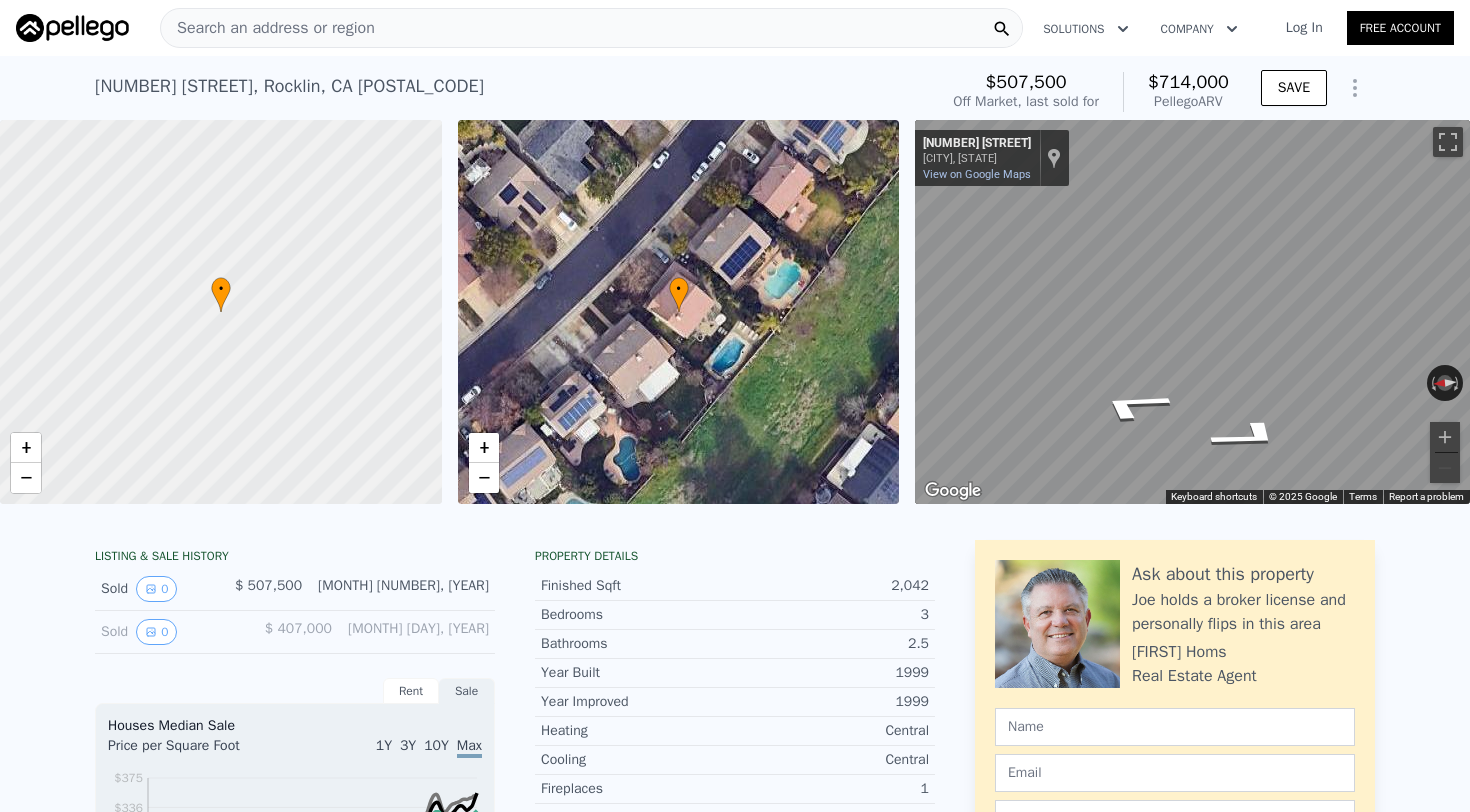click on "Search an address or region" at bounding box center [268, 28] 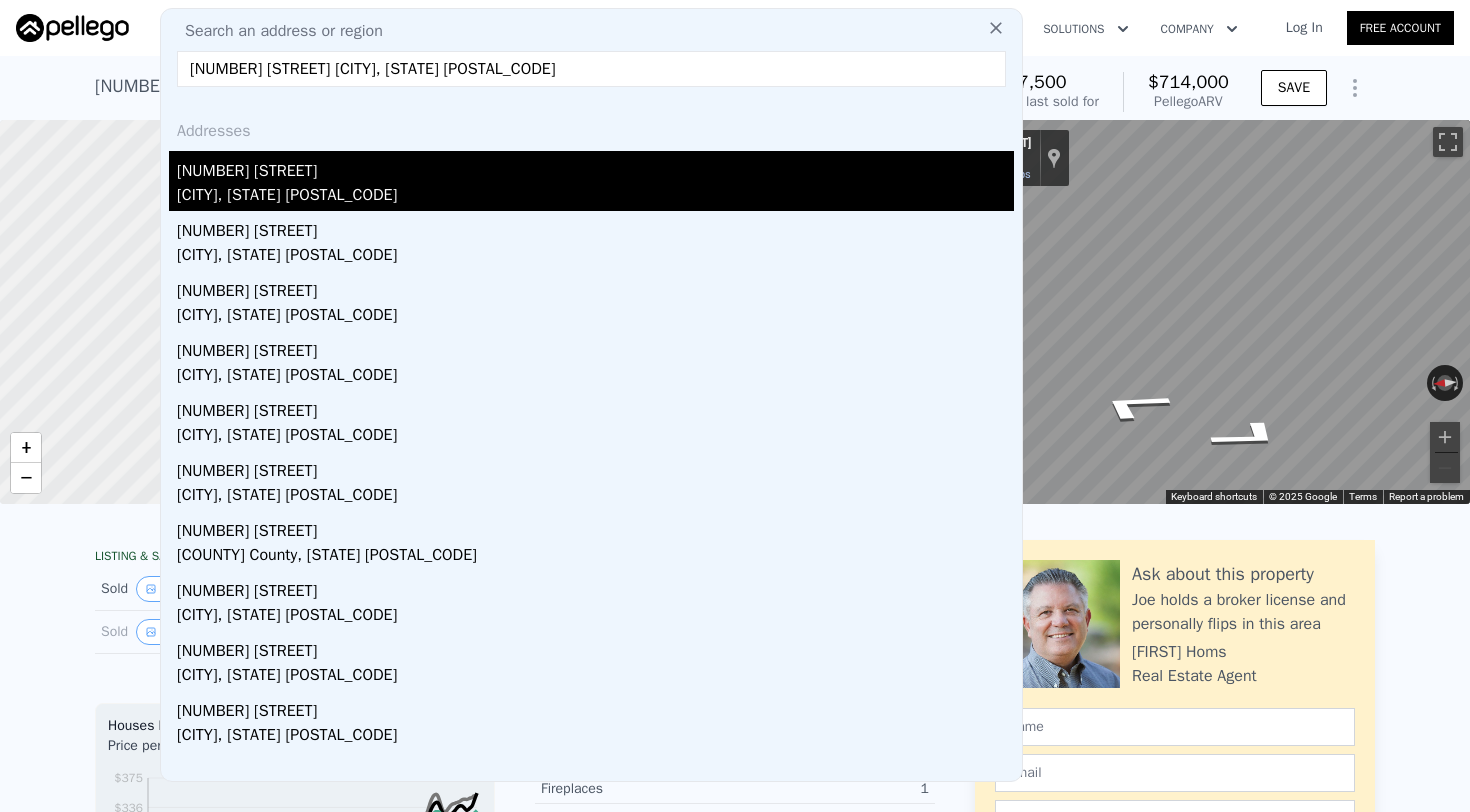 type on "[NUMBER] [STREET] [CITY], [STATE] [POSTAL_CODE]" 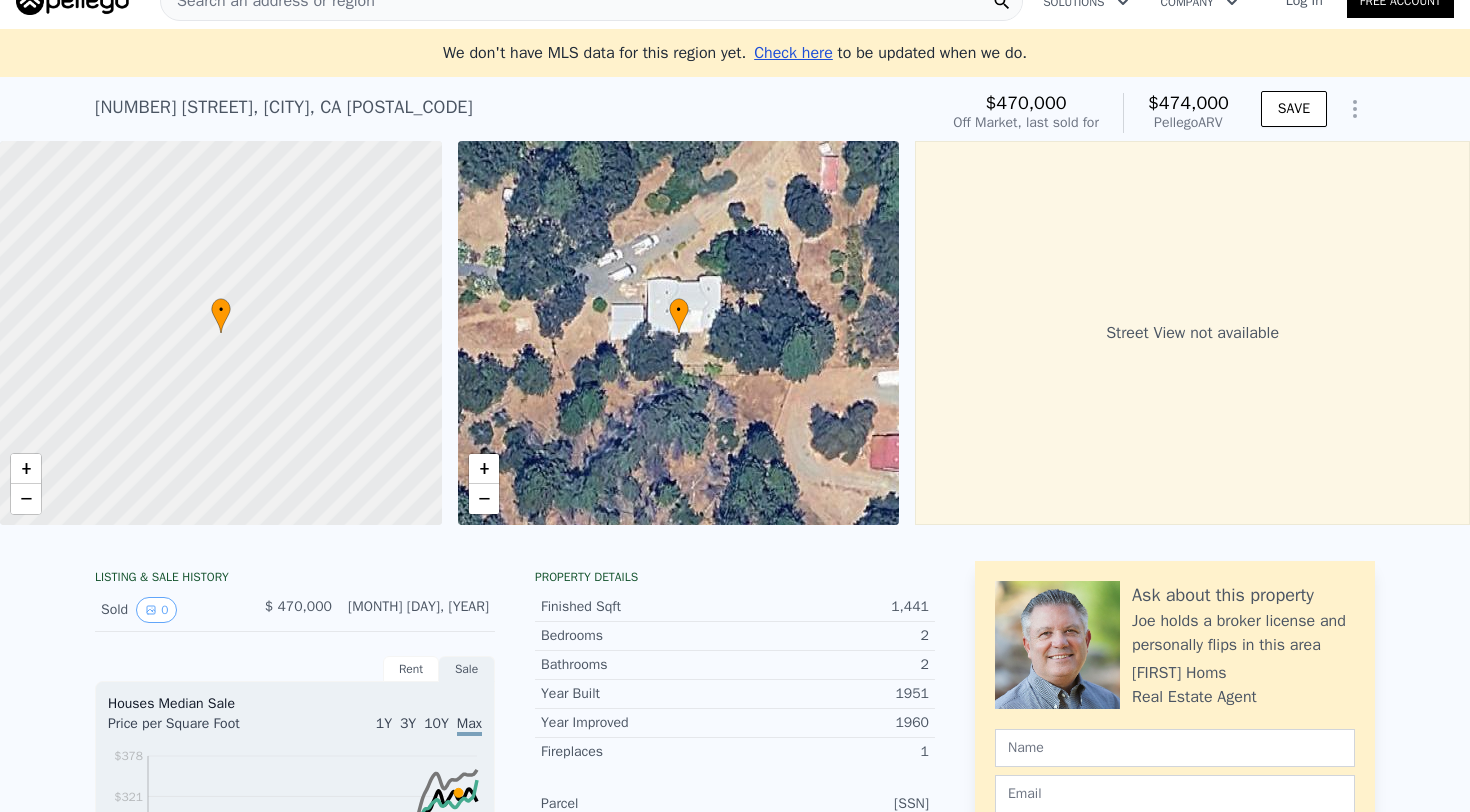 scroll, scrollTop: 0, scrollLeft: 0, axis: both 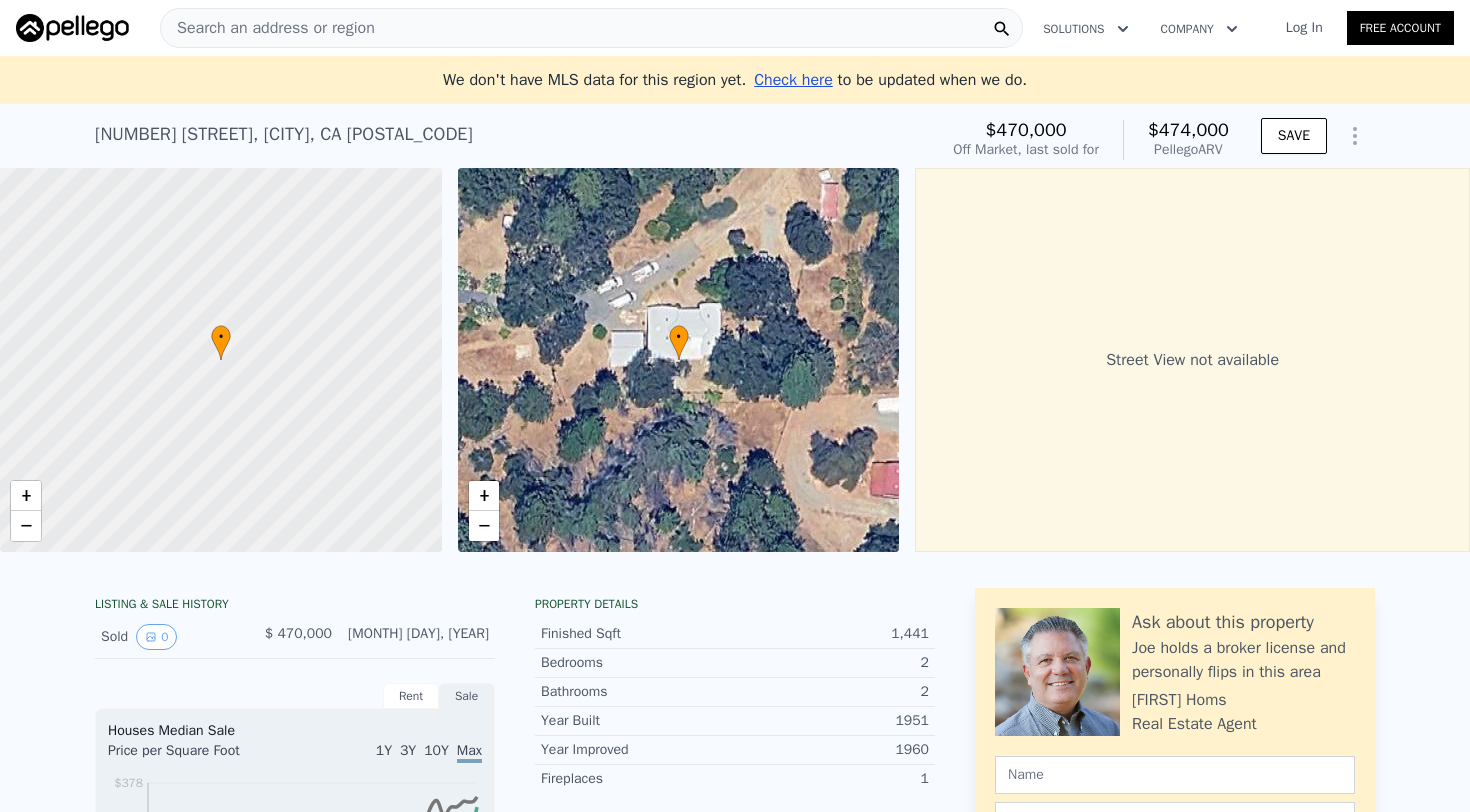 click on "Search an address or region" at bounding box center [268, 28] 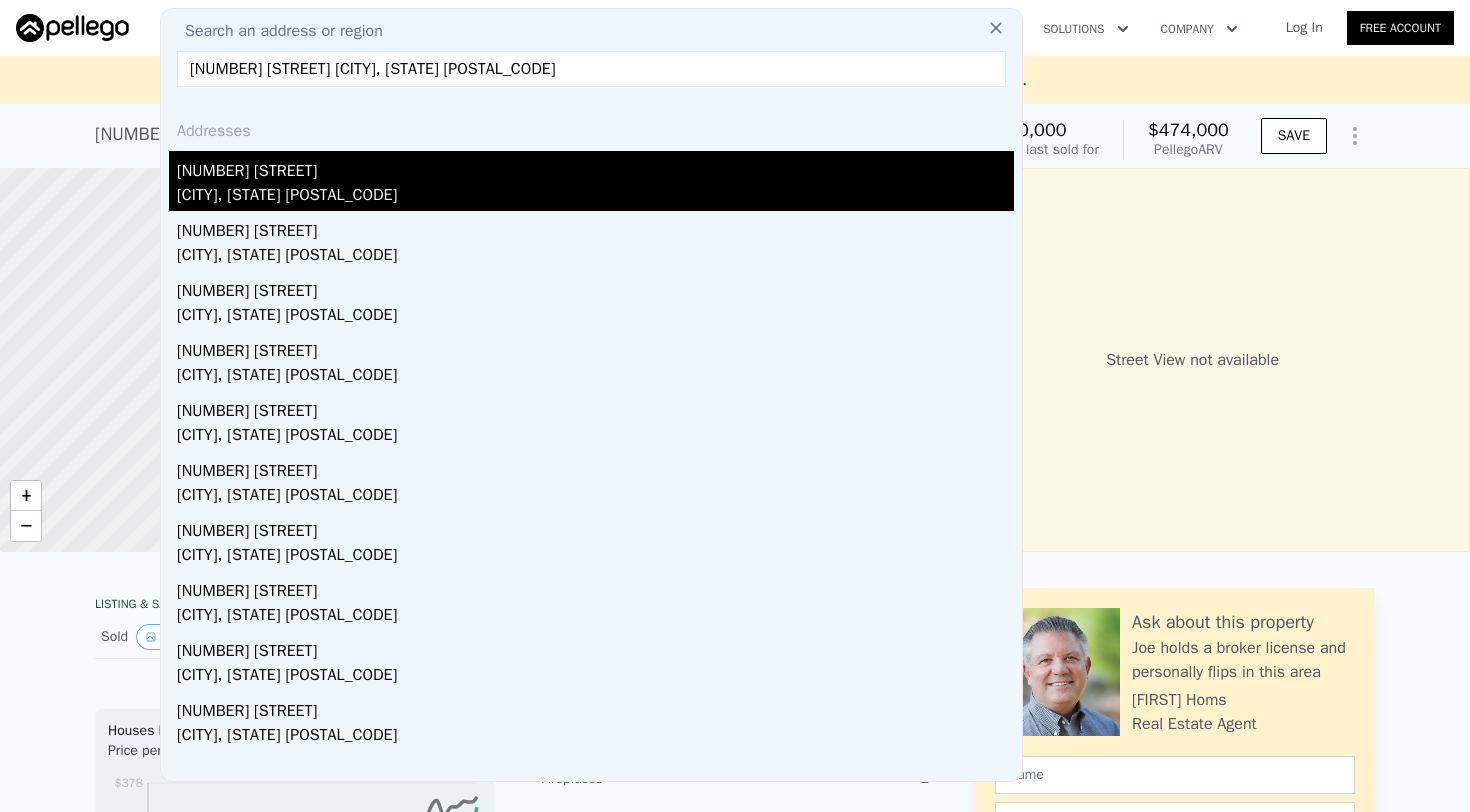 type on "[NUMBER] [STREET] [CITY], [STATE] [POSTAL_CODE]" 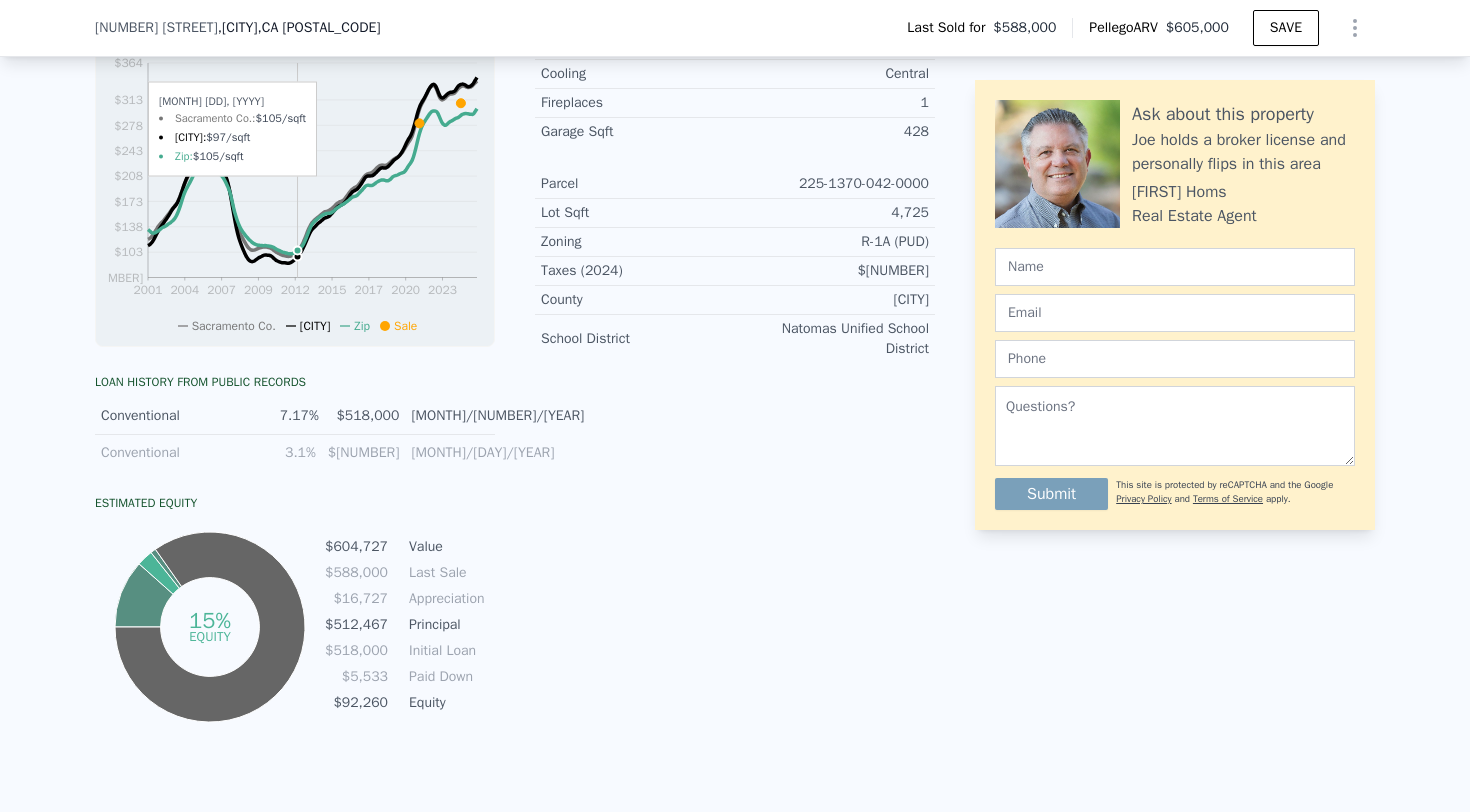scroll, scrollTop: 7, scrollLeft: 0, axis: vertical 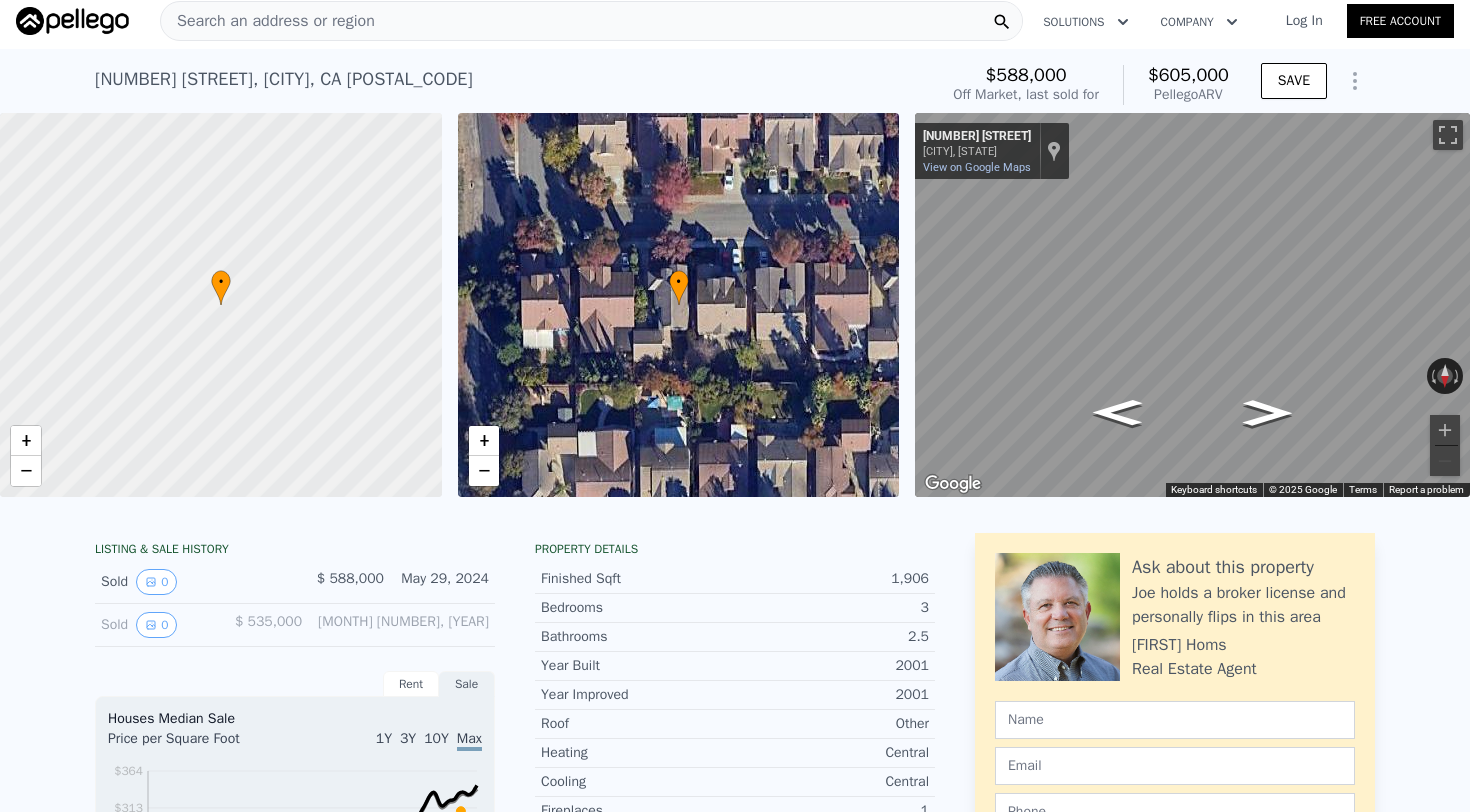 click on "Search an address or region" at bounding box center [268, 21] 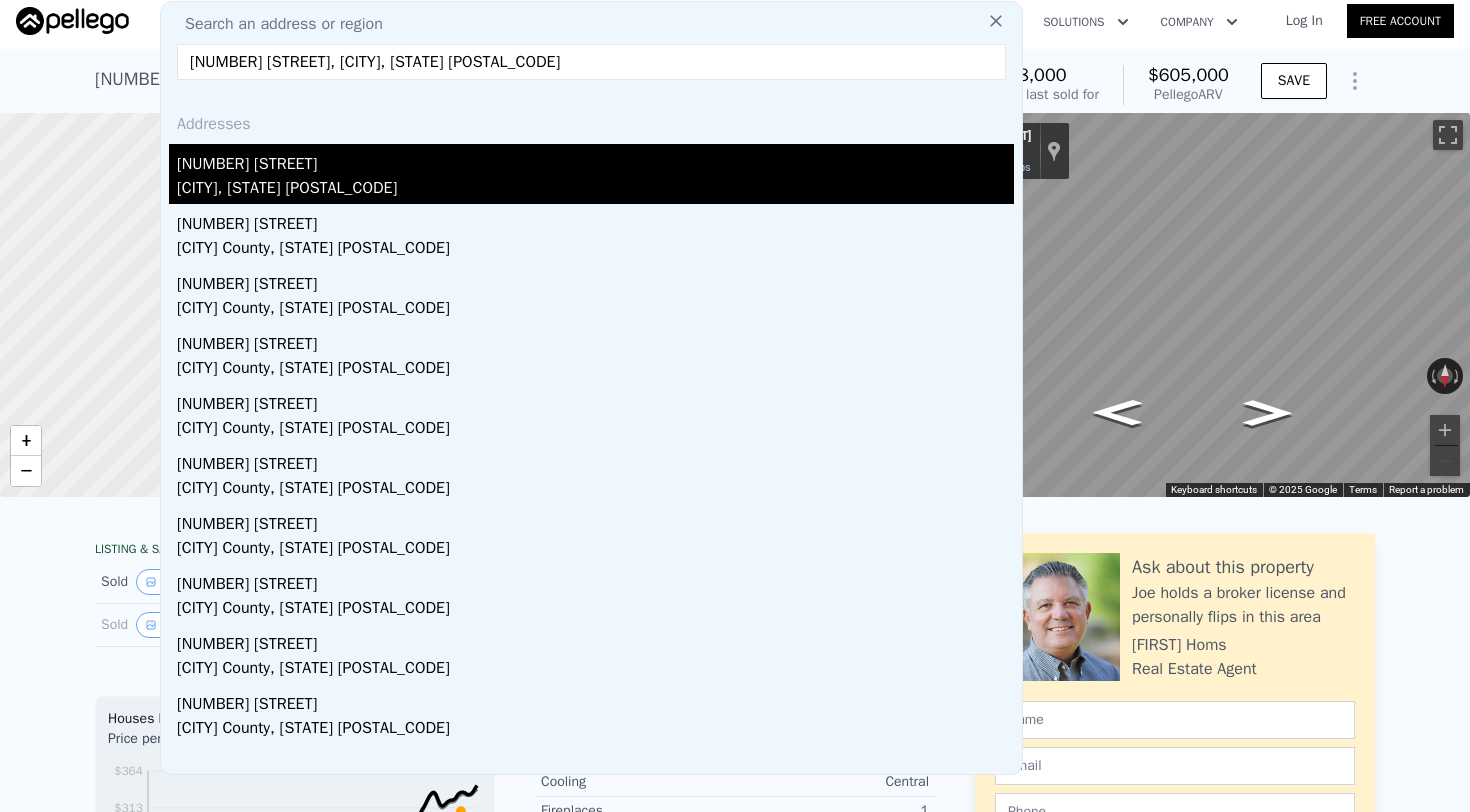 type on "[NUMBER] [STREET], [CITY], [STATE] [POSTAL_CODE]" 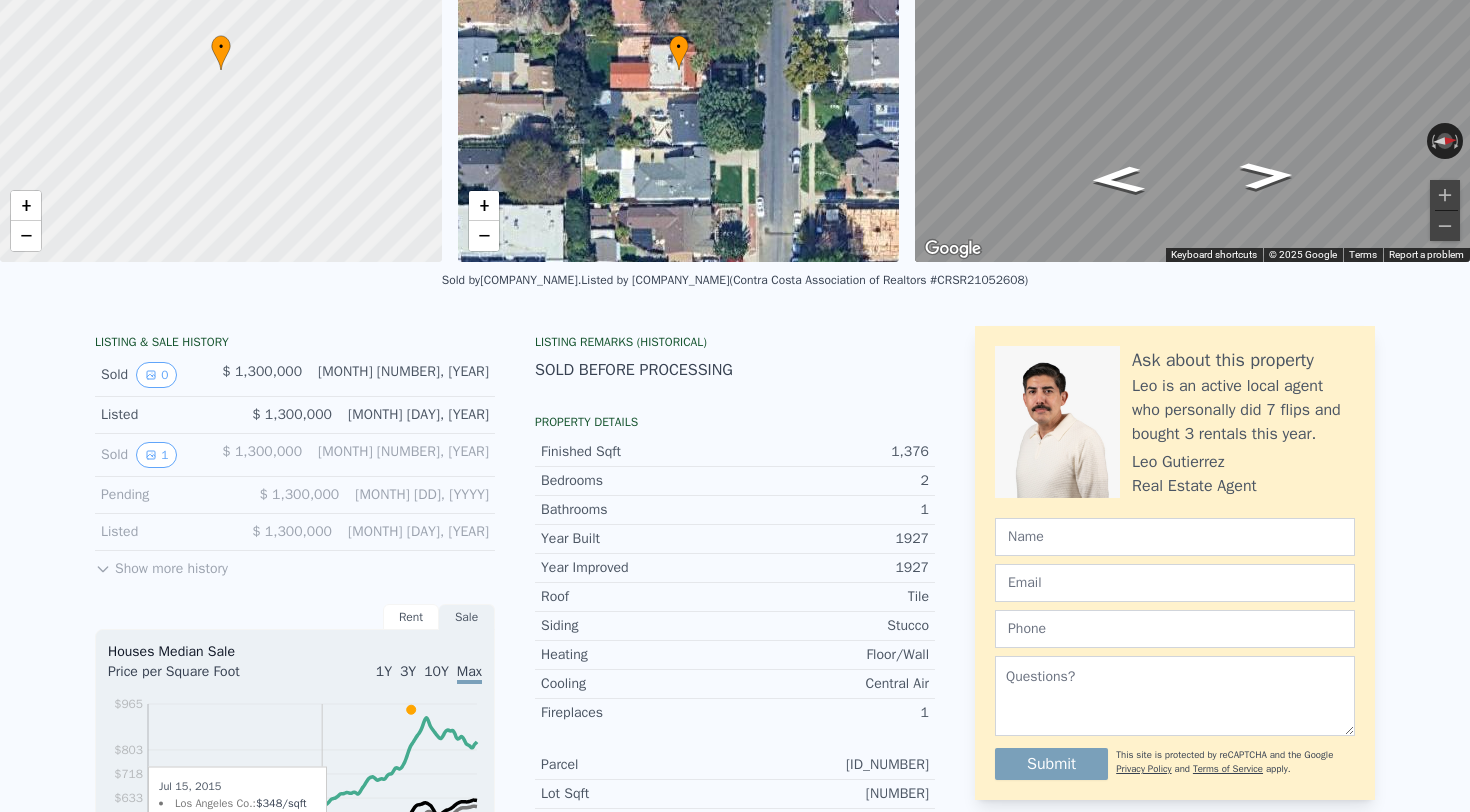 scroll, scrollTop: 0, scrollLeft: 0, axis: both 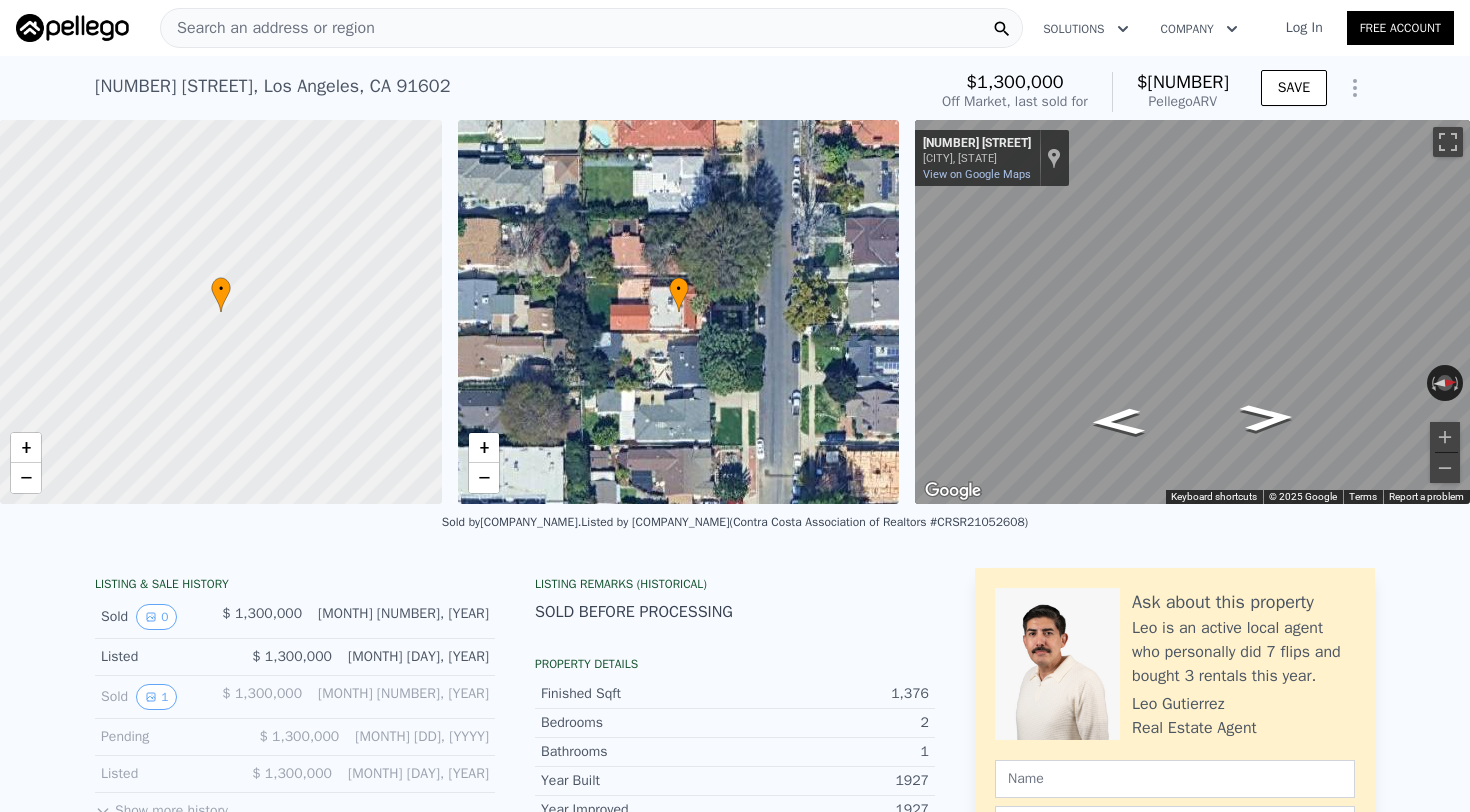 click on "Search an address or region" at bounding box center (591, 28) 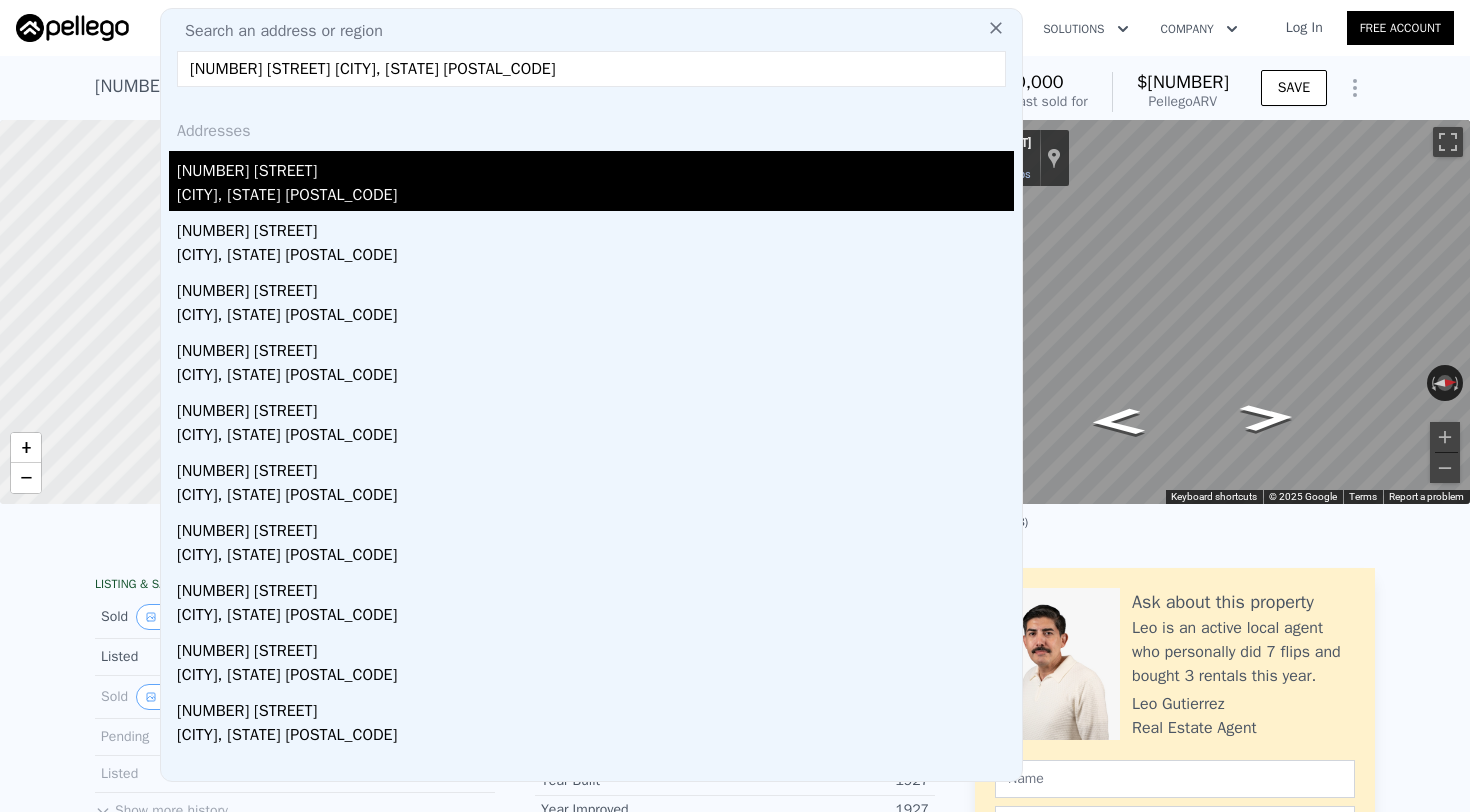 type on "[NUMBER] [STREET] [CITY], [STATE] [POSTAL_CODE]" 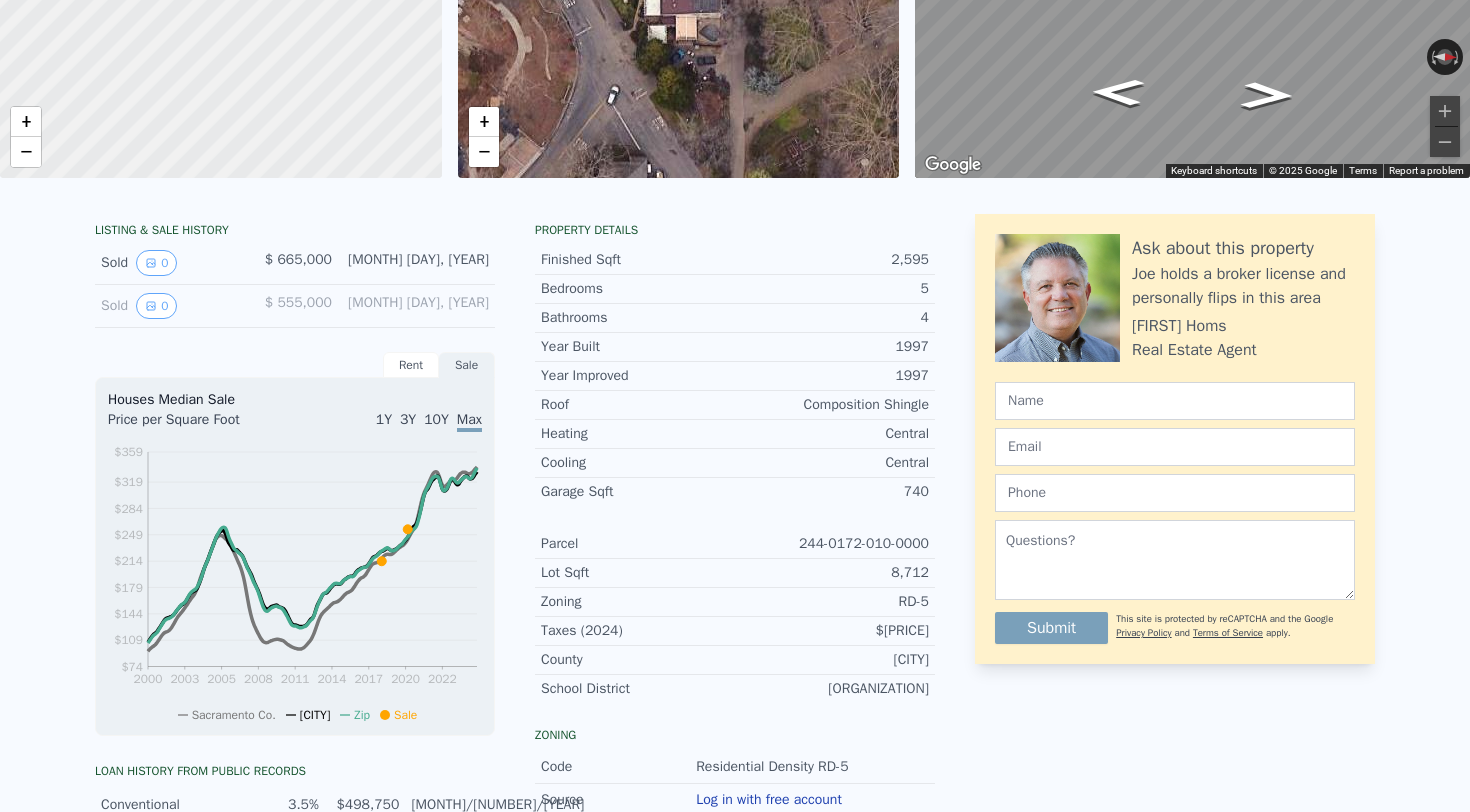 scroll, scrollTop: 0, scrollLeft: 0, axis: both 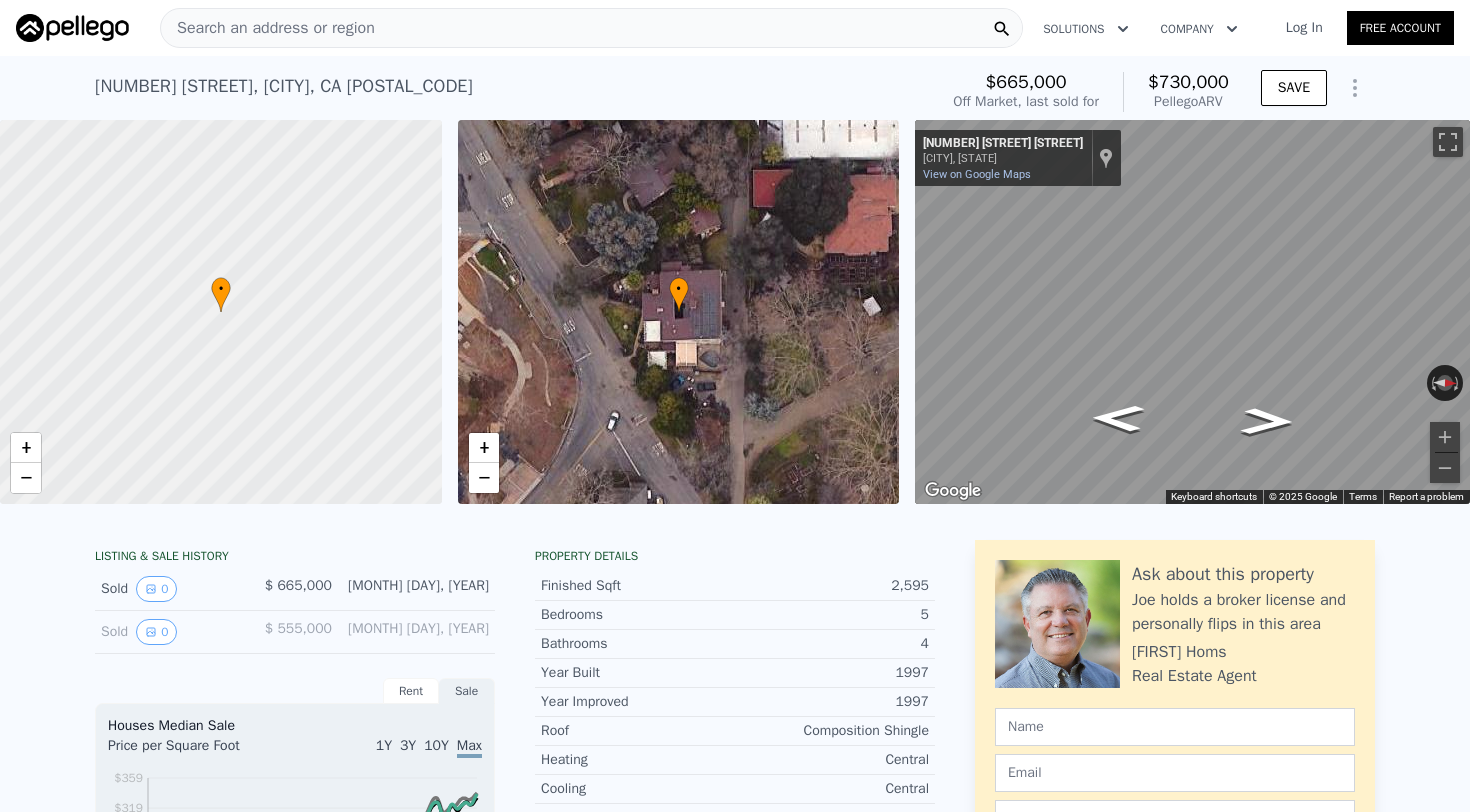 click on "Search an address or region" at bounding box center [268, 28] 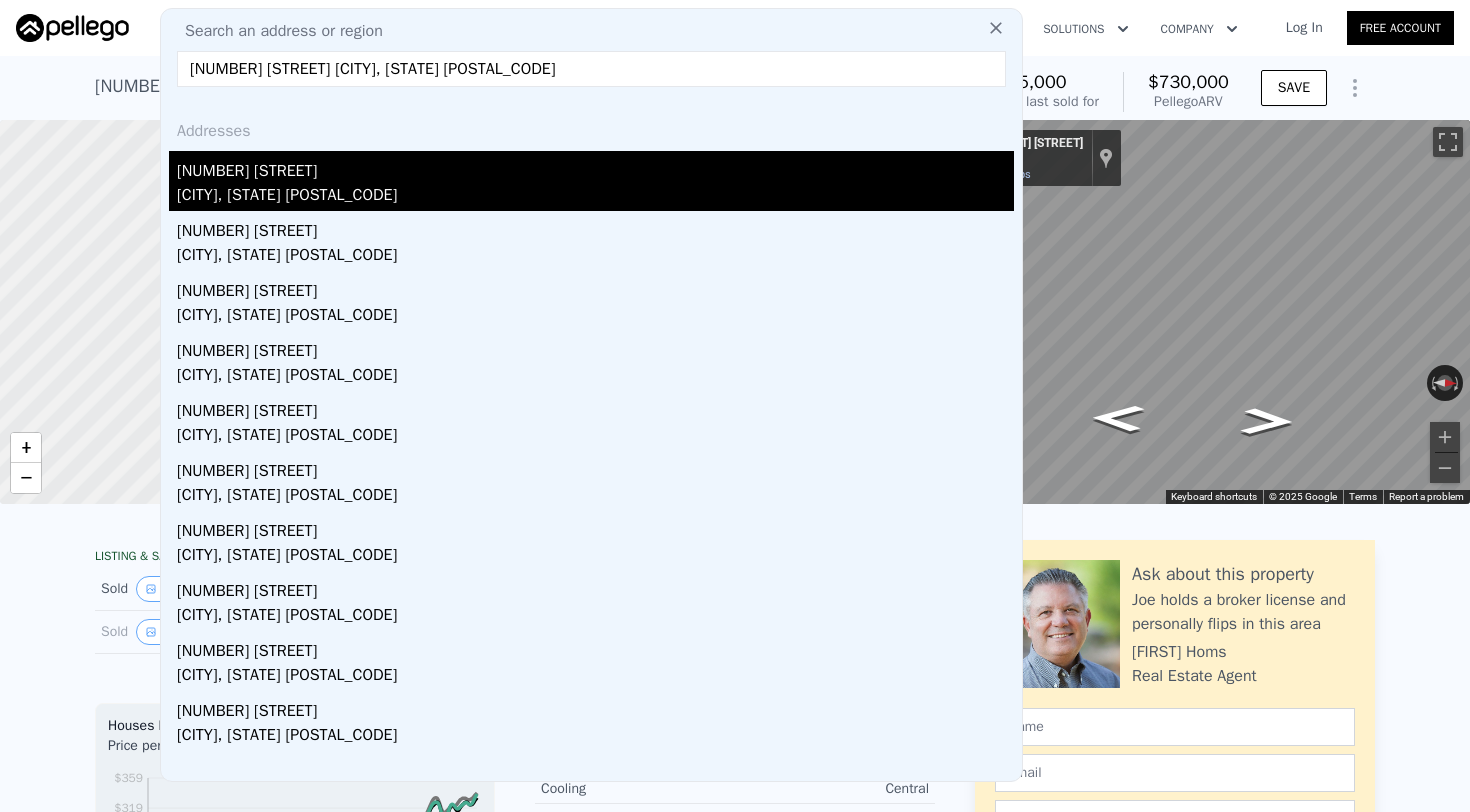 type on "[NUMBER] [STREET] [CITY], [STATE] [POSTAL_CODE]" 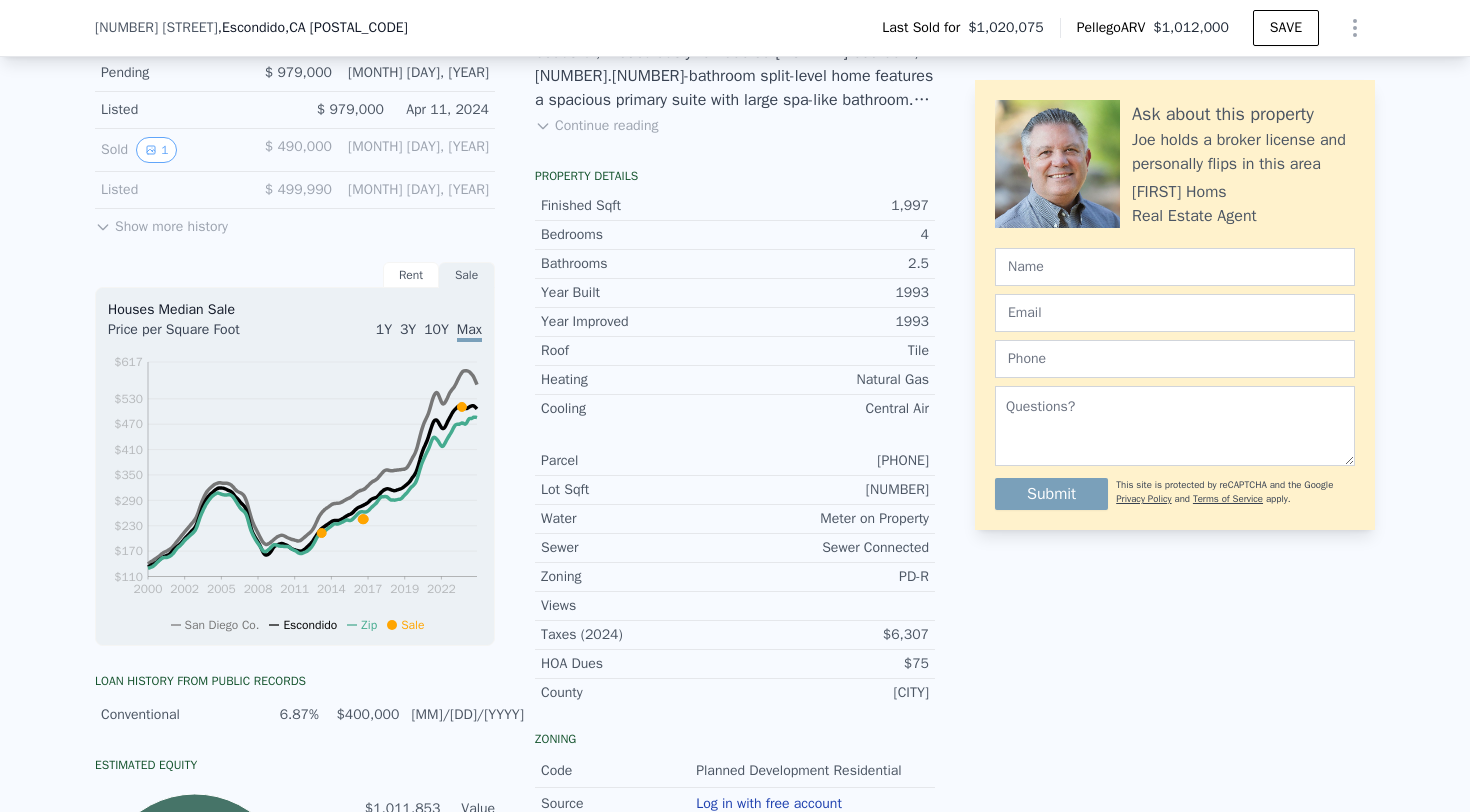 scroll, scrollTop: 570, scrollLeft: 0, axis: vertical 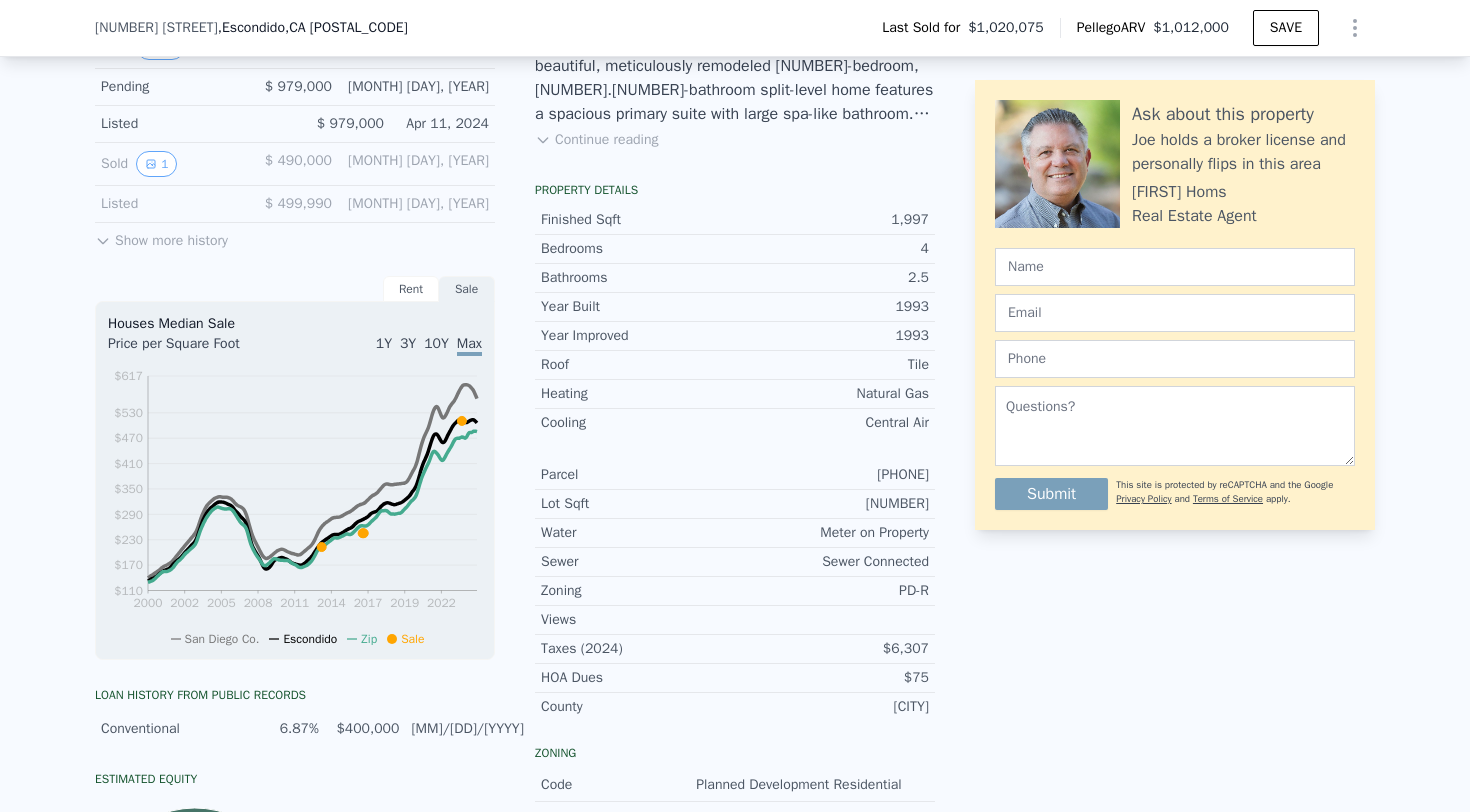click on ",  [CITY] ,  [STATE]   [POSTAL_CODE]" at bounding box center [313, 28] 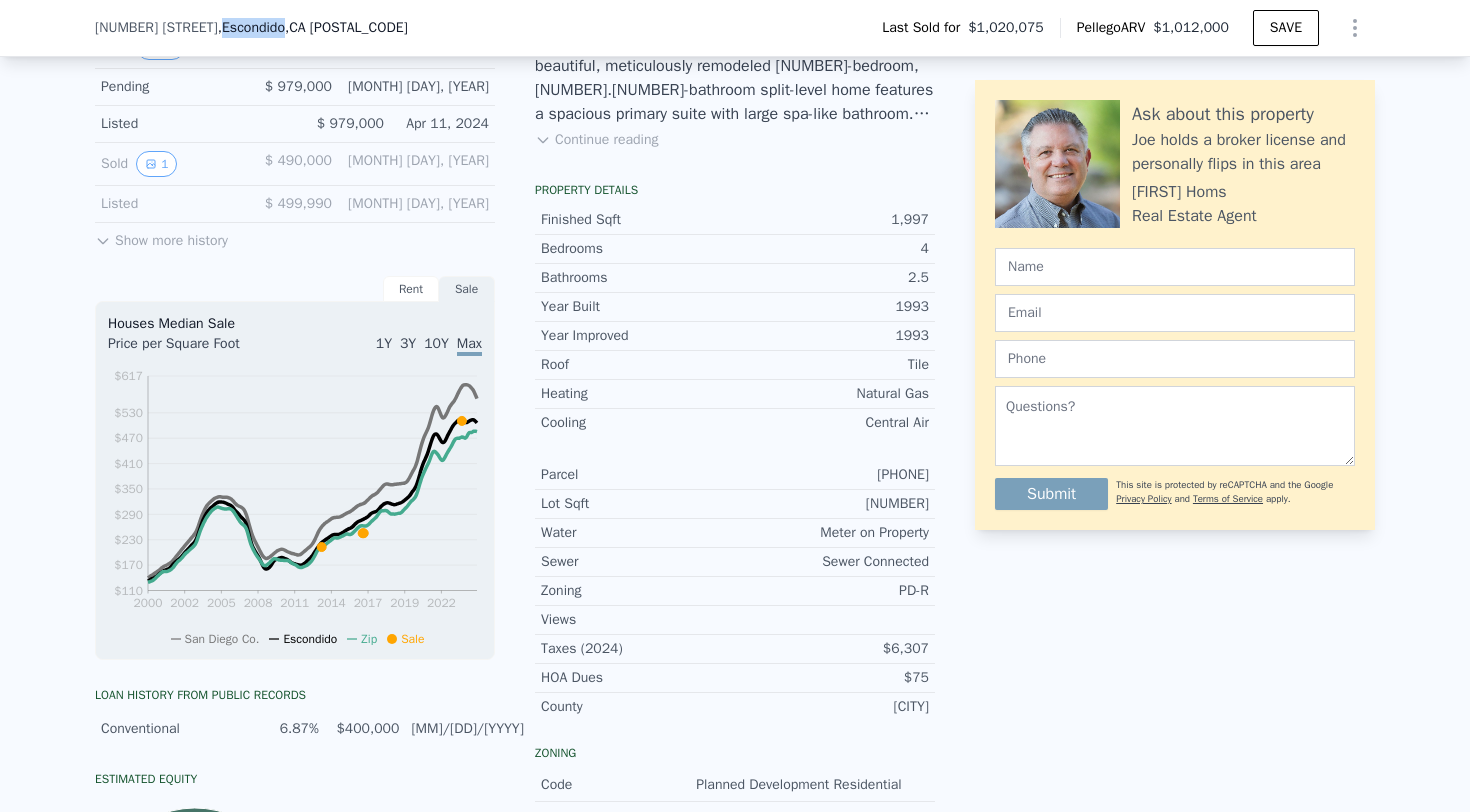 click on ",  [CITY] ,  [STATE]   [POSTAL_CODE]" at bounding box center [313, 28] 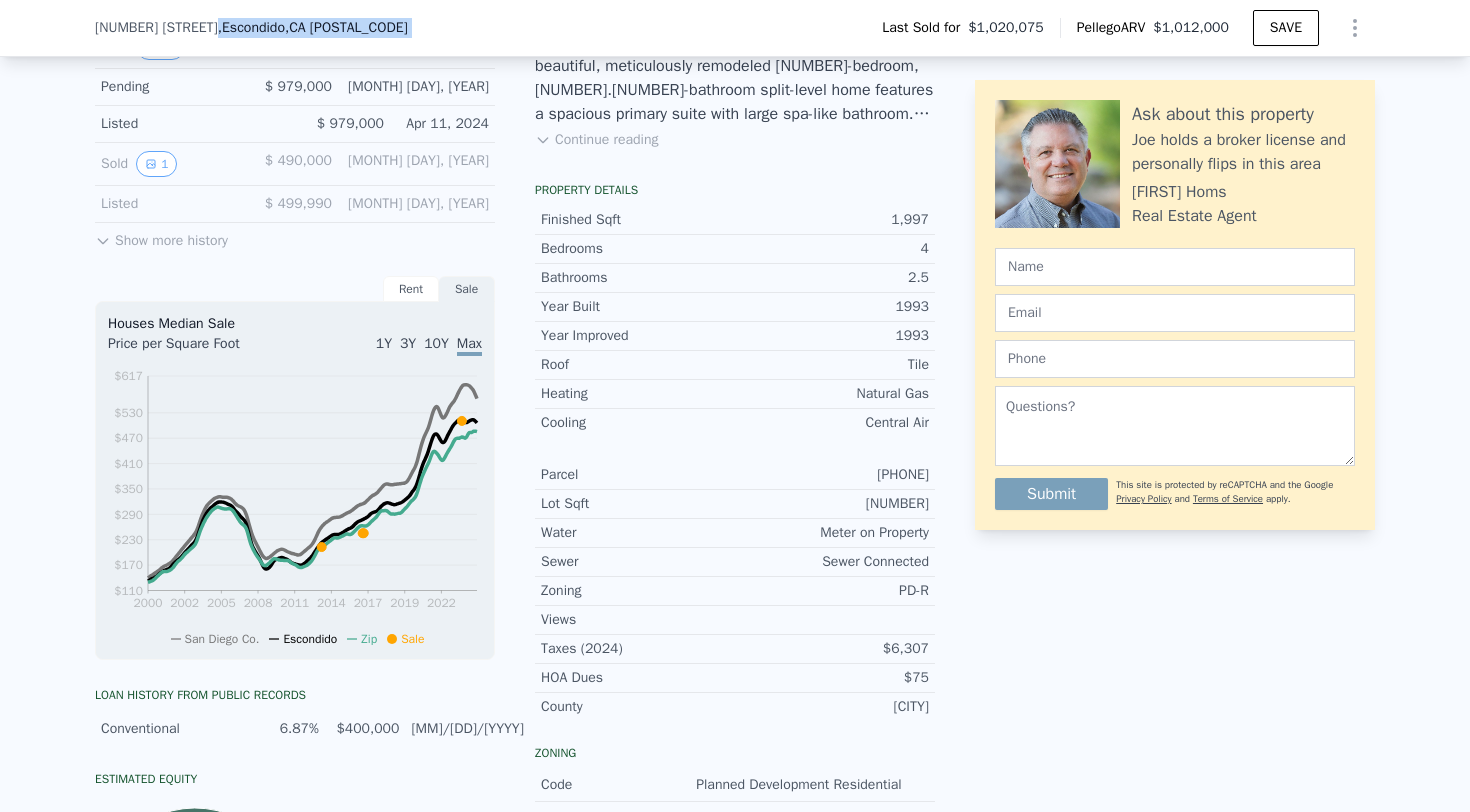 click on ",  [CITY] ,  [STATE]   [POSTAL_CODE]" at bounding box center (313, 28) 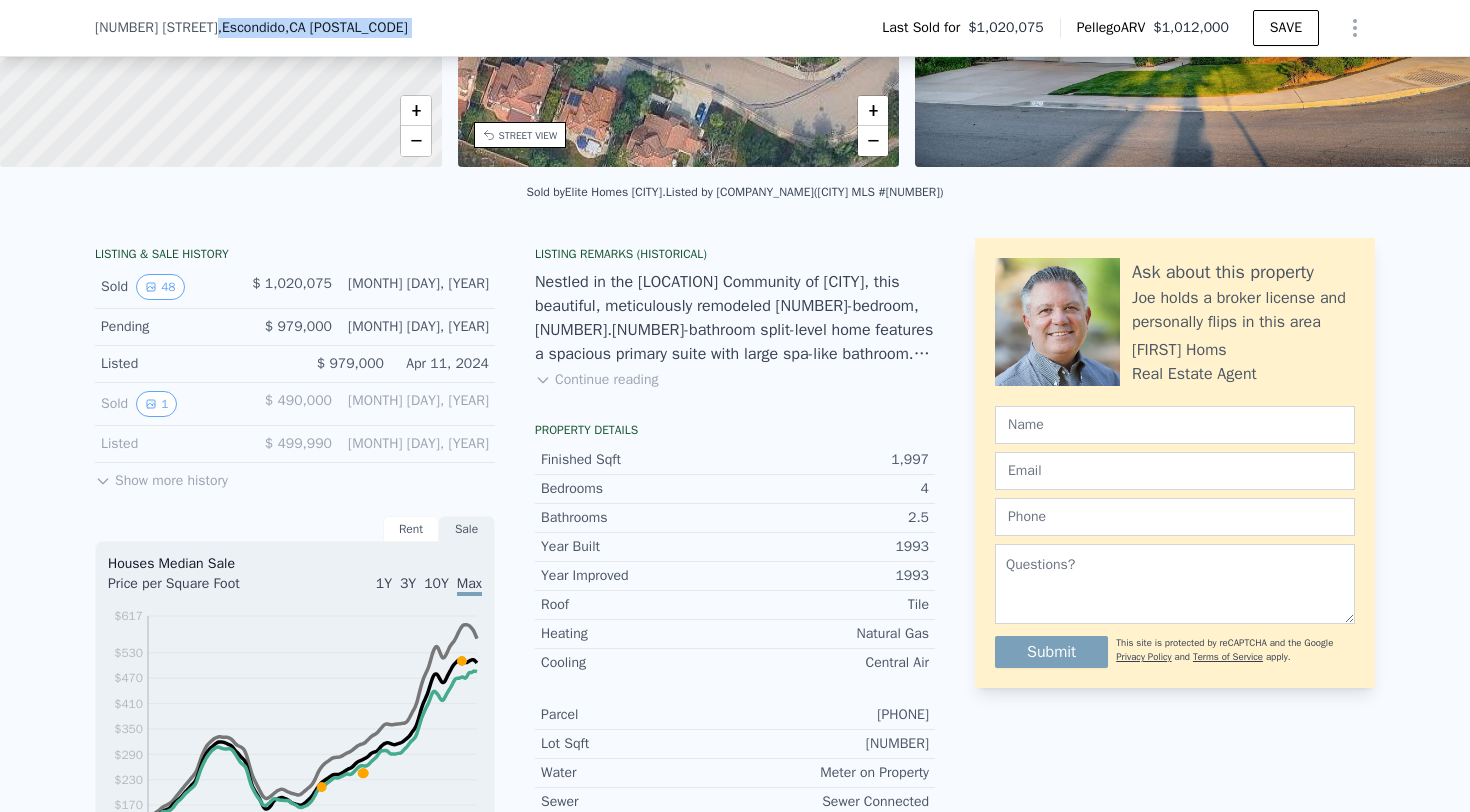 scroll, scrollTop: 0, scrollLeft: 0, axis: both 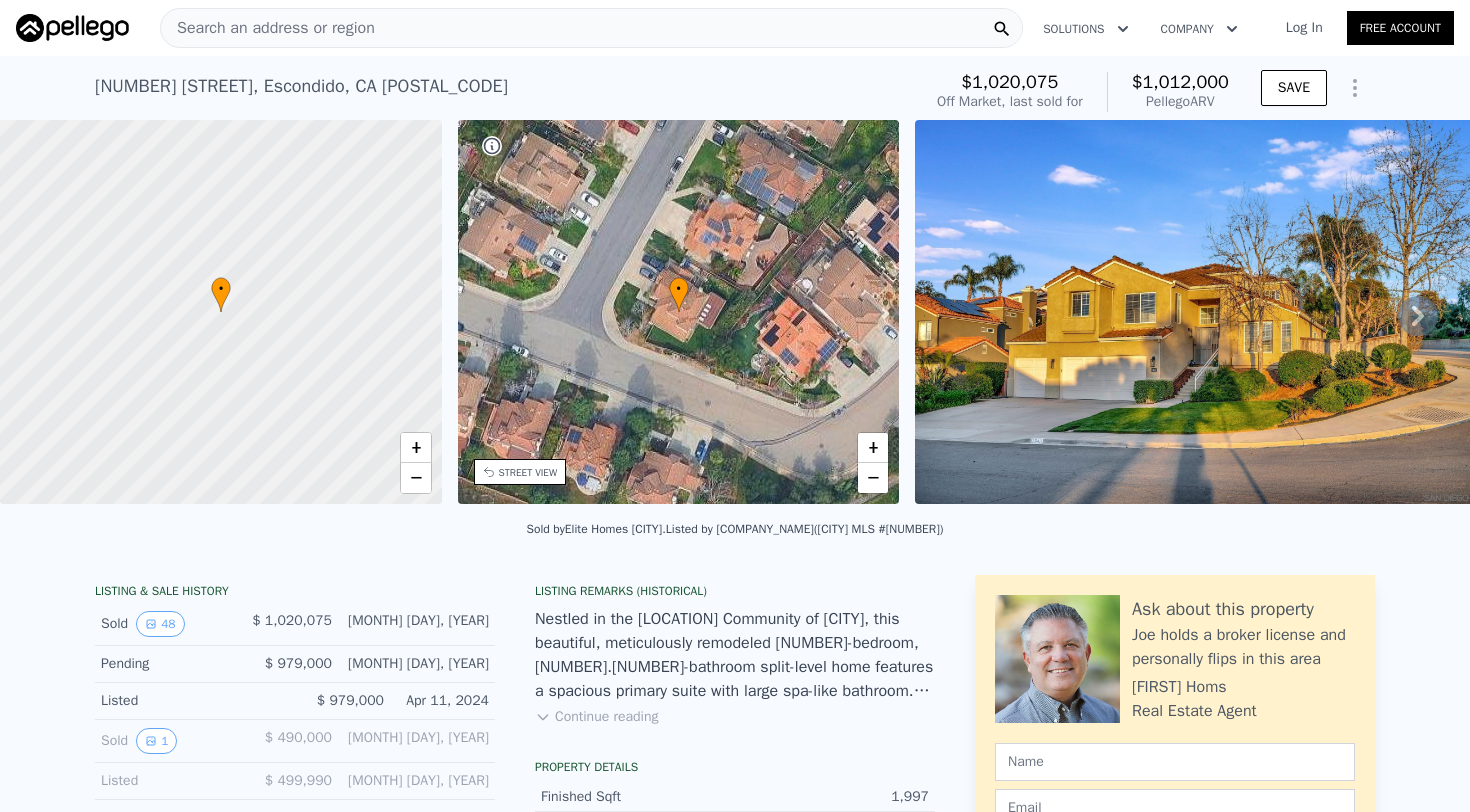 click on "Search an address or region" at bounding box center (268, 28) 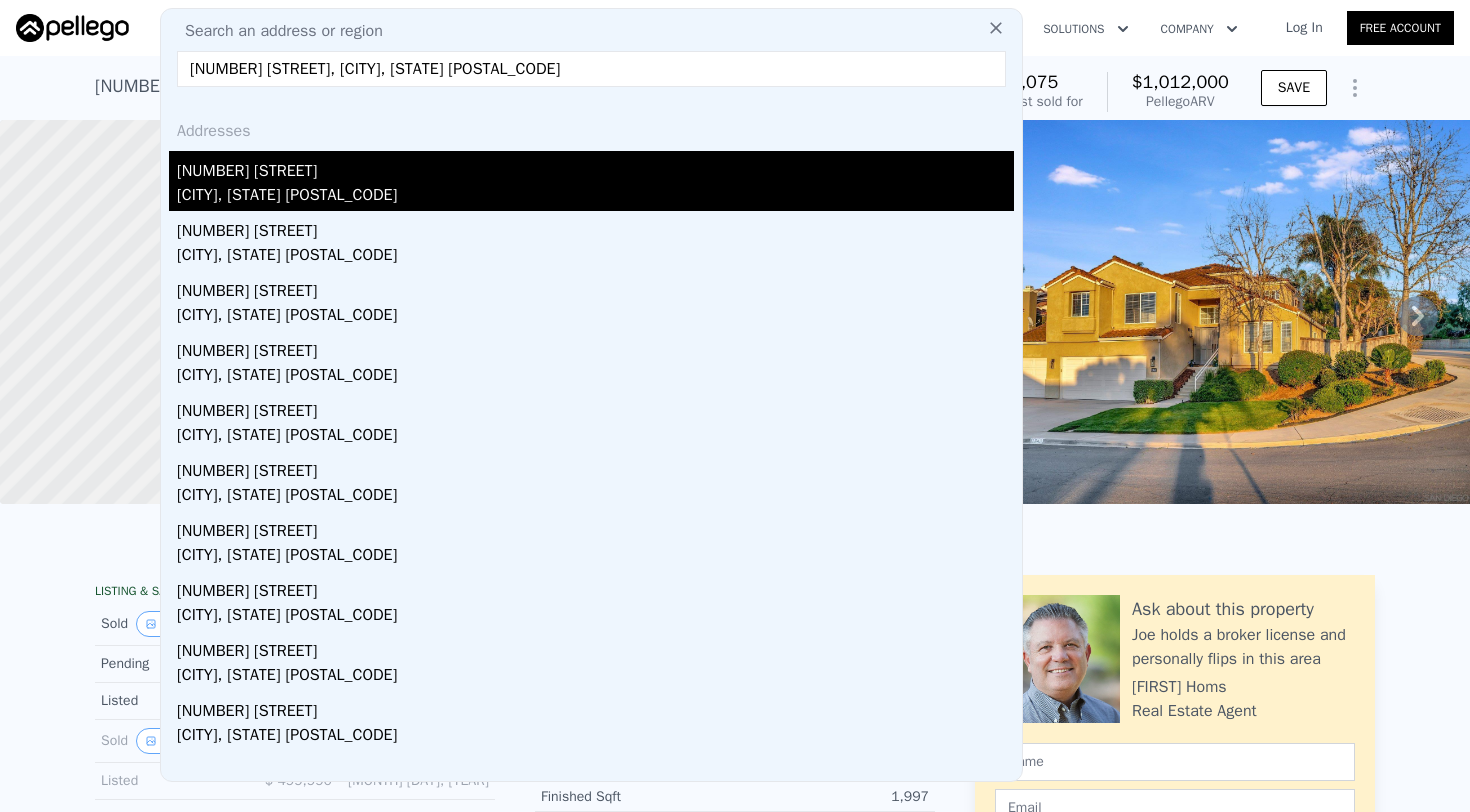 type on "[NUMBER] [STREET], [CITY], [STATE] [POSTAL_CODE]" 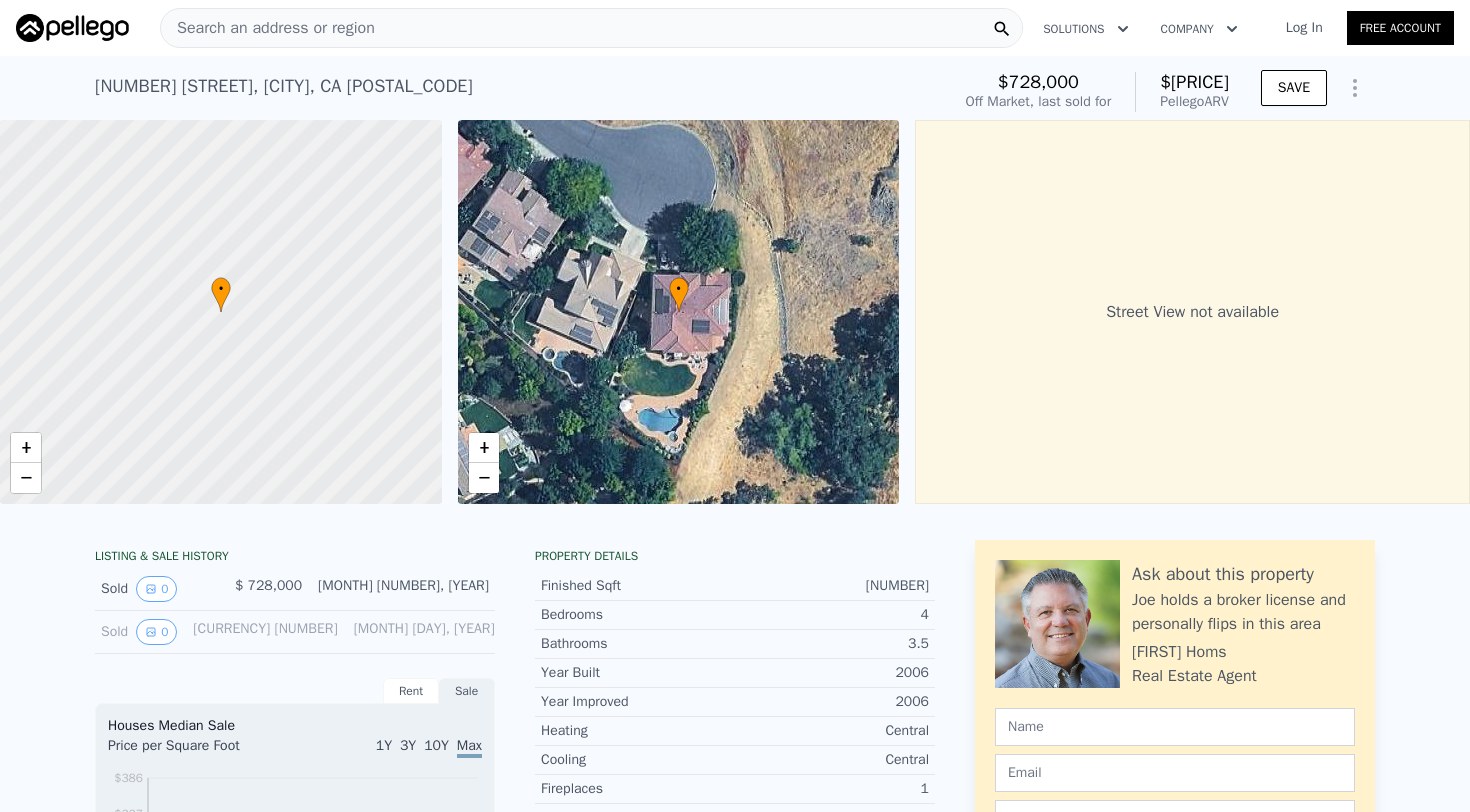 click on "Search an address or region" at bounding box center [268, 28] 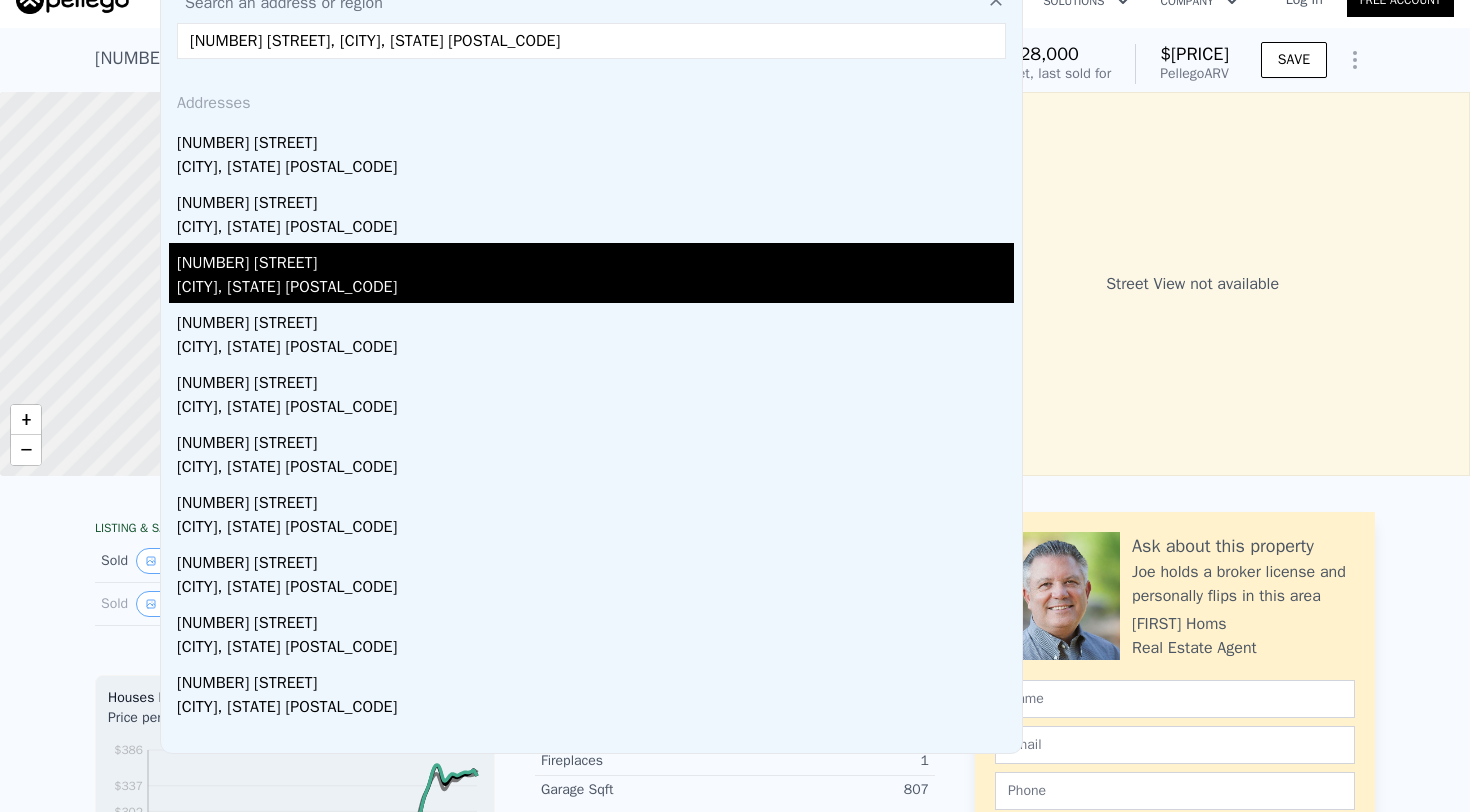 scroll, scrollTop: 0, scrollLeft: 0, axis: both 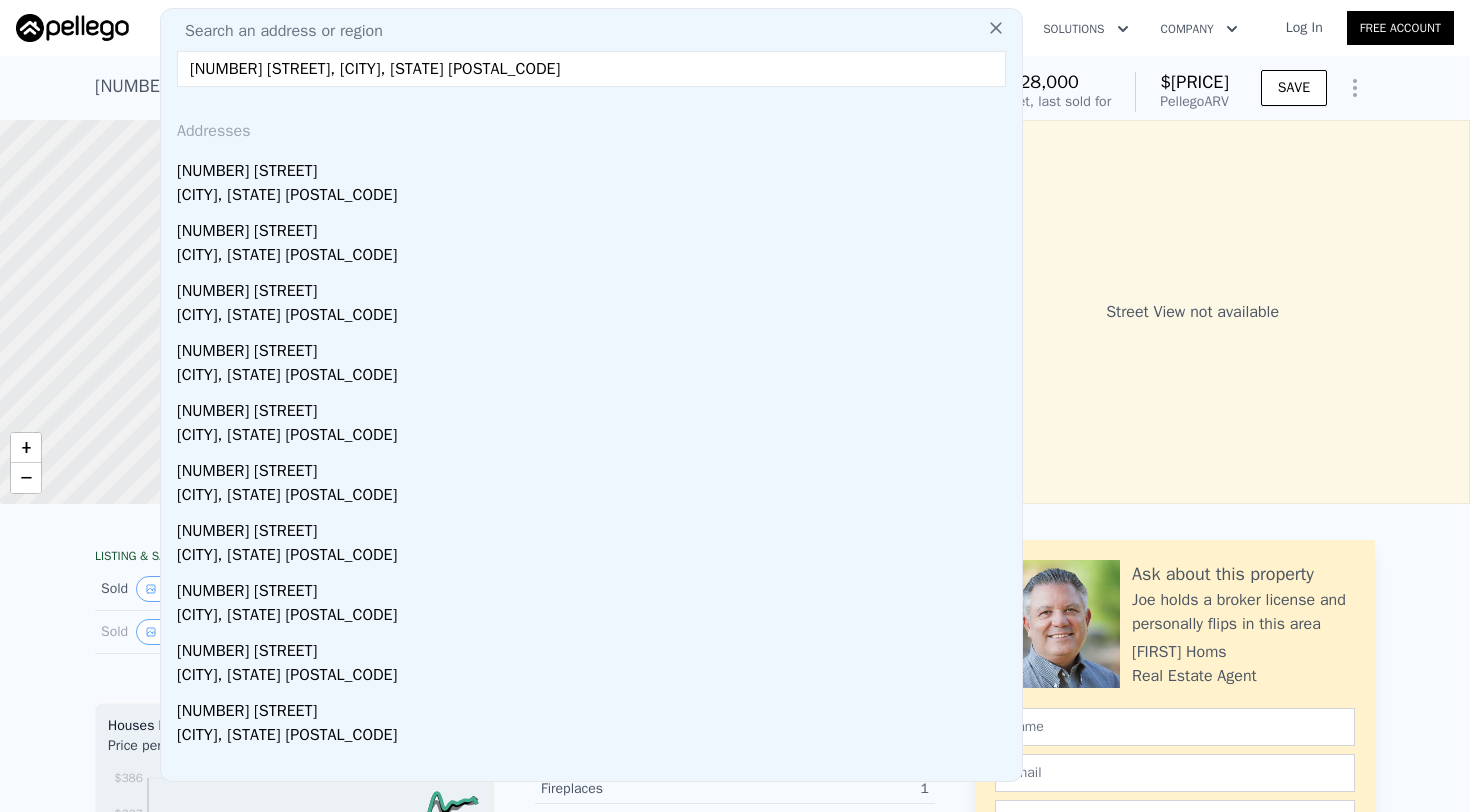 click on "[NUMBER] [STREET], [CITY], [STATE] [POSTAL_CODE]" at bounding box center (591, 69) 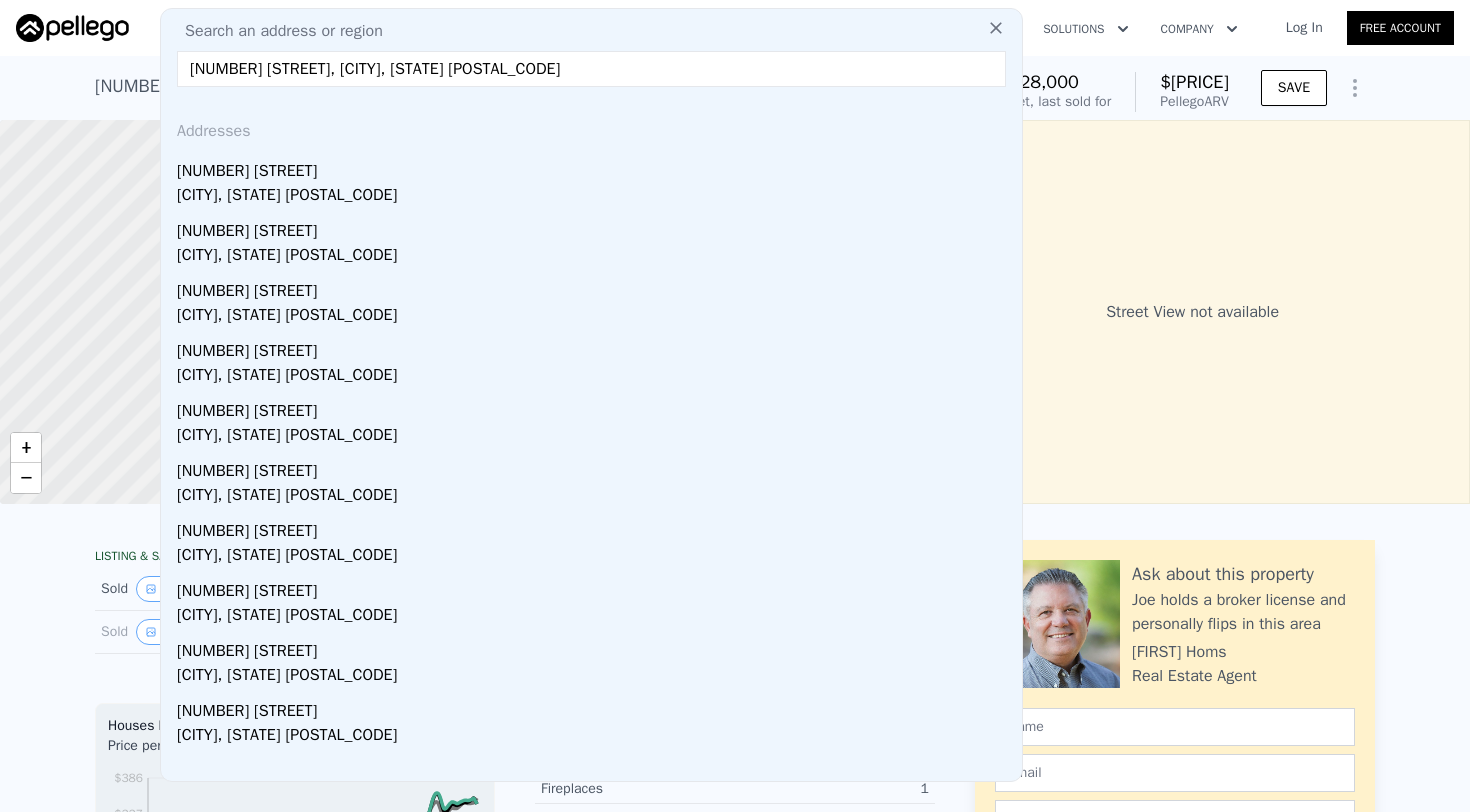 click on "[NUMBER] [STREET], [CITY], [STATE] [POSTAL_CODE]" at bounding box center [591, 69] 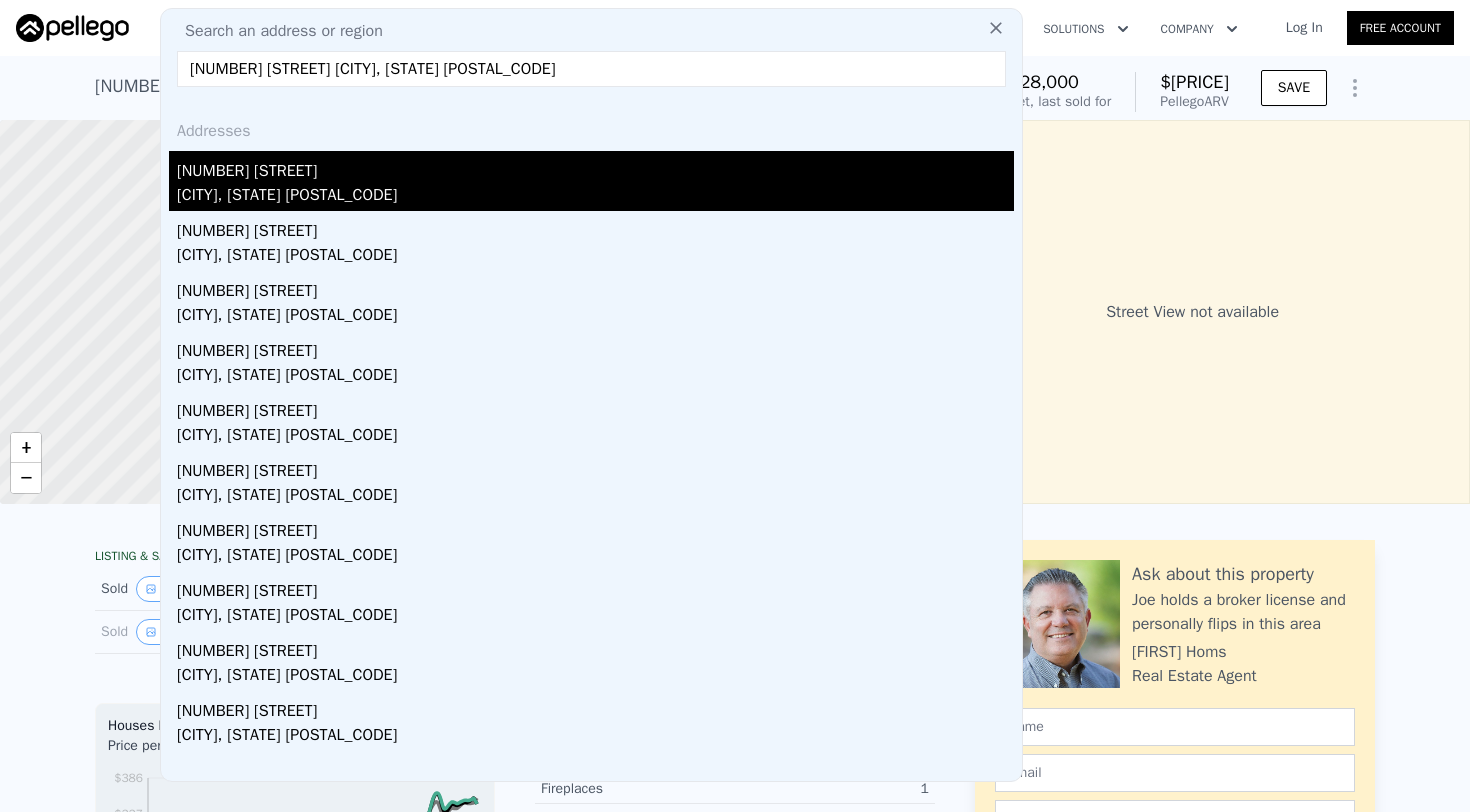 type on "[NUMBER] [STREET] [CITY], [STATE] [POSTAL_CODE]" 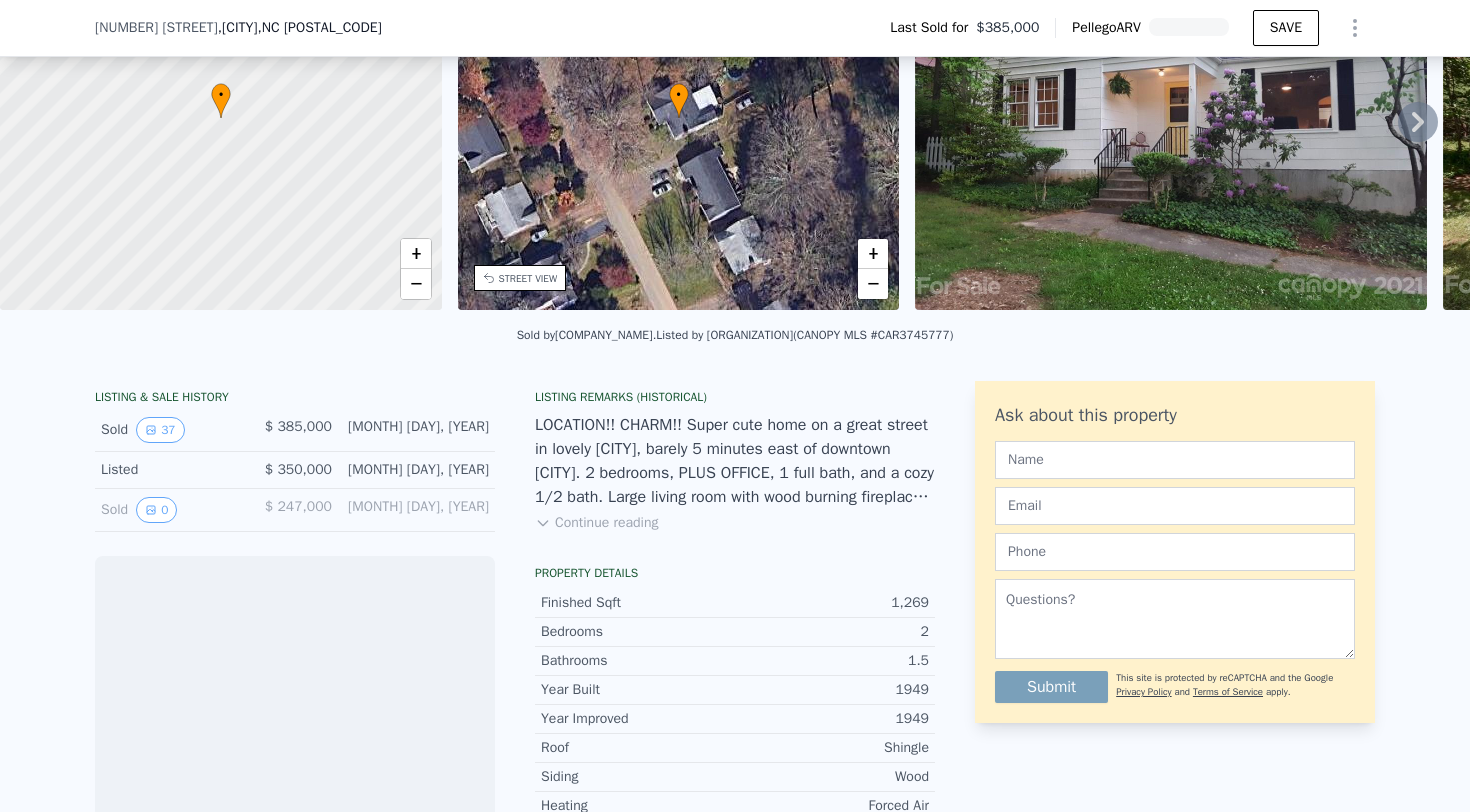 scroll, scrollTop: 226, scrollLeft: 0, axis: vertical 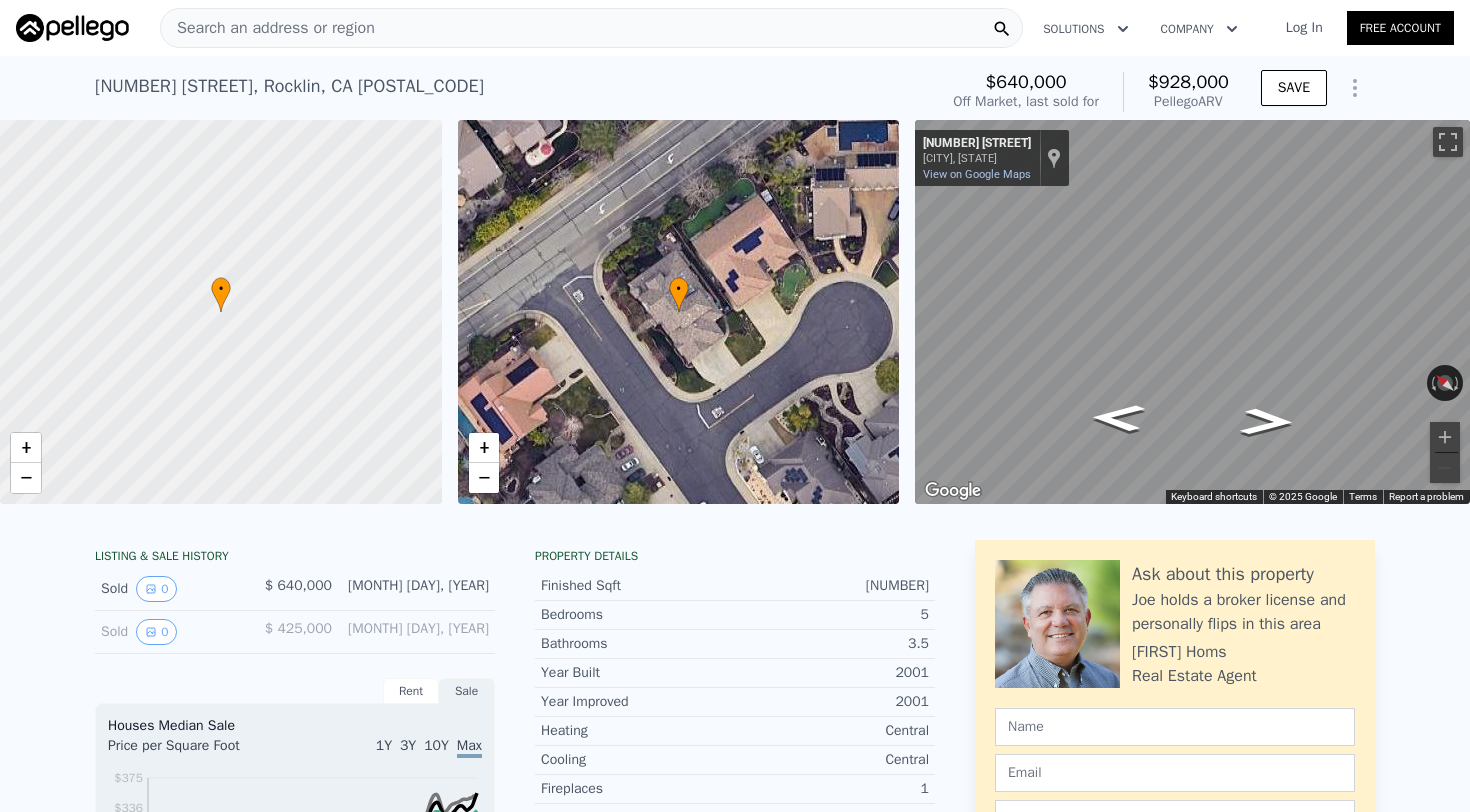 click on "Search an address or region" at bounding box center (268, 28) 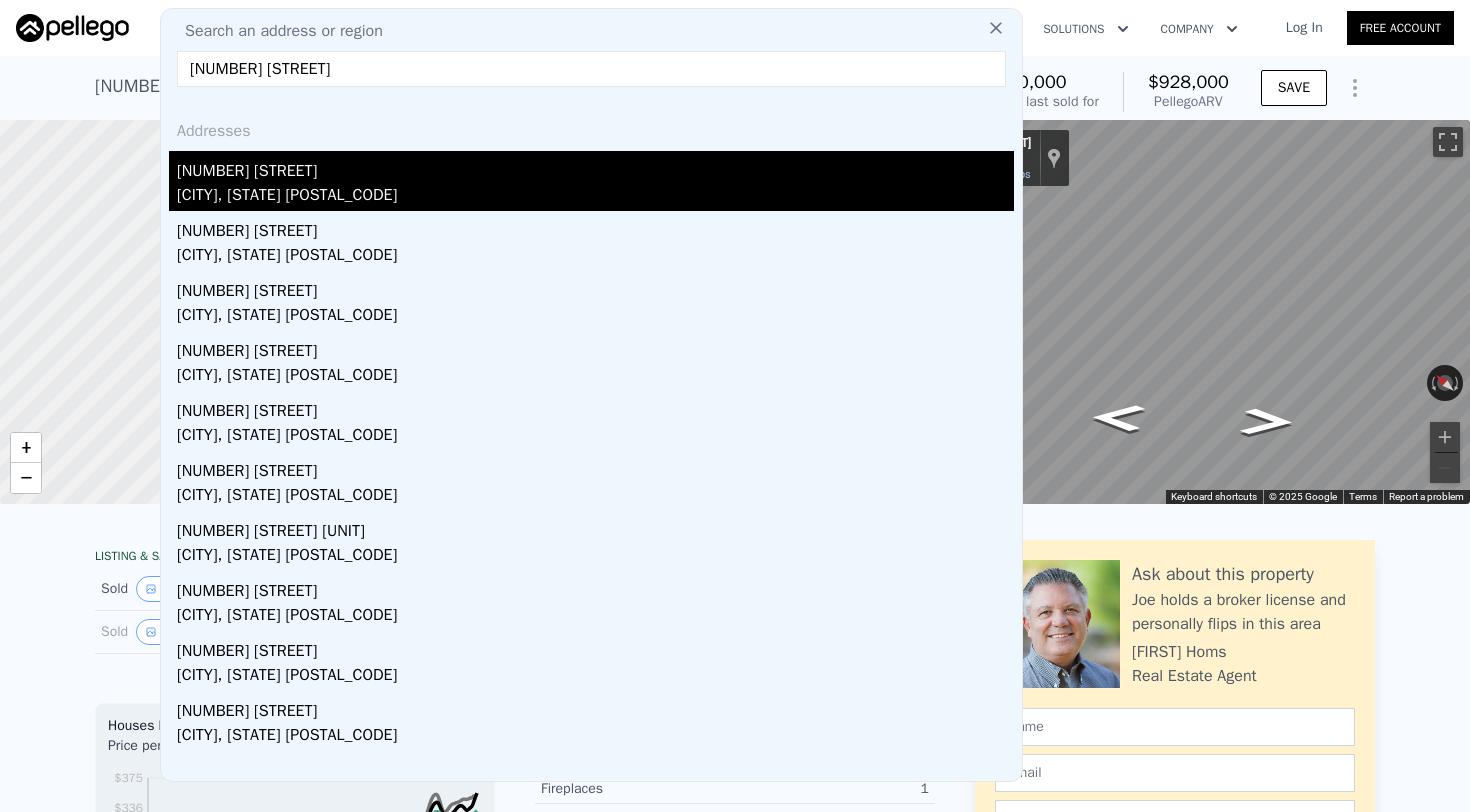 type on "[NUMBER] [STREET]" 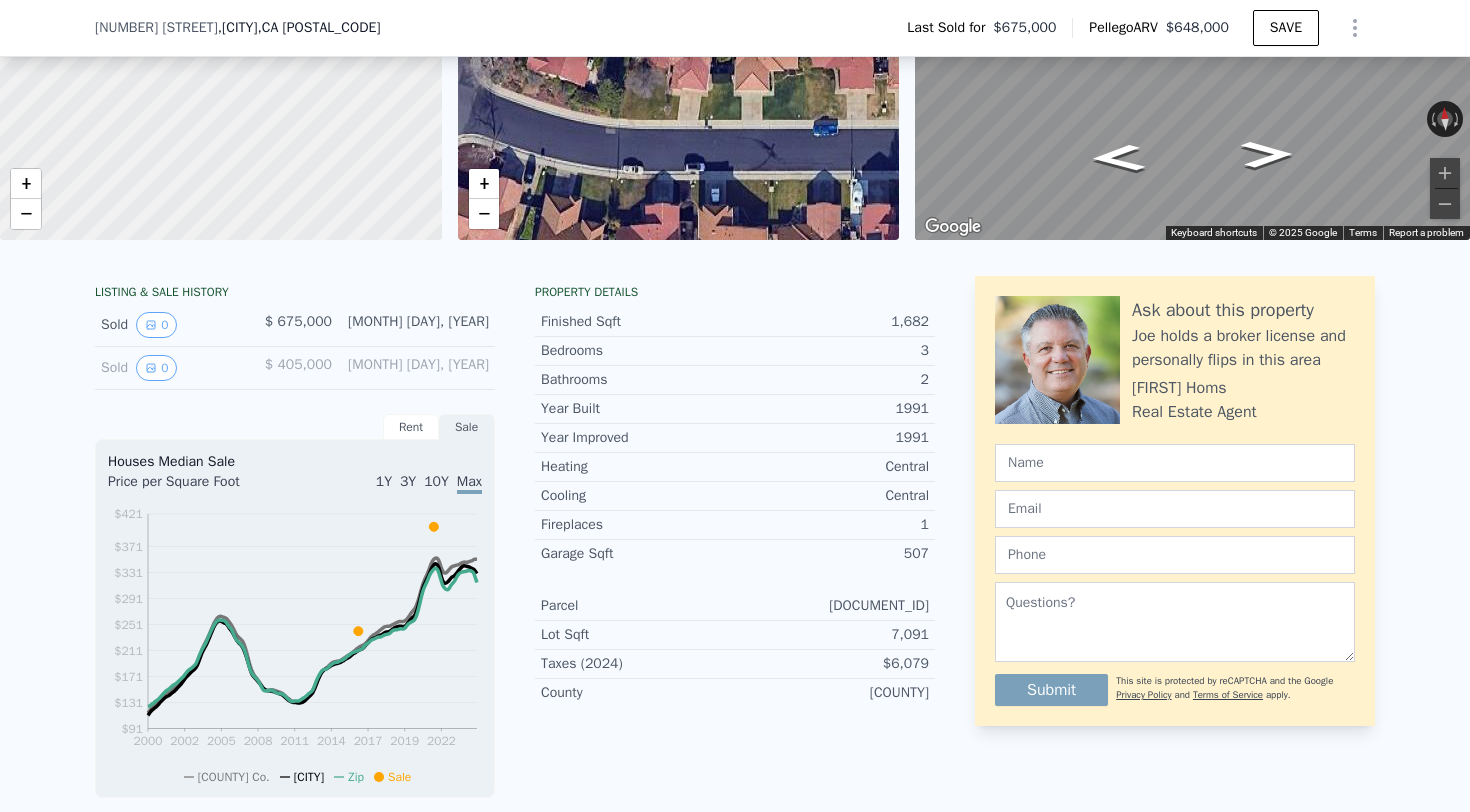 scroll, scrollTop: 253, scrollLeft: 0, axis: vertical 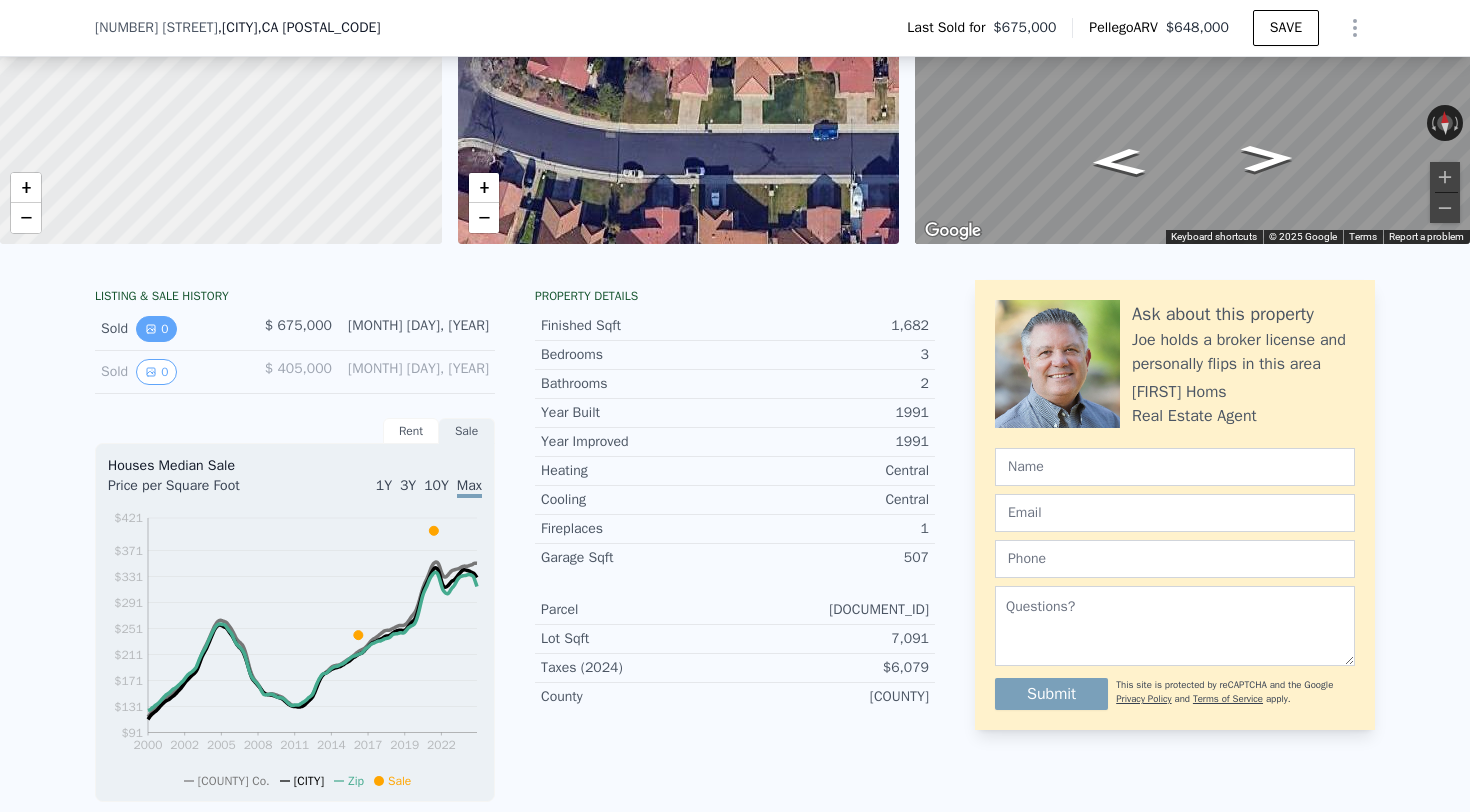 click 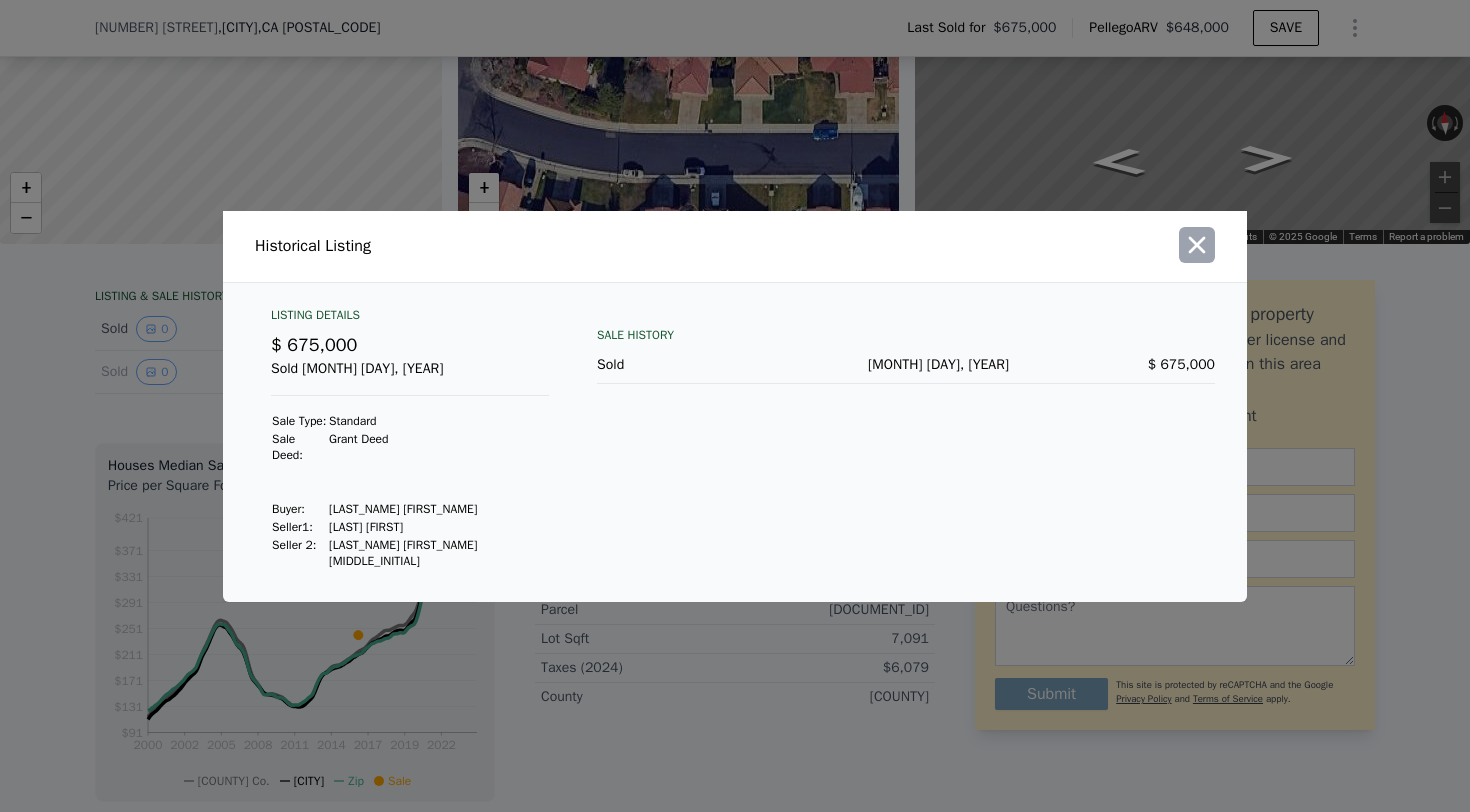 click 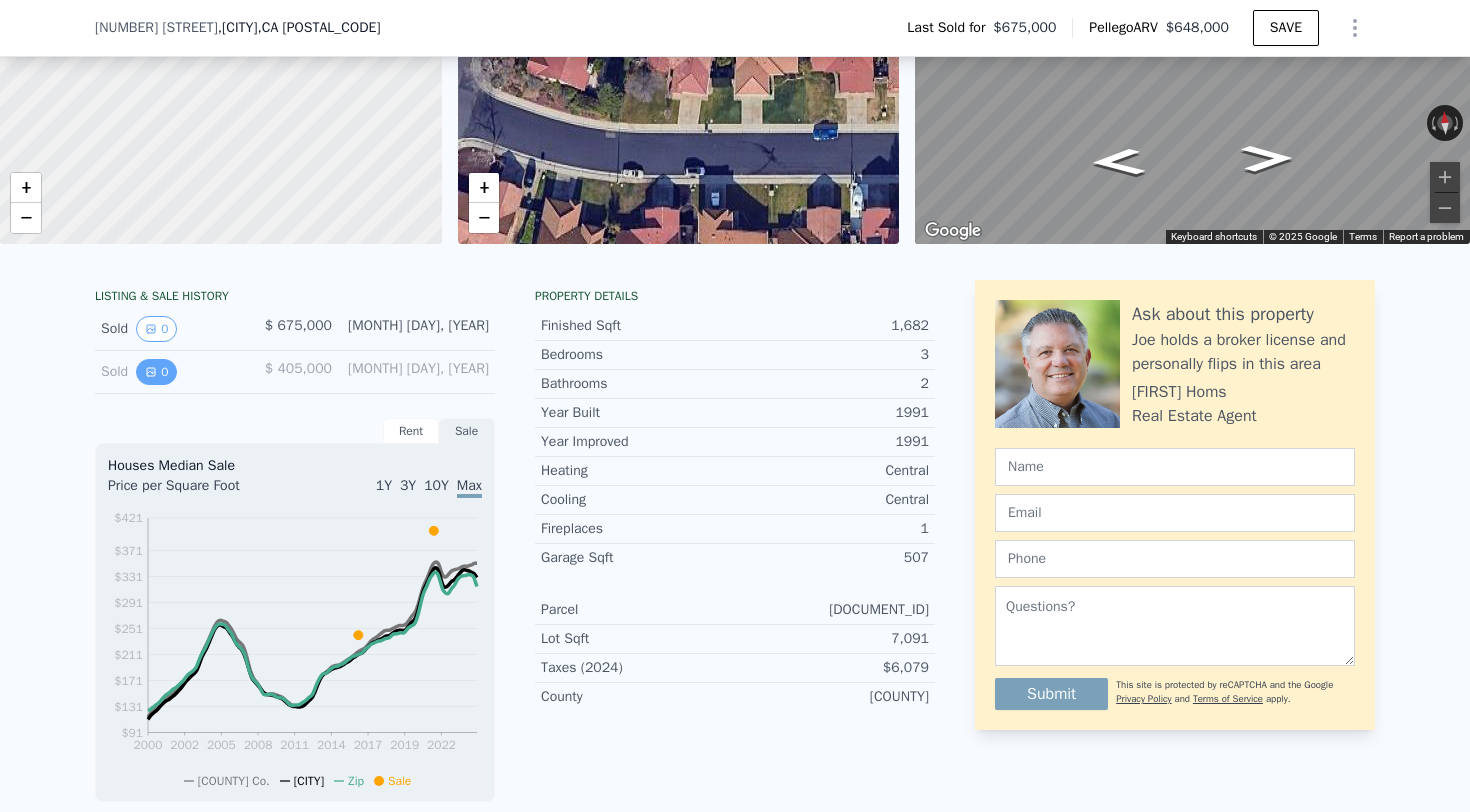 click on "0" at bounding box center [156, 372] 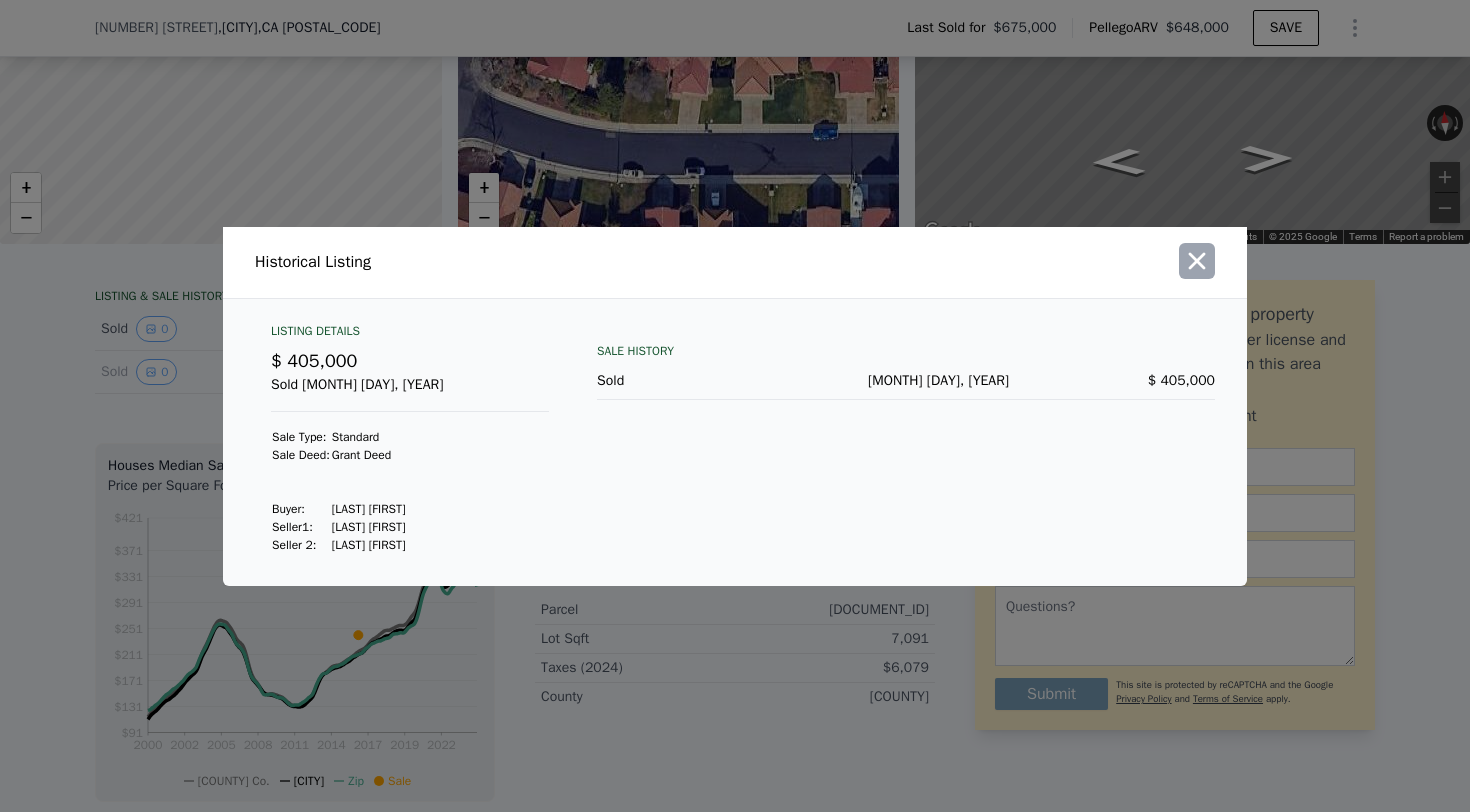 click 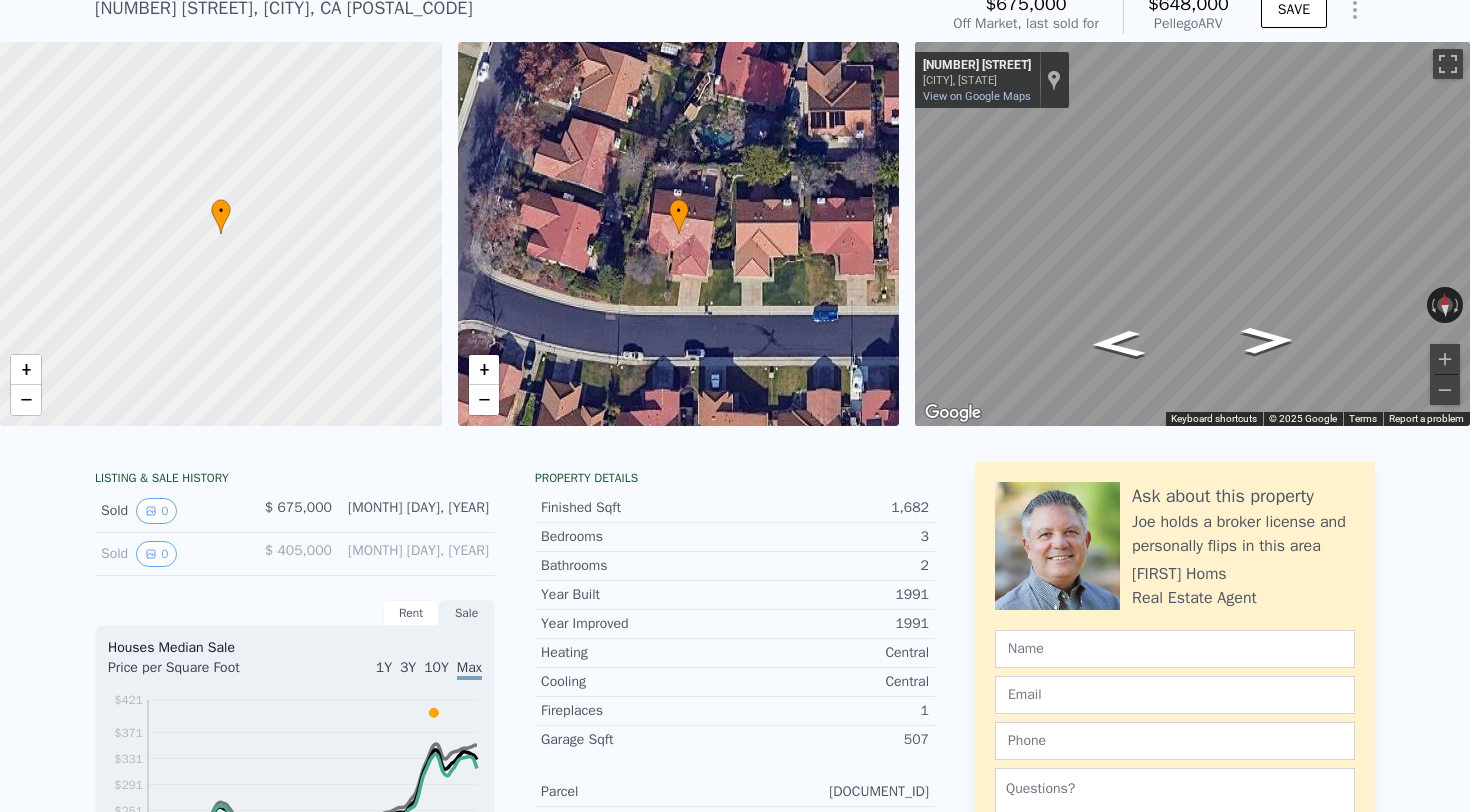 scroll, scrollTop: 0, scrollLeft: 0, axis: both 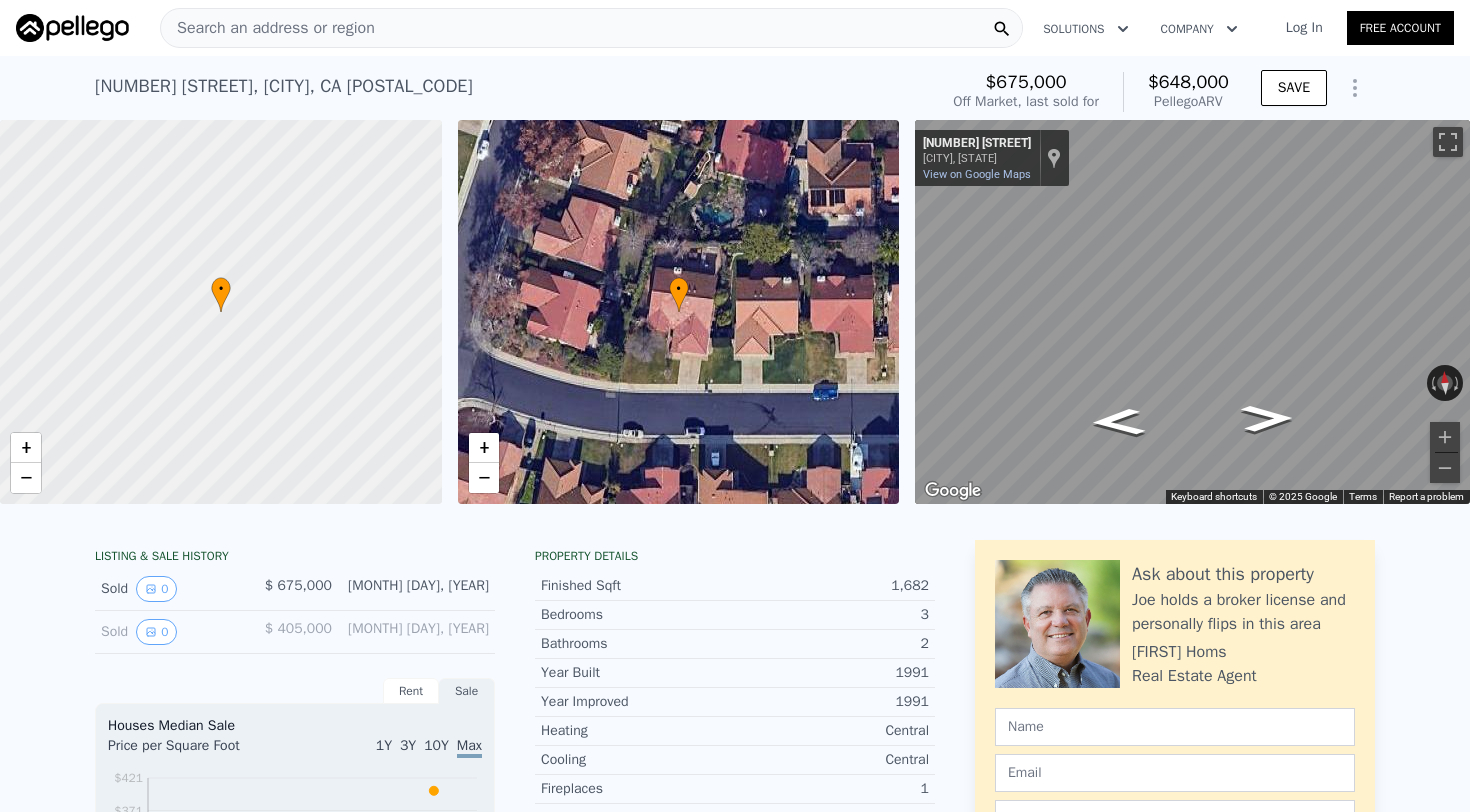 click on "Search an address or region" at bounding box center (268, 28) 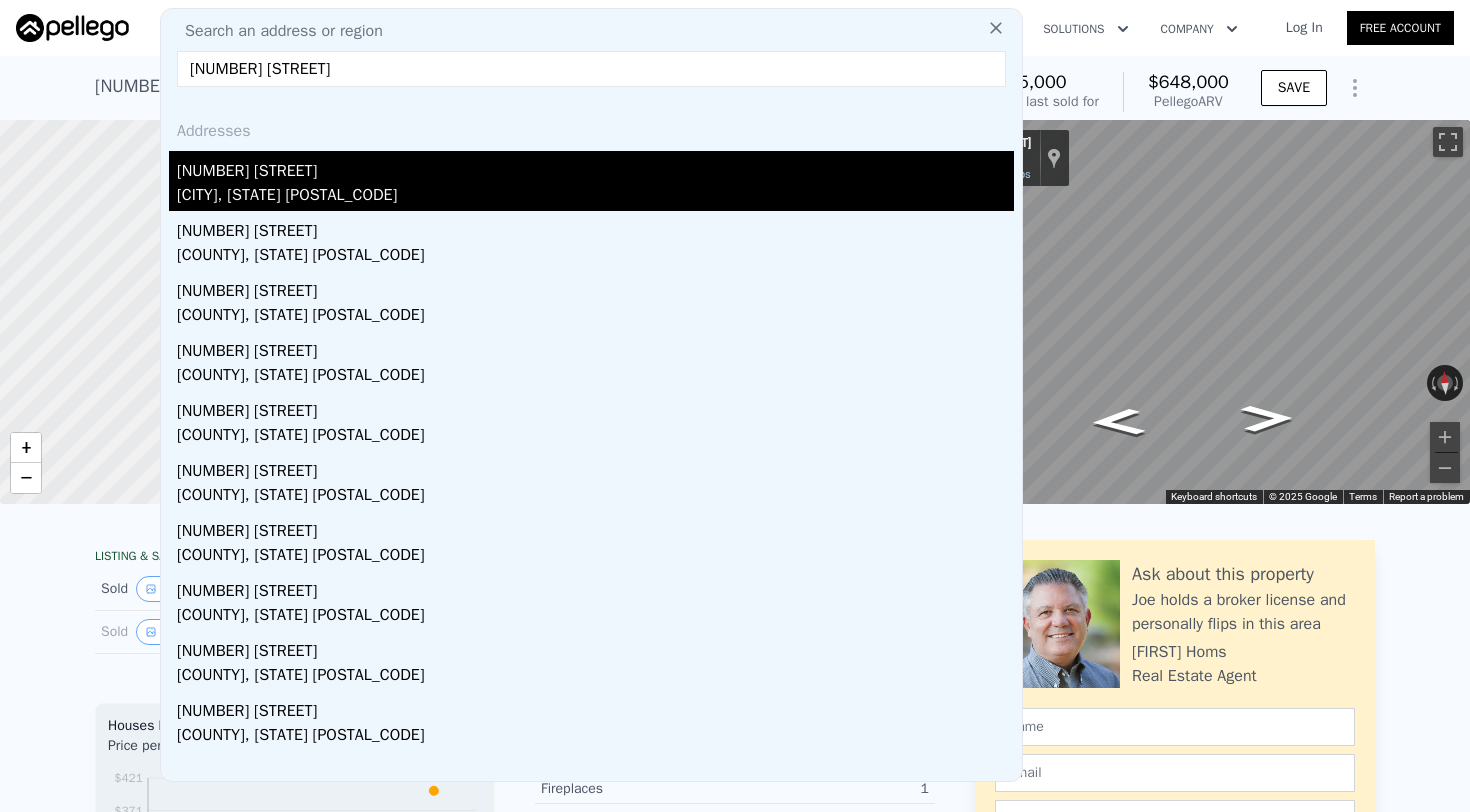 type on "[NUMBER] [STREET]" 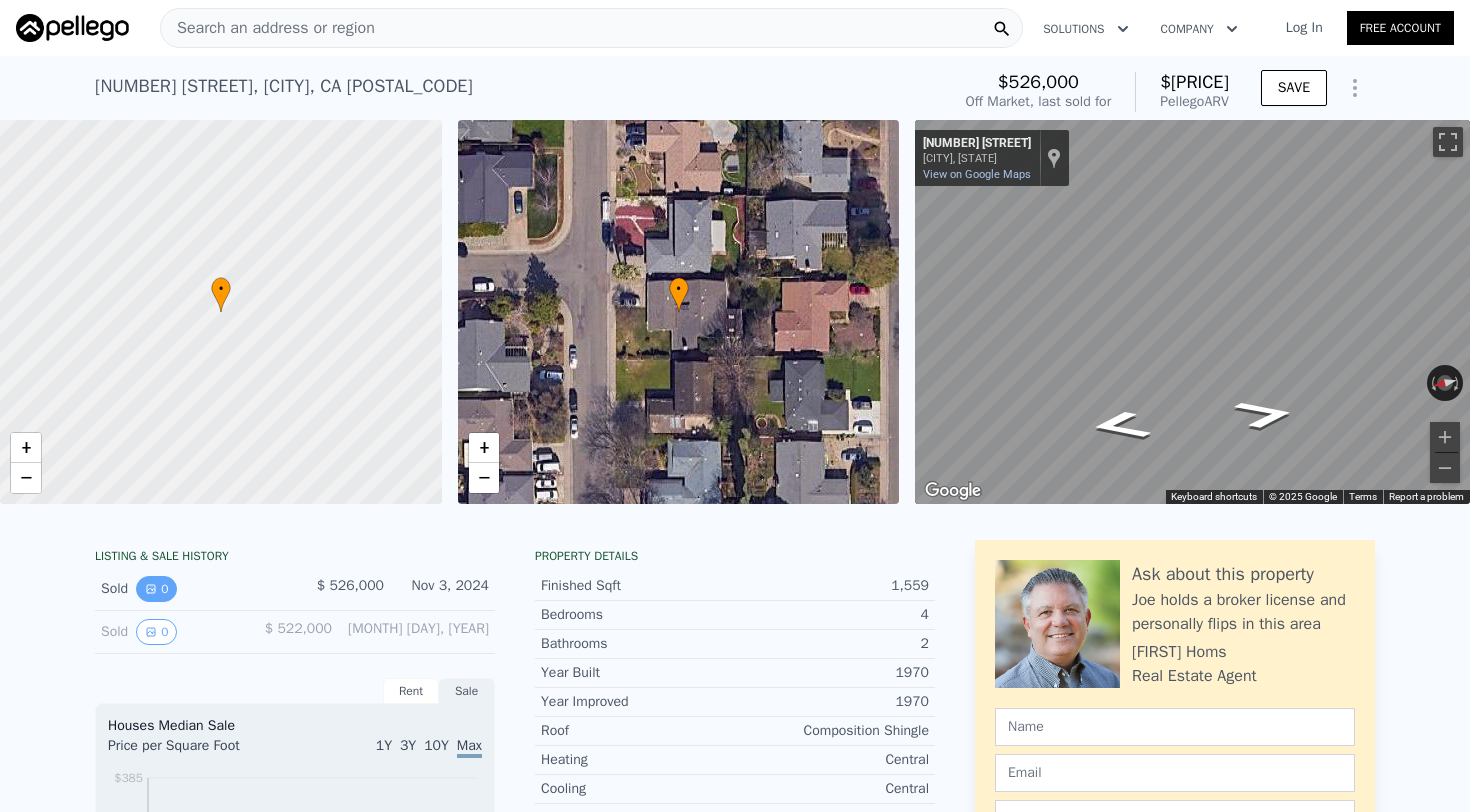 click on "0" at bounding box center [156, 632] 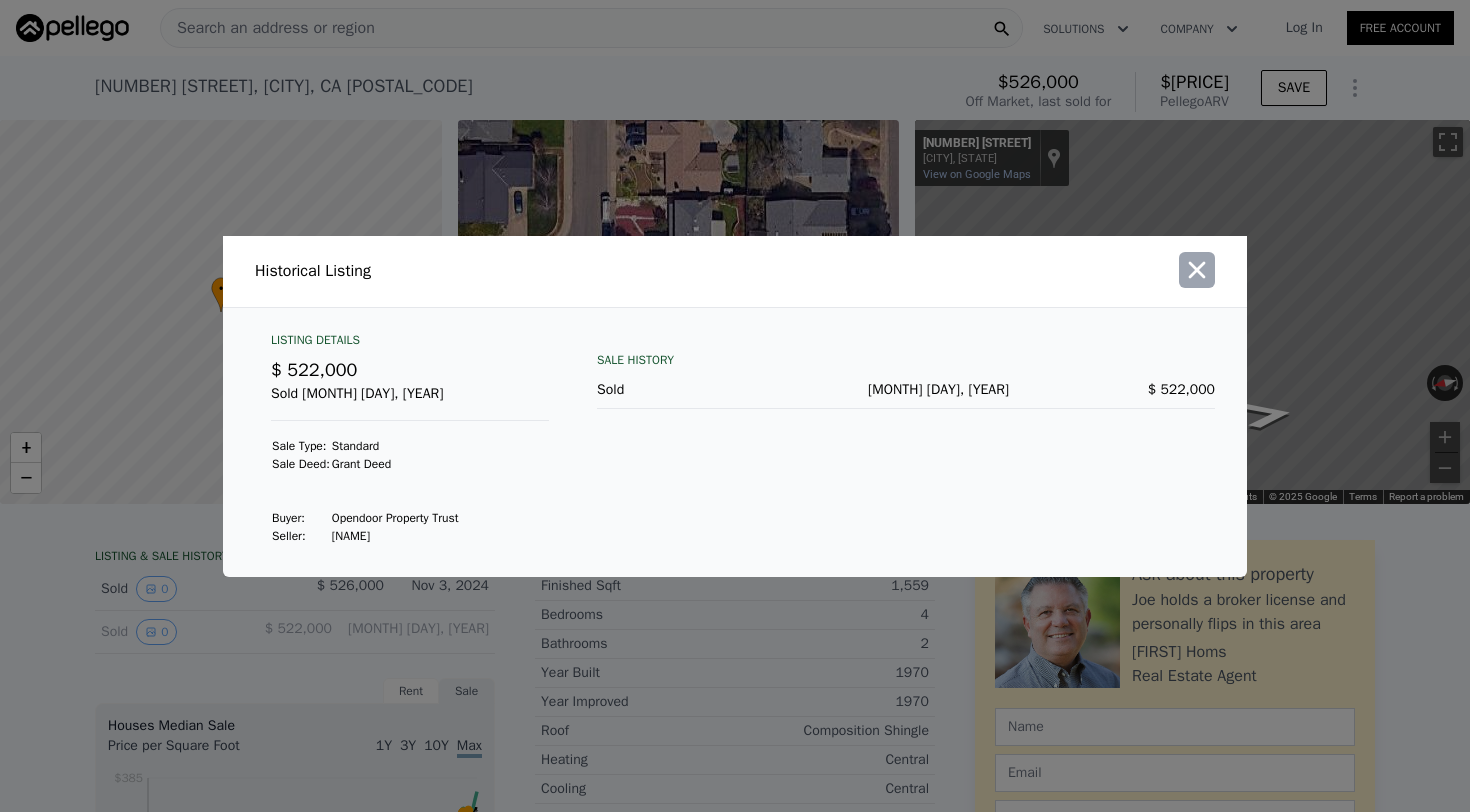 click 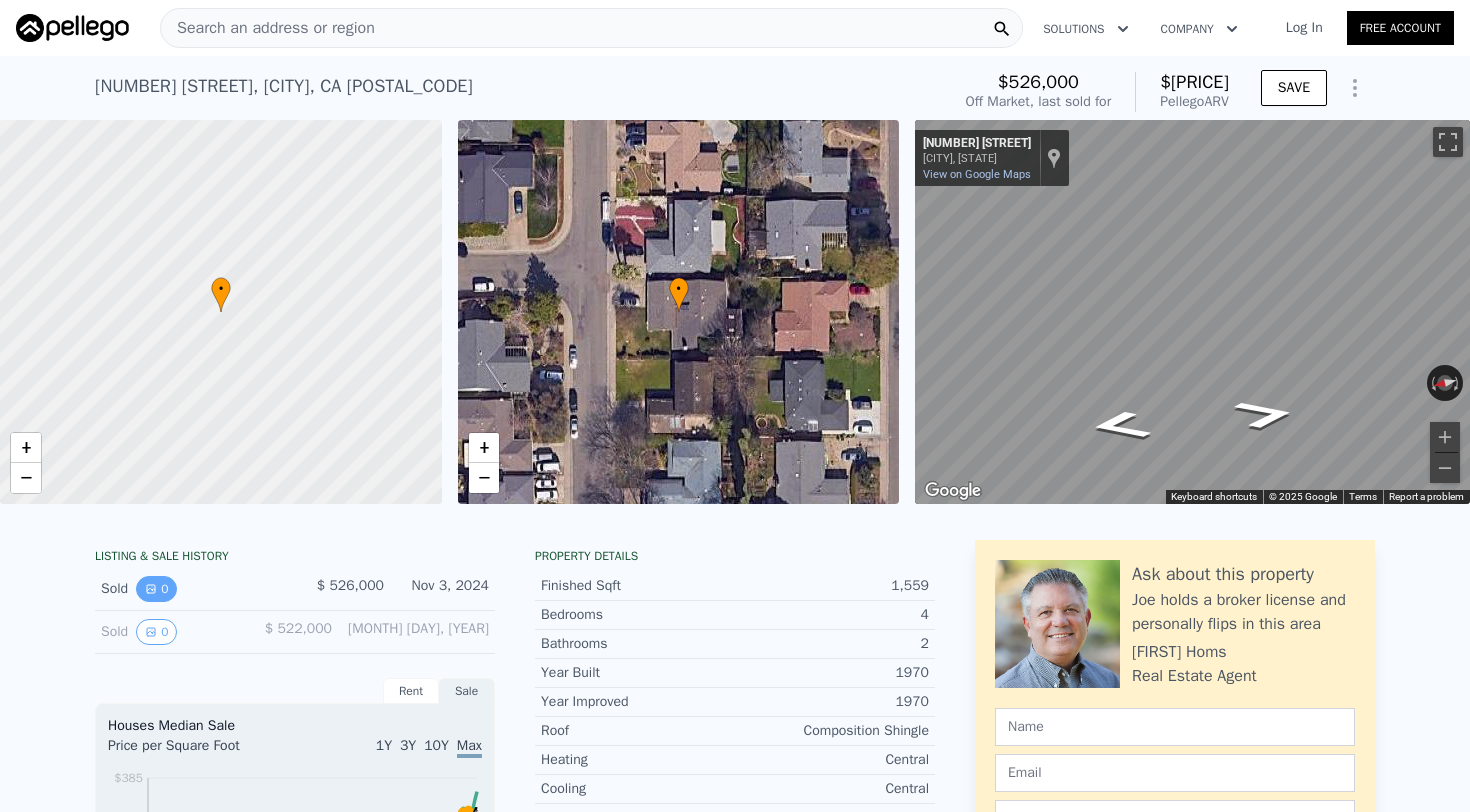 click on "0" at bounding box center (156, 589) 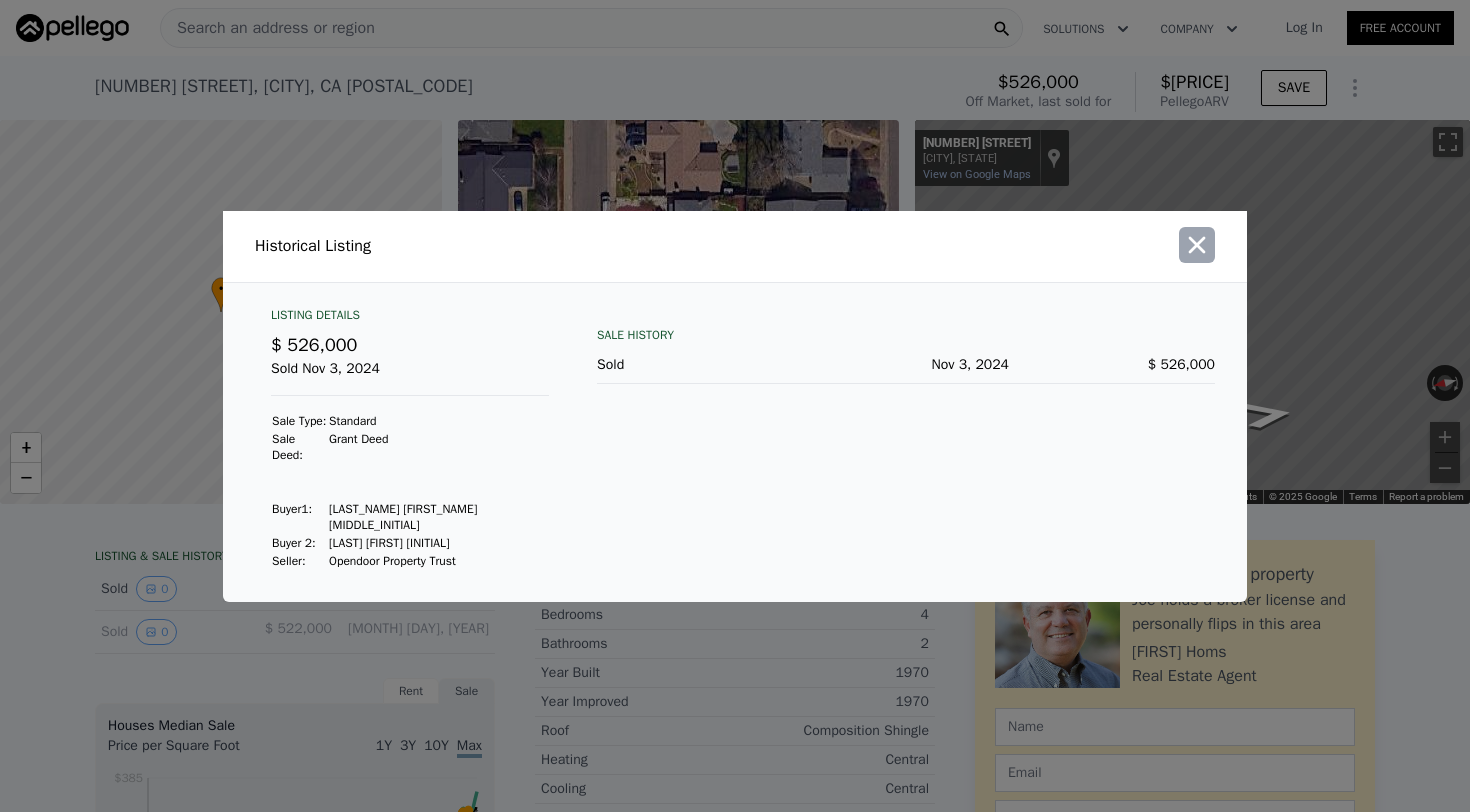 click 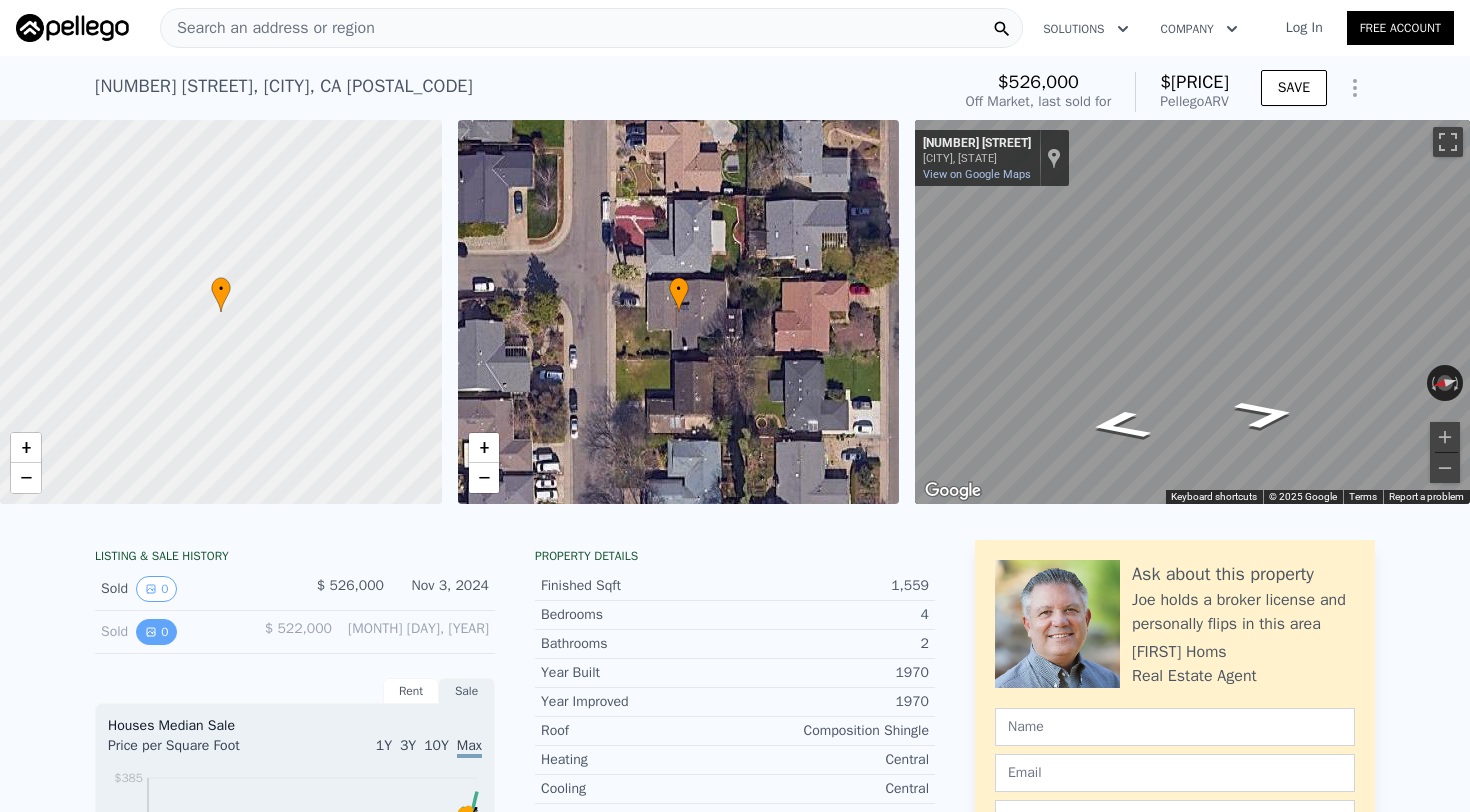 click on "0" at bounding box center (156, 632) 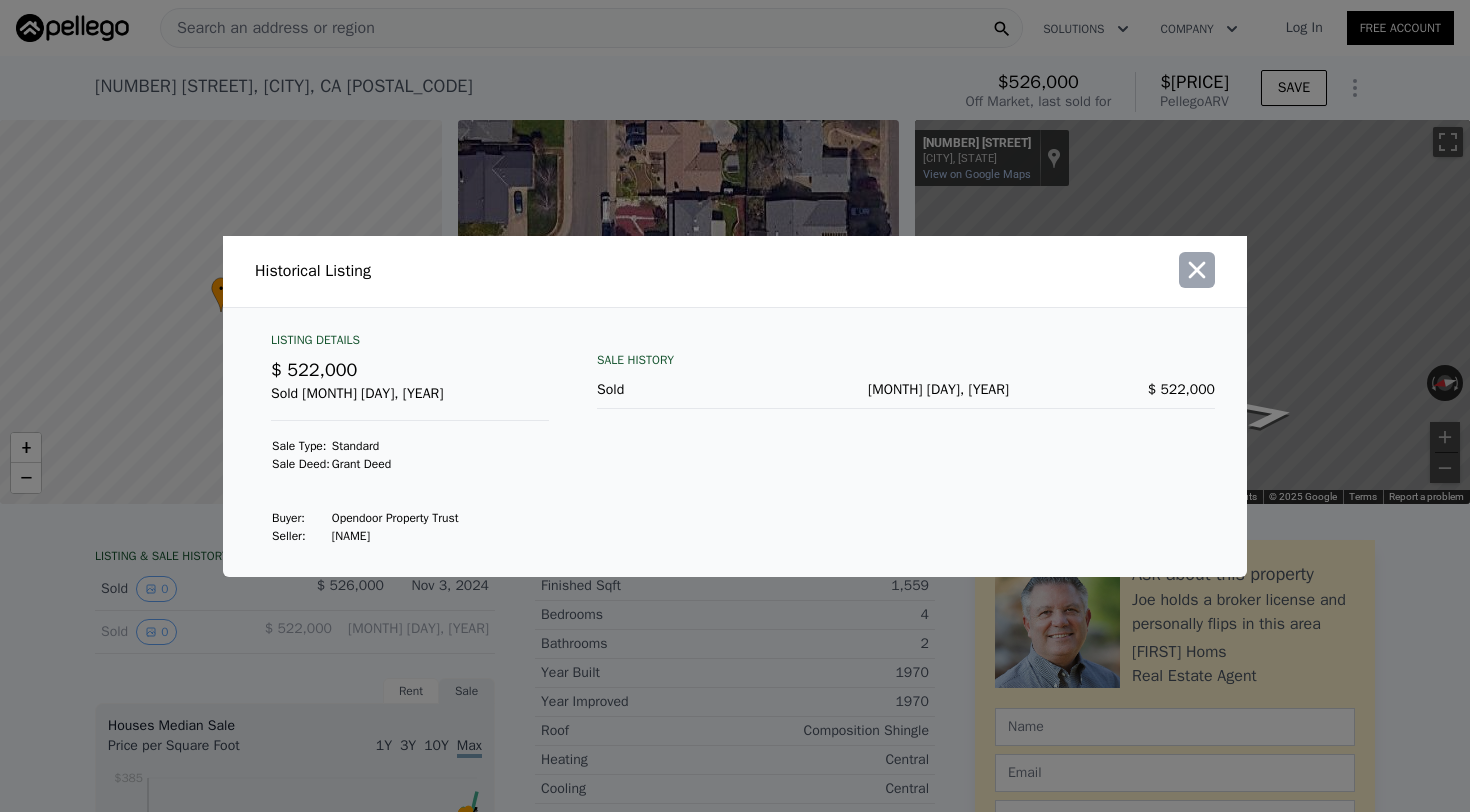 click 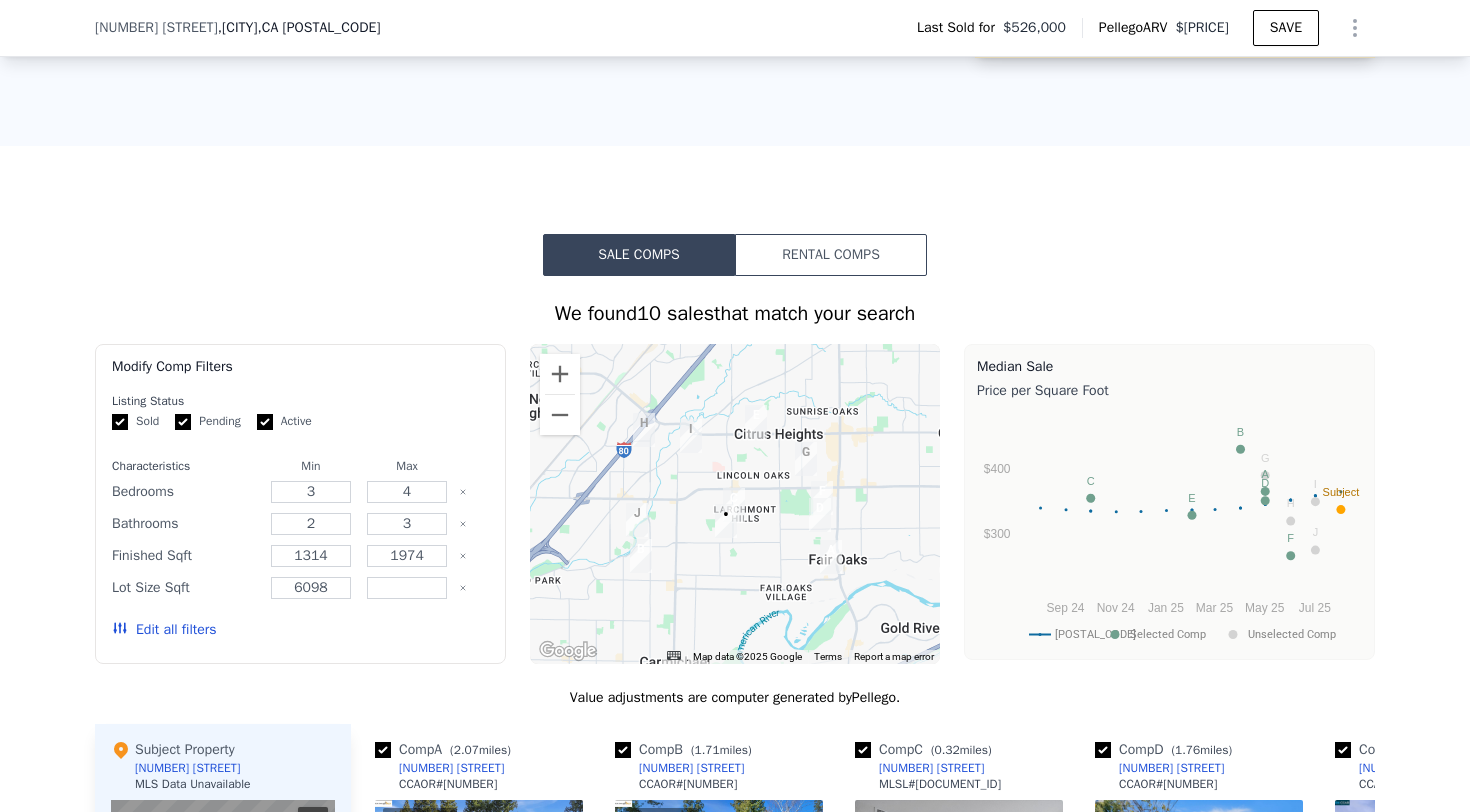 scroll, scrollTop: 668, scrollLeft: 0, axis: vertical 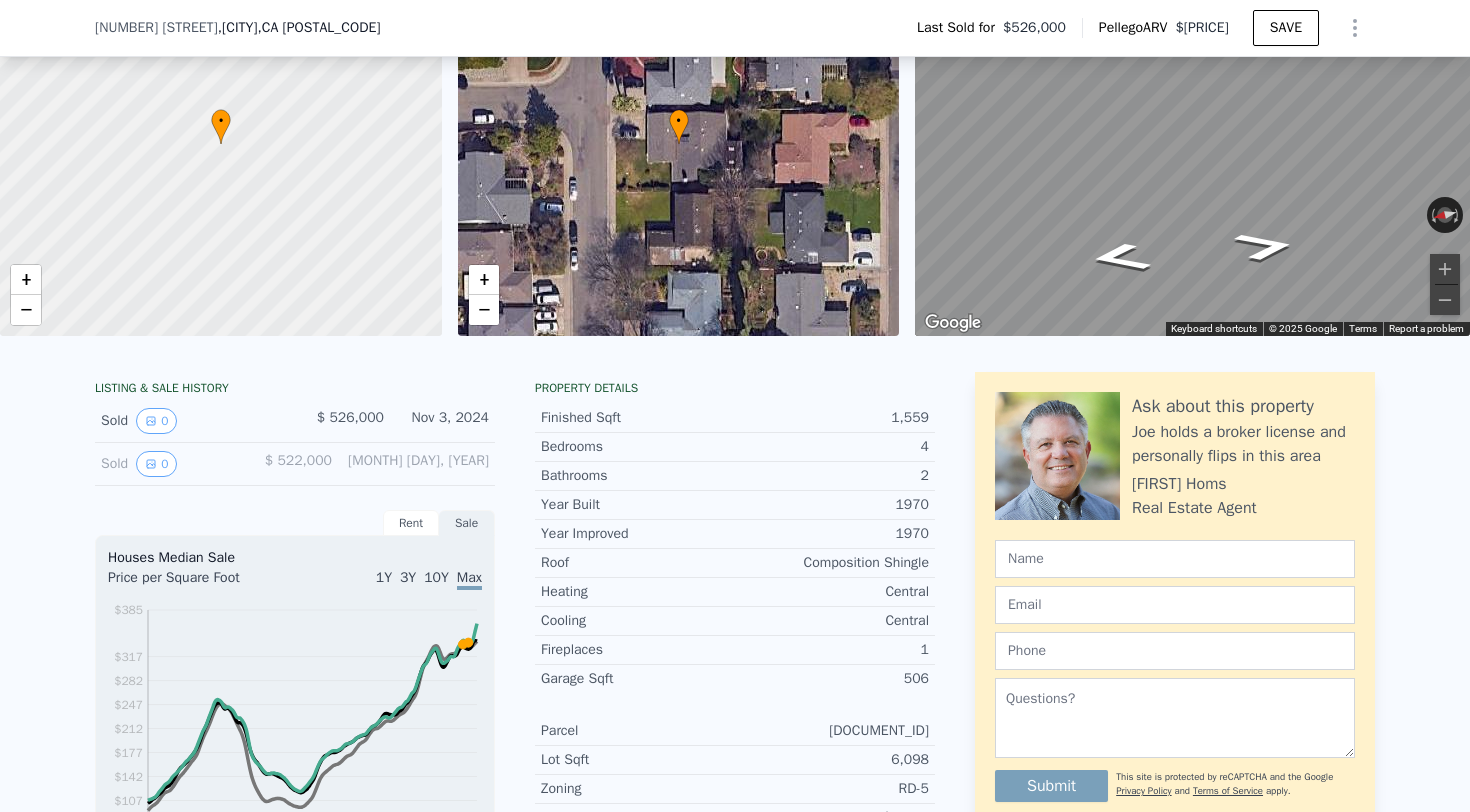 click on "[MONTH] [DD], [YYYY]" at bounding box center (418, 464) 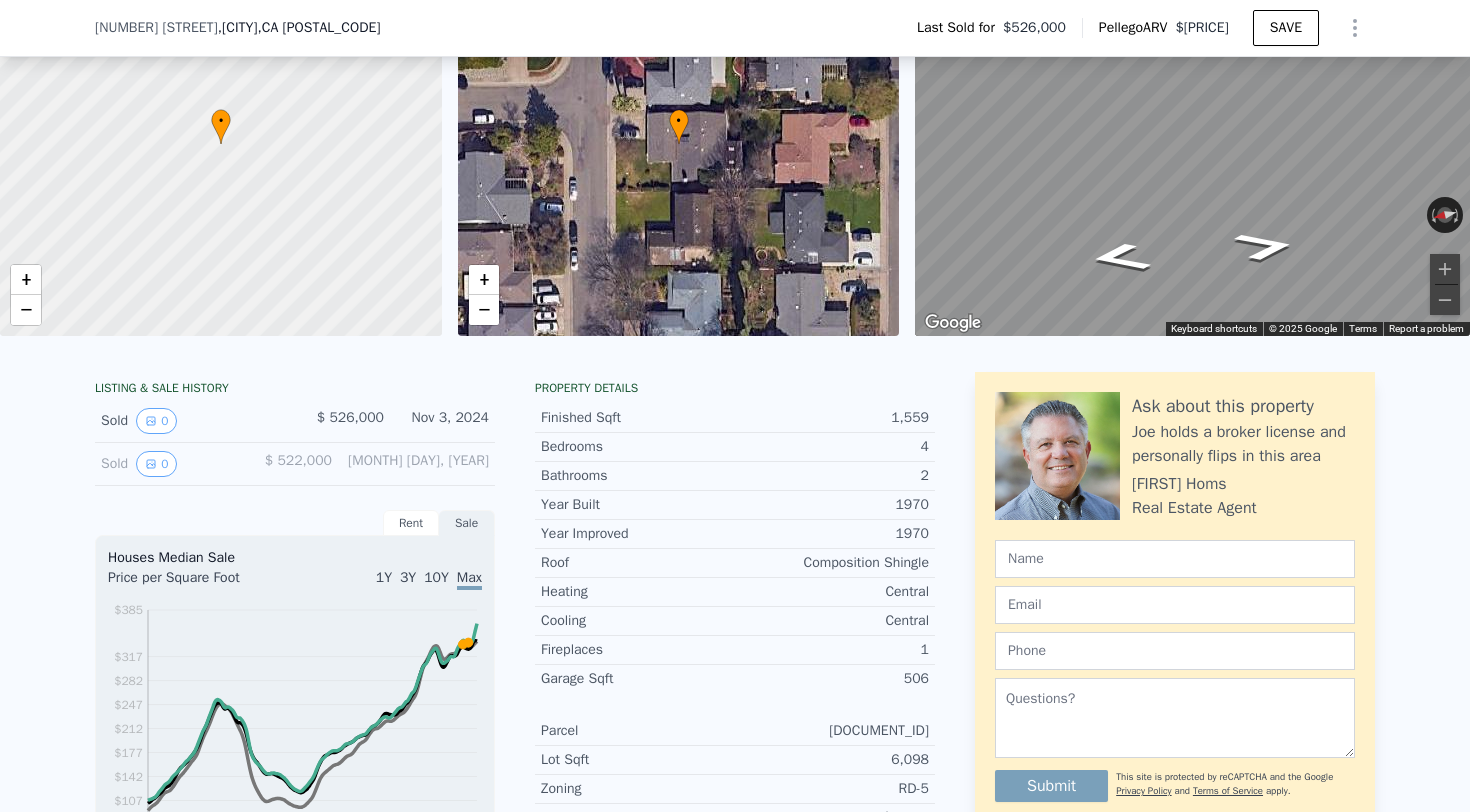 click on "Rent" at bounding box center [411, 523] 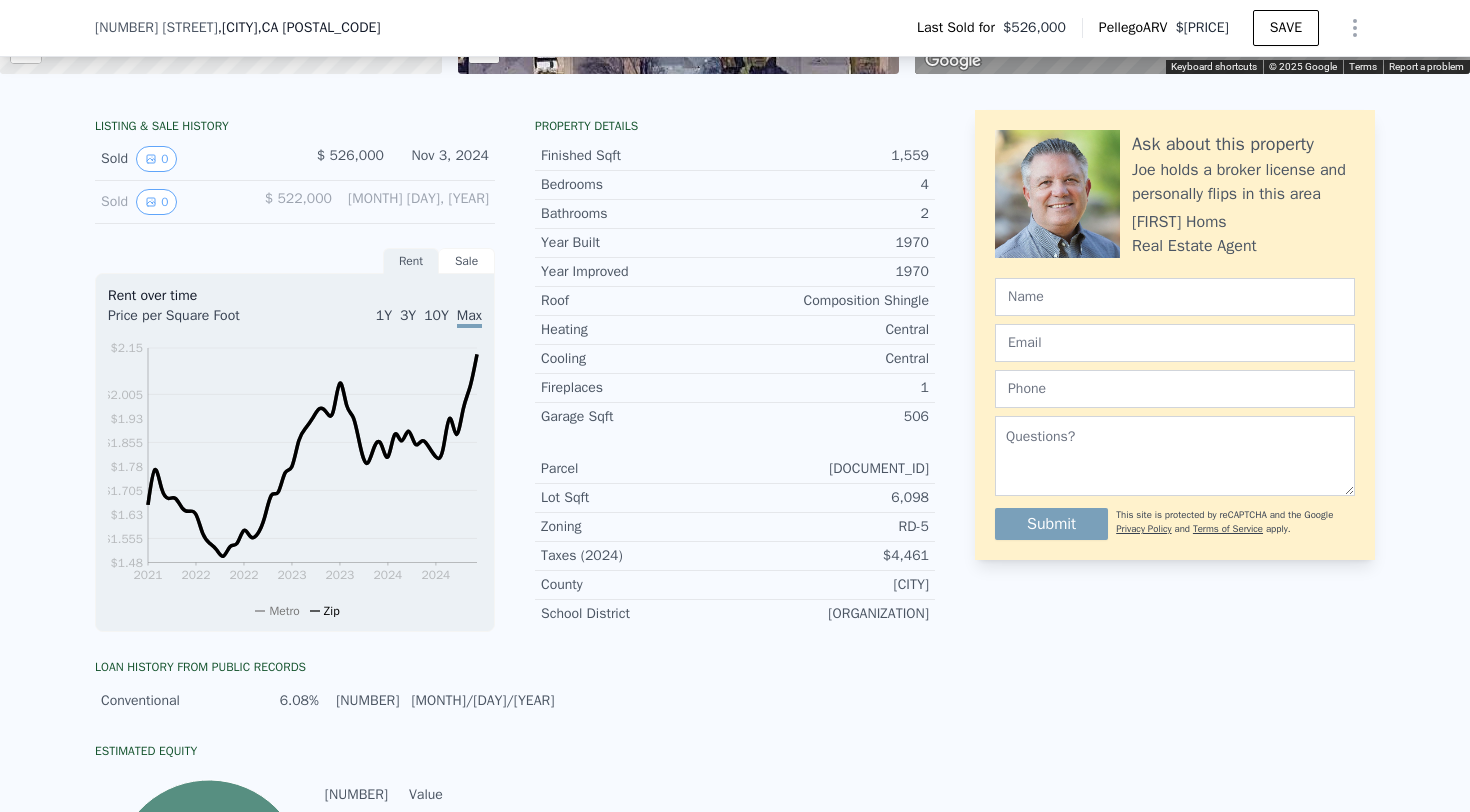 scroll, scrollTop: 424, scrollLeft: 0, axis: vertical 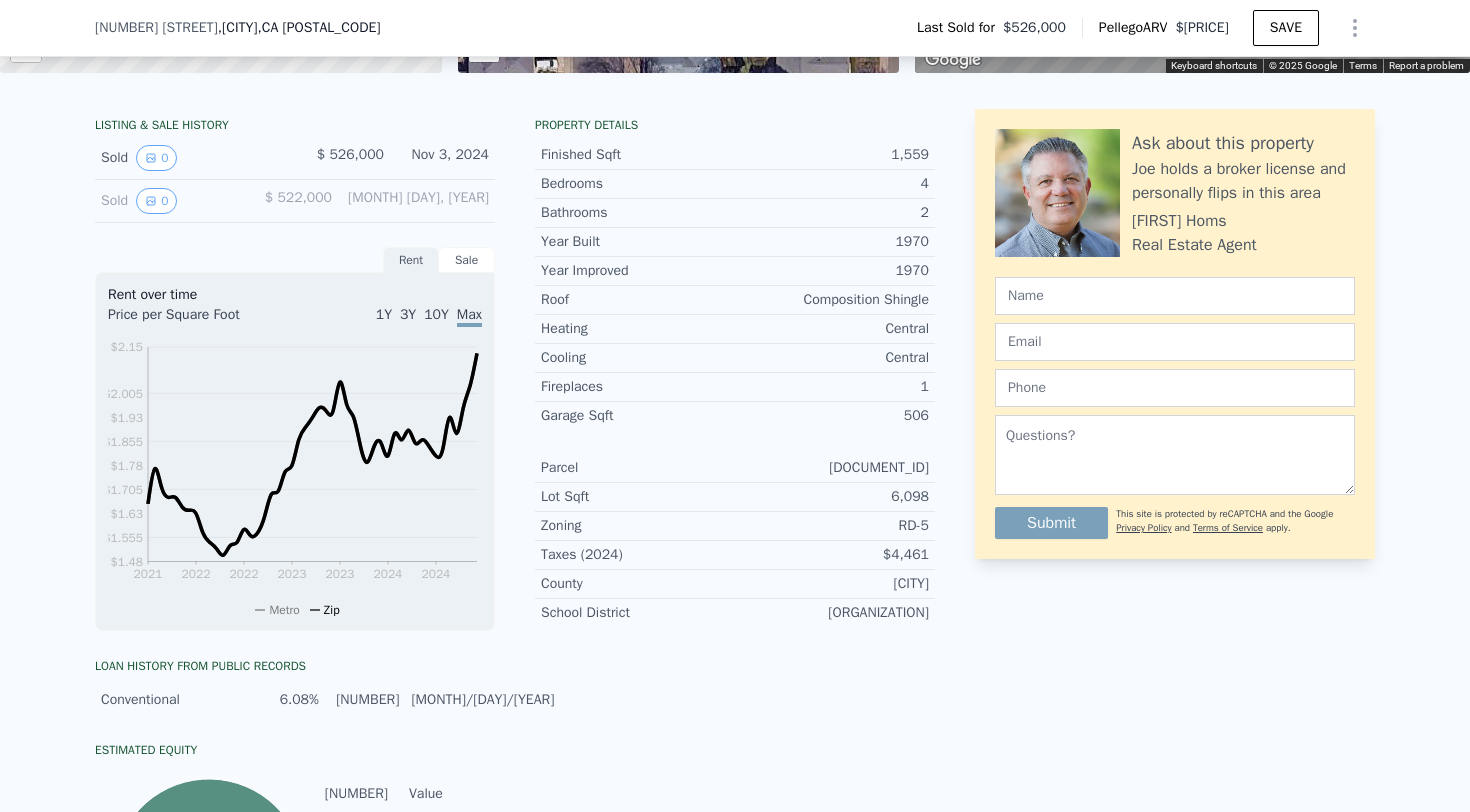 click on "Sale" at bounding box center [467, 260] 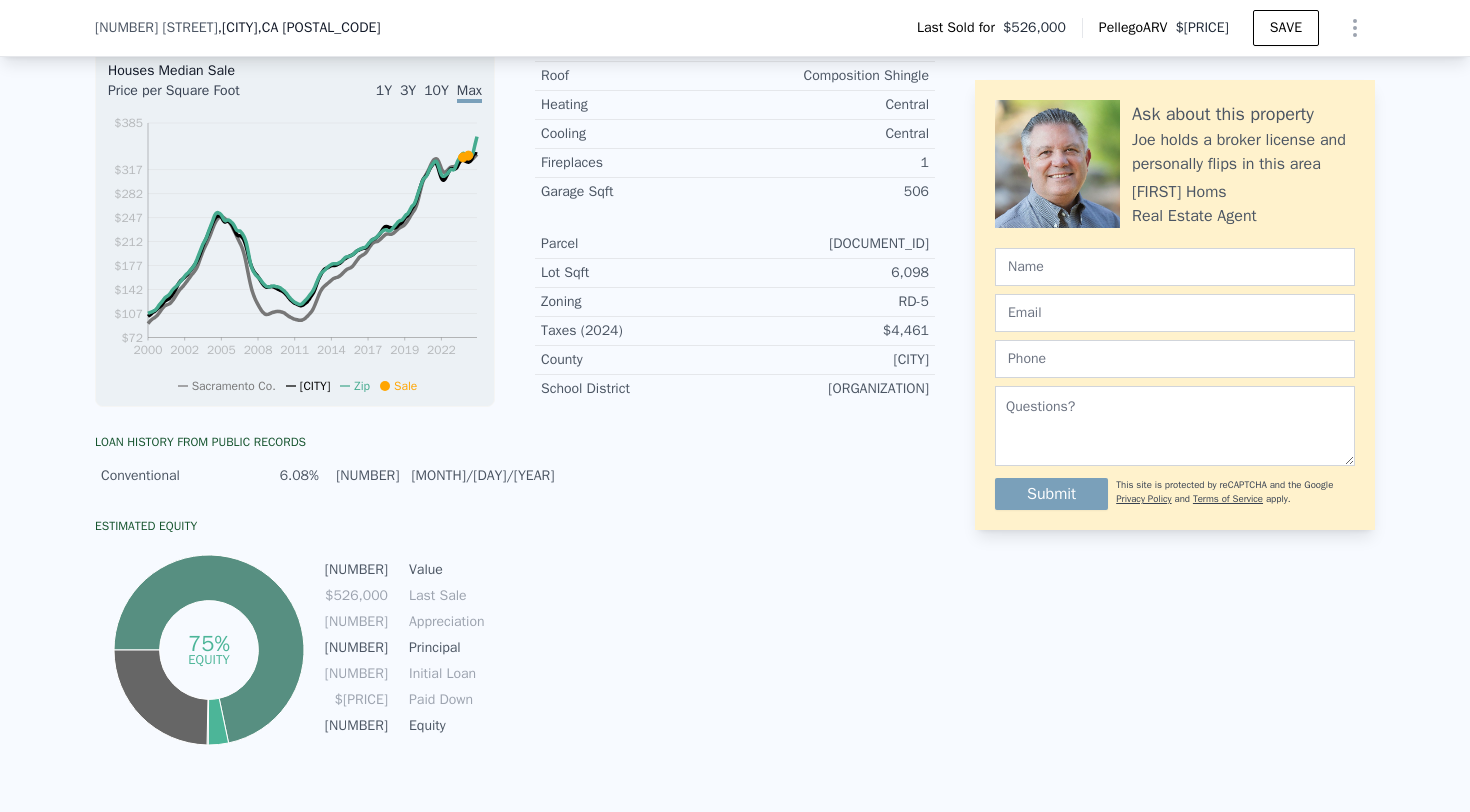 scroll, scrollTop: 1682, scrollLeft: 0, axis: vertical 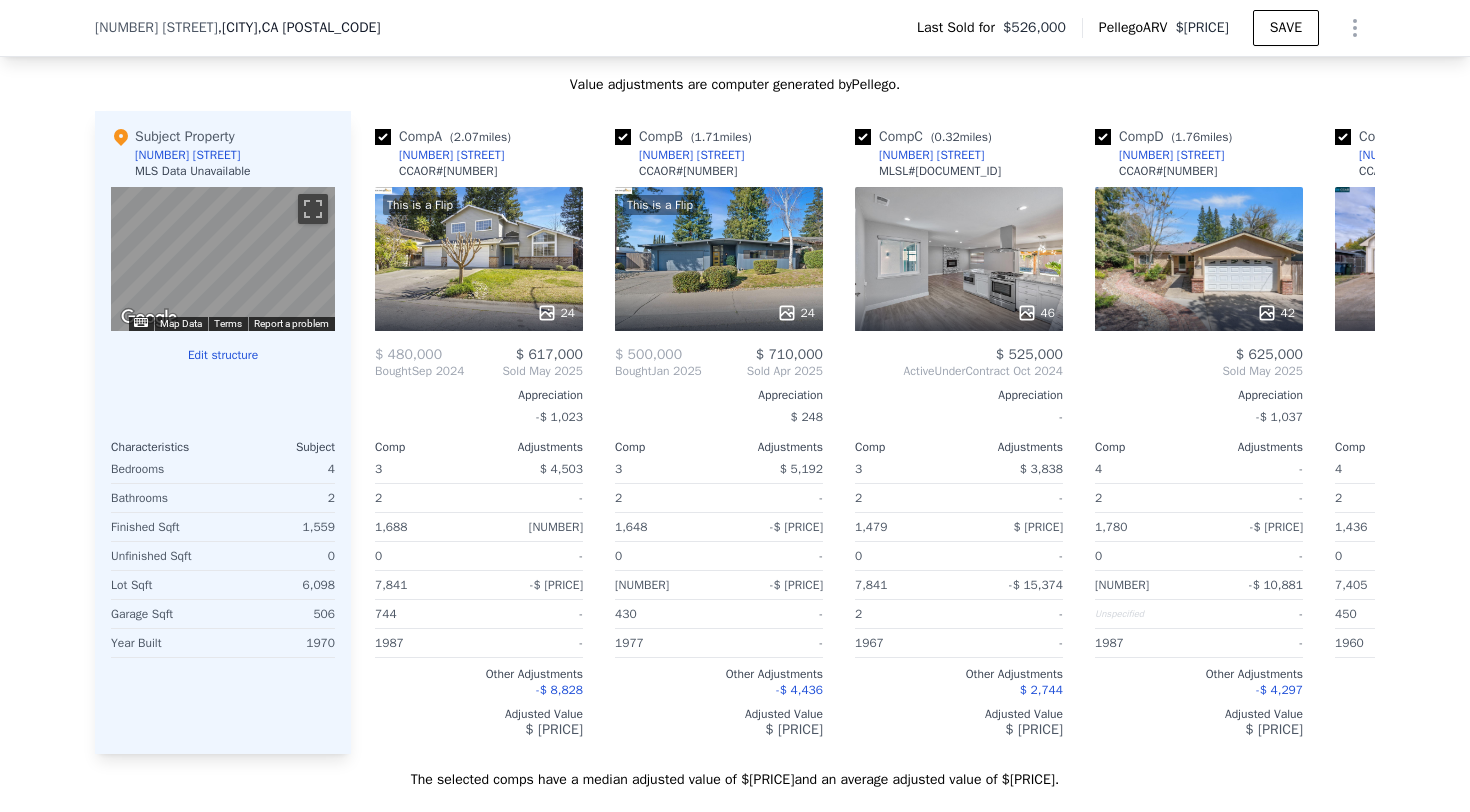 click on "Edit structure" at bounding box center (223, 355) 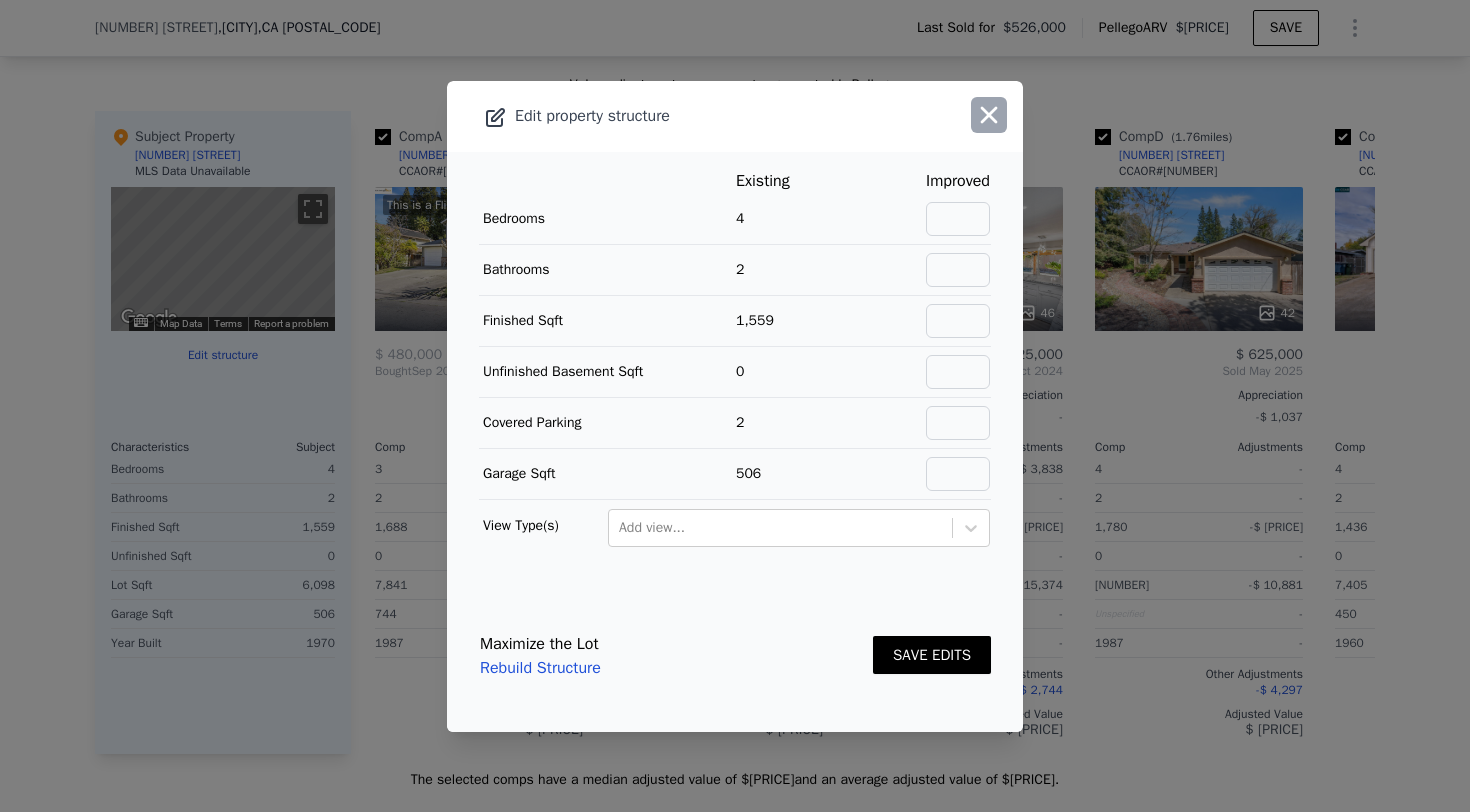 click 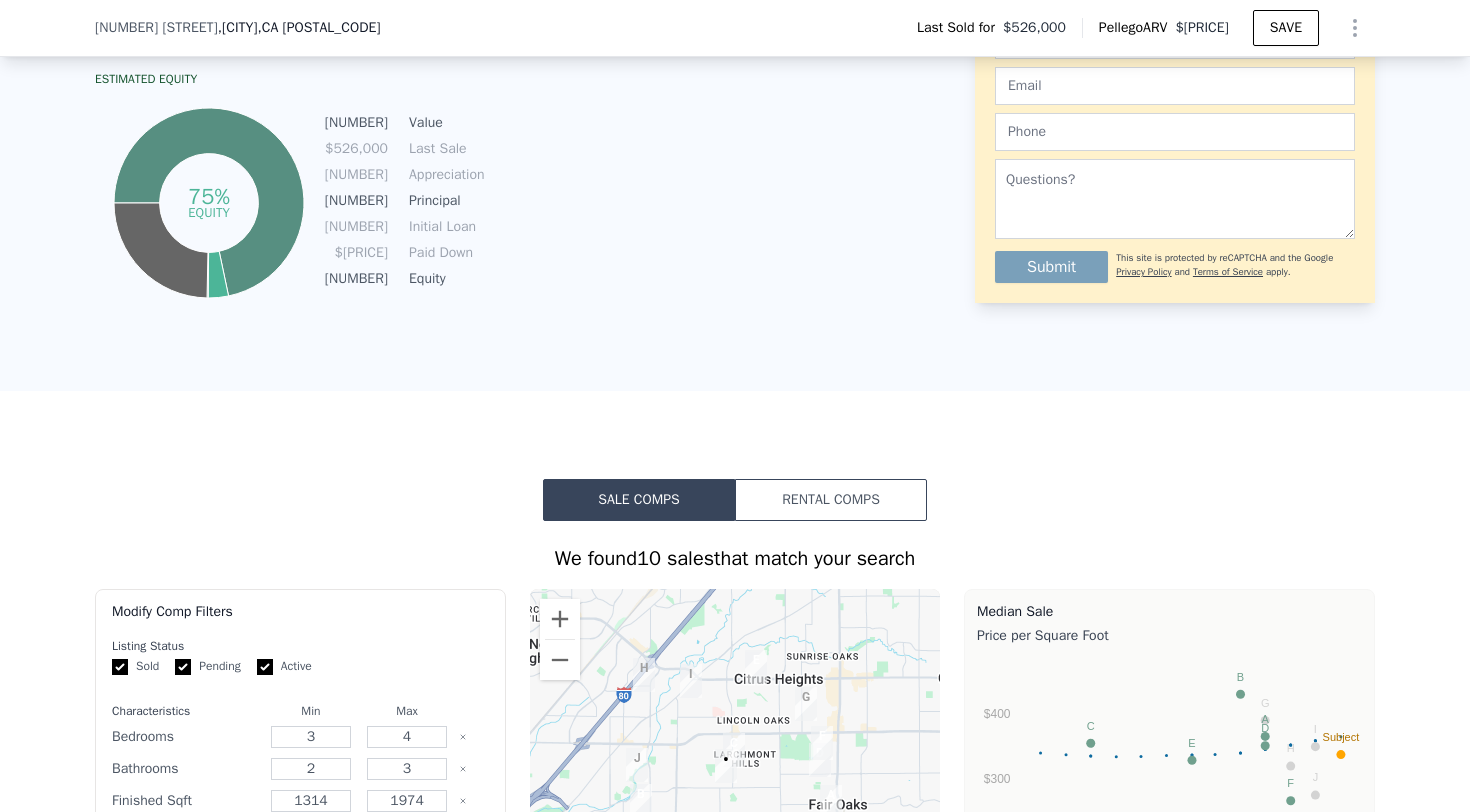 scroll, scrollTop: 1063, scrollLeft: 0, axis: vertical 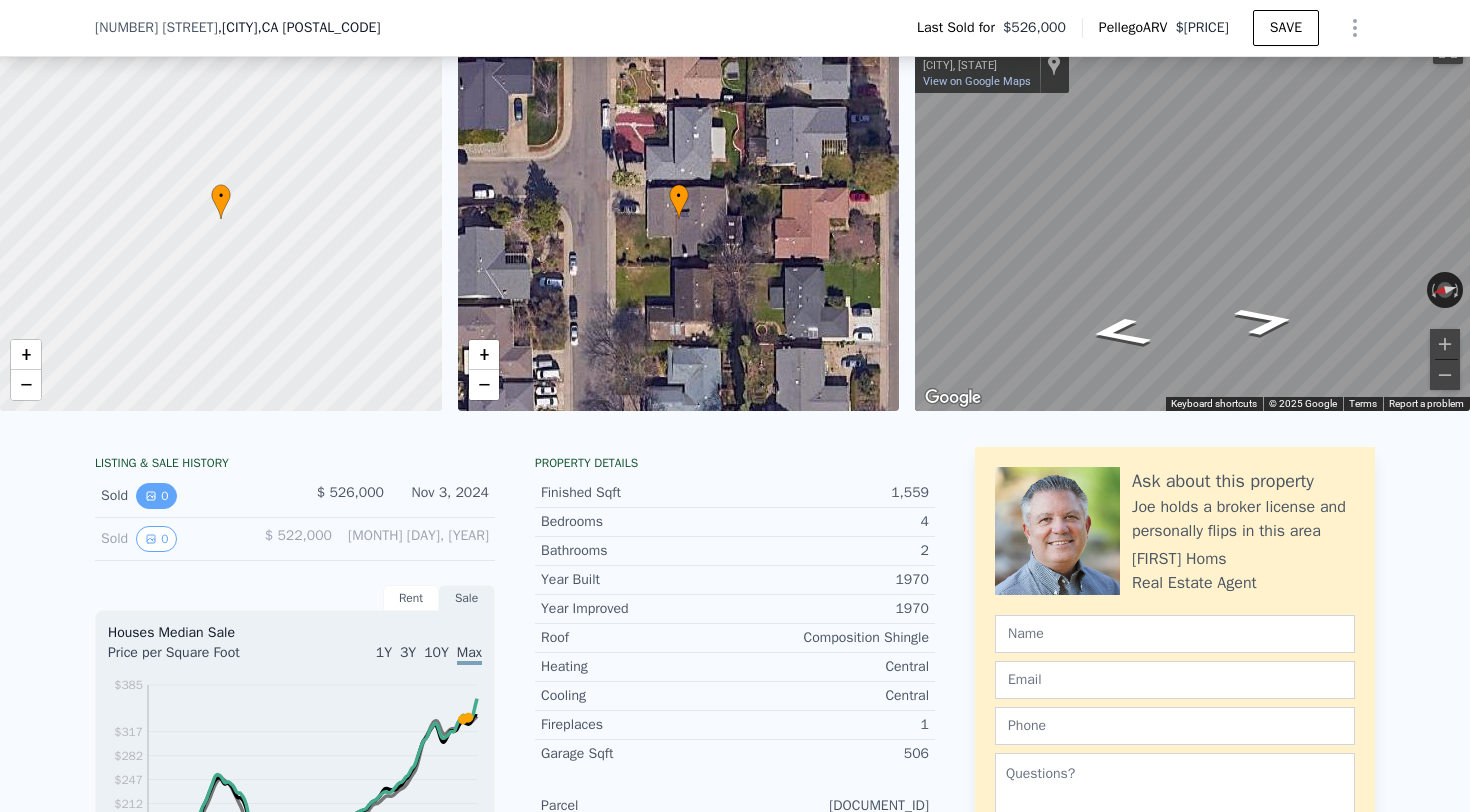 click on "0" at bounding box center (156, 496) 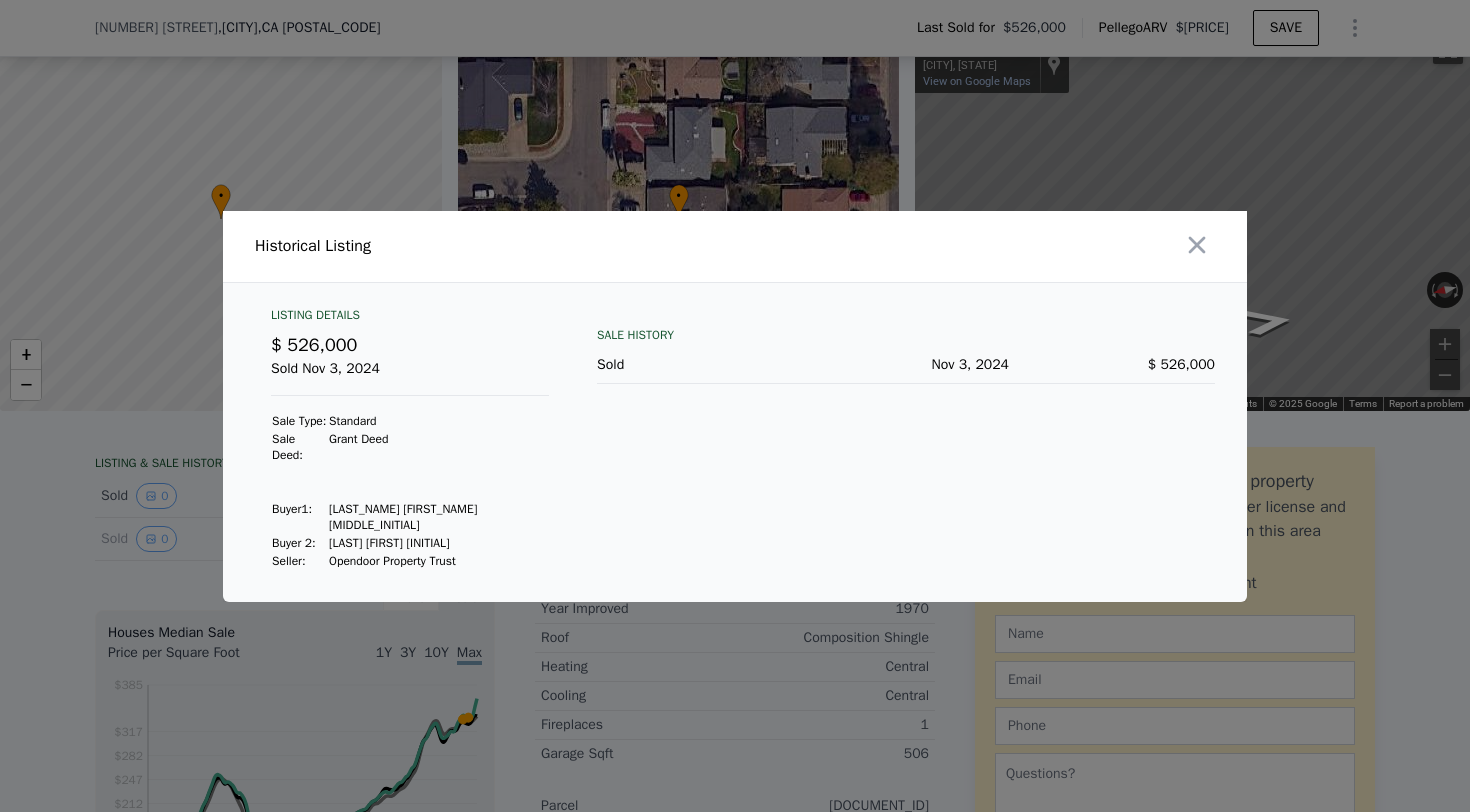 click on "Sale History Sold Nov 3, 2024 $ 526,000" at bounding box center [906, 438] 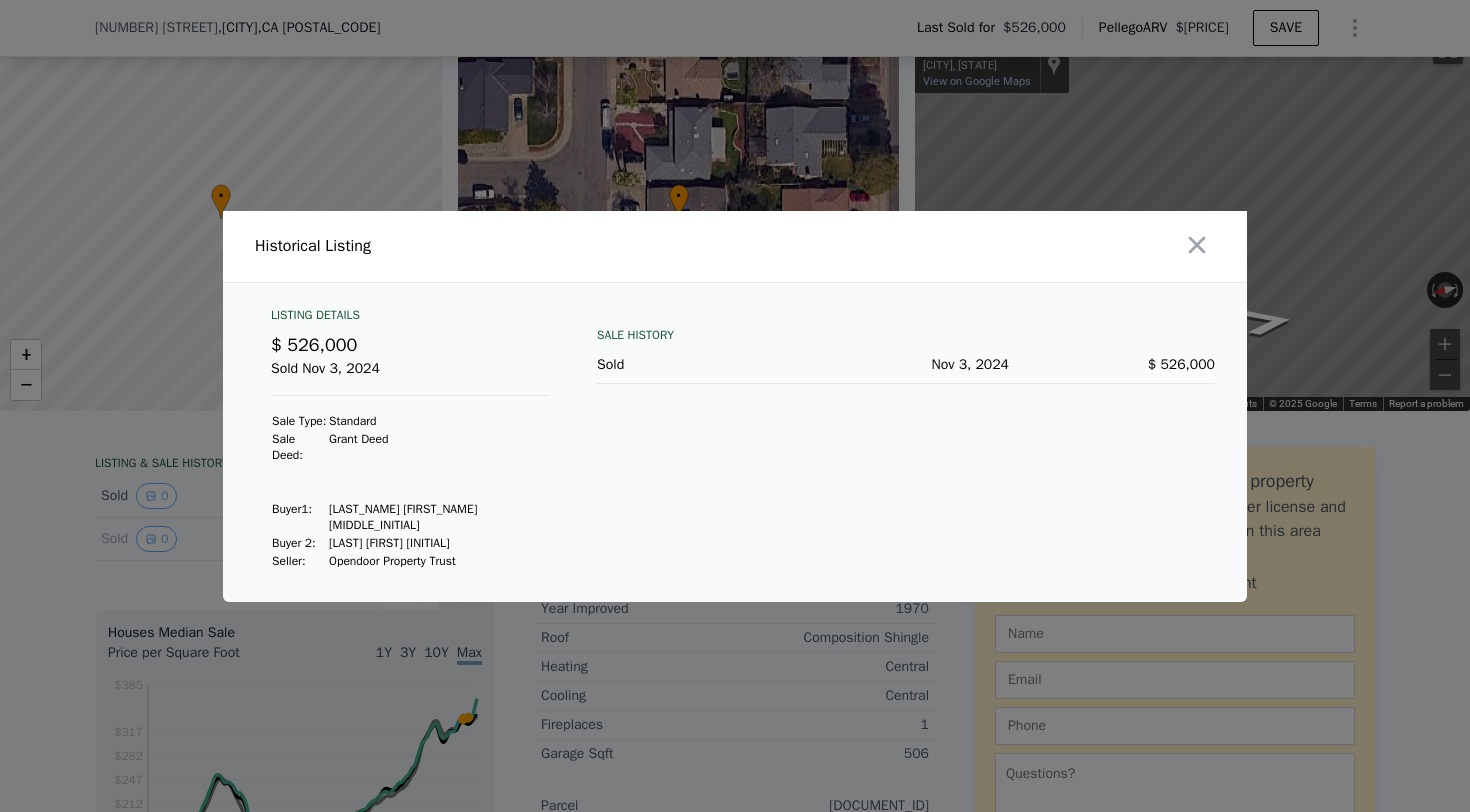 click at bounding box center (995, 246) 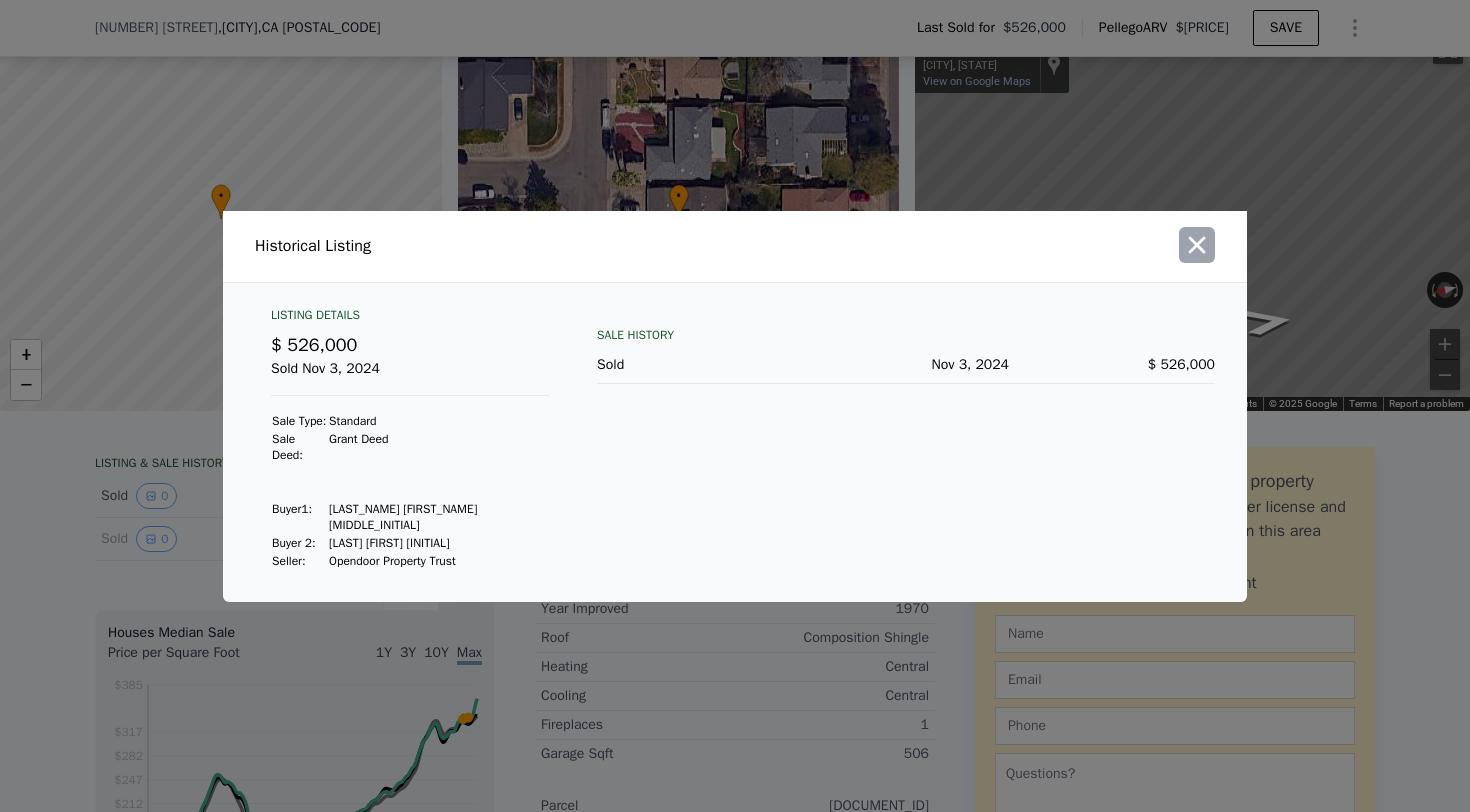 click 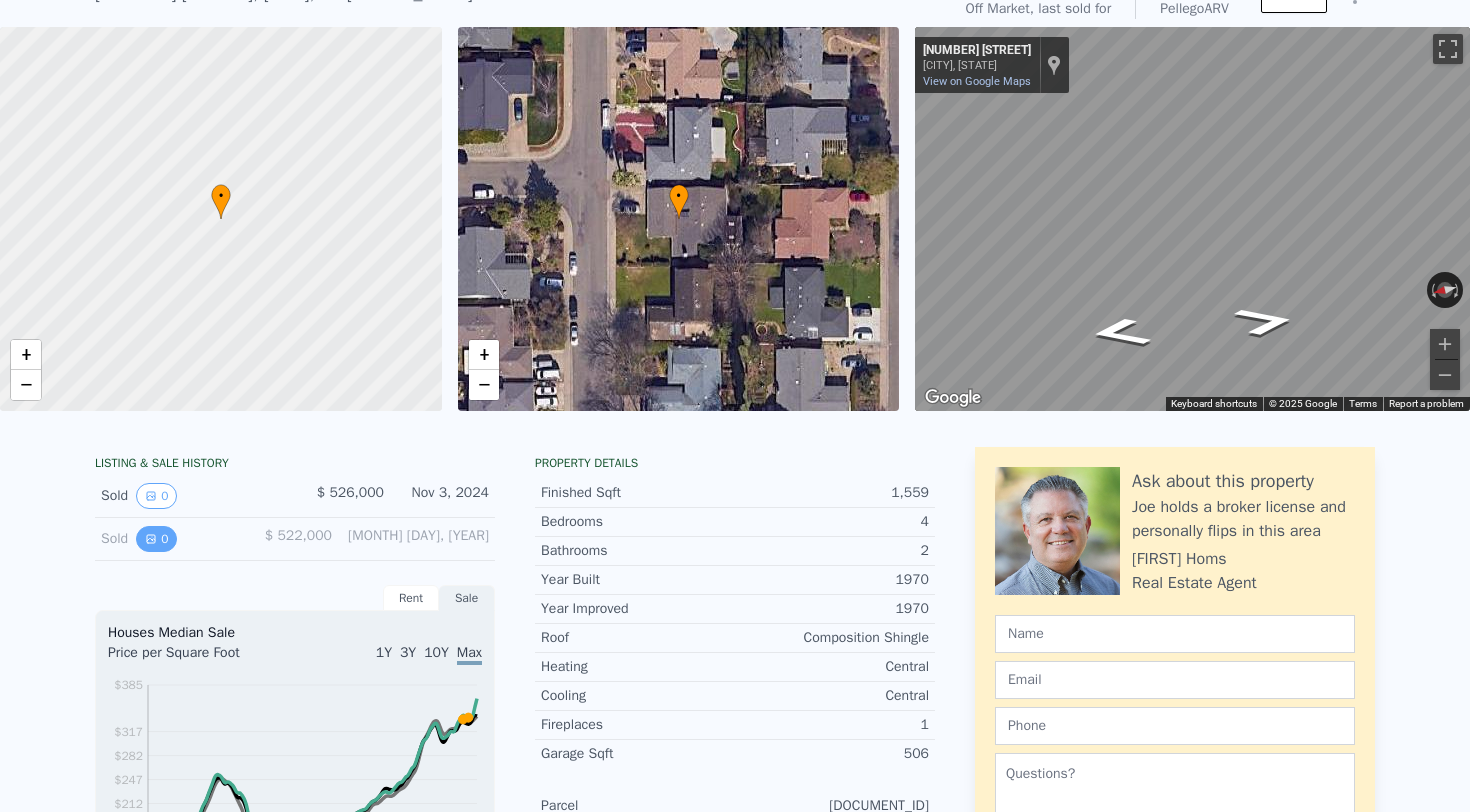click on "0" at bounding box center [156, 539] 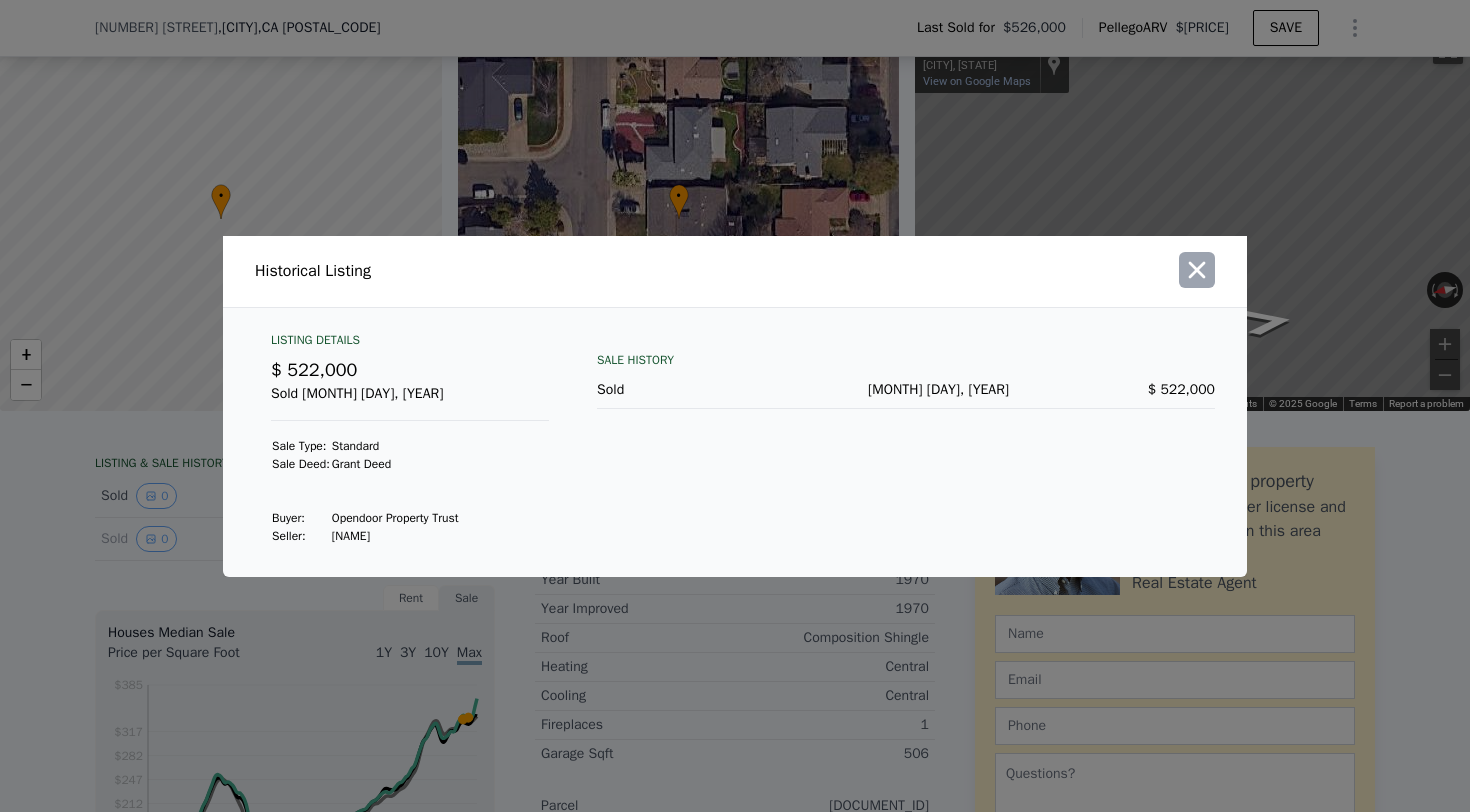click 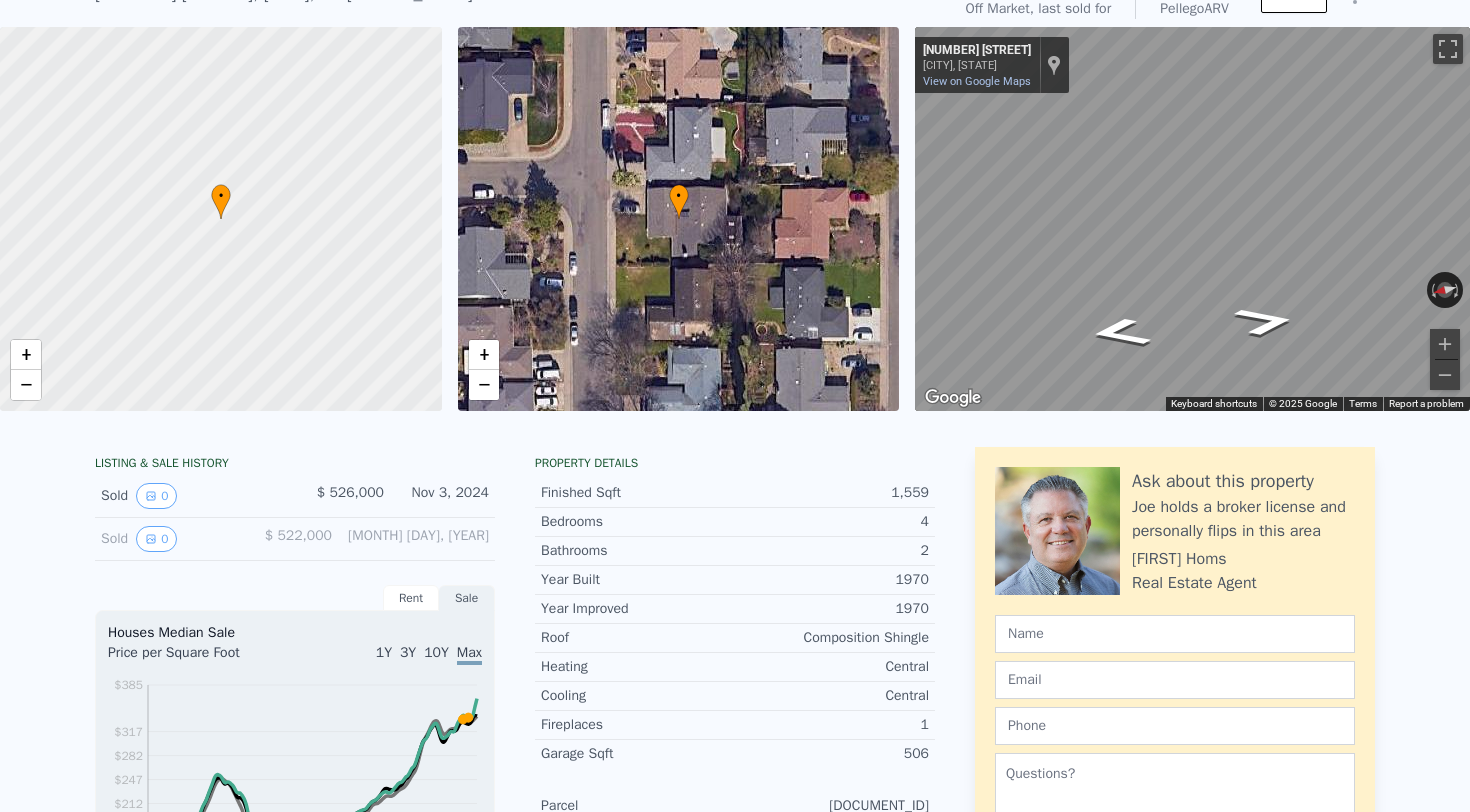 scroll, scrollTop: 0, scrollLeft: 0, axis: both 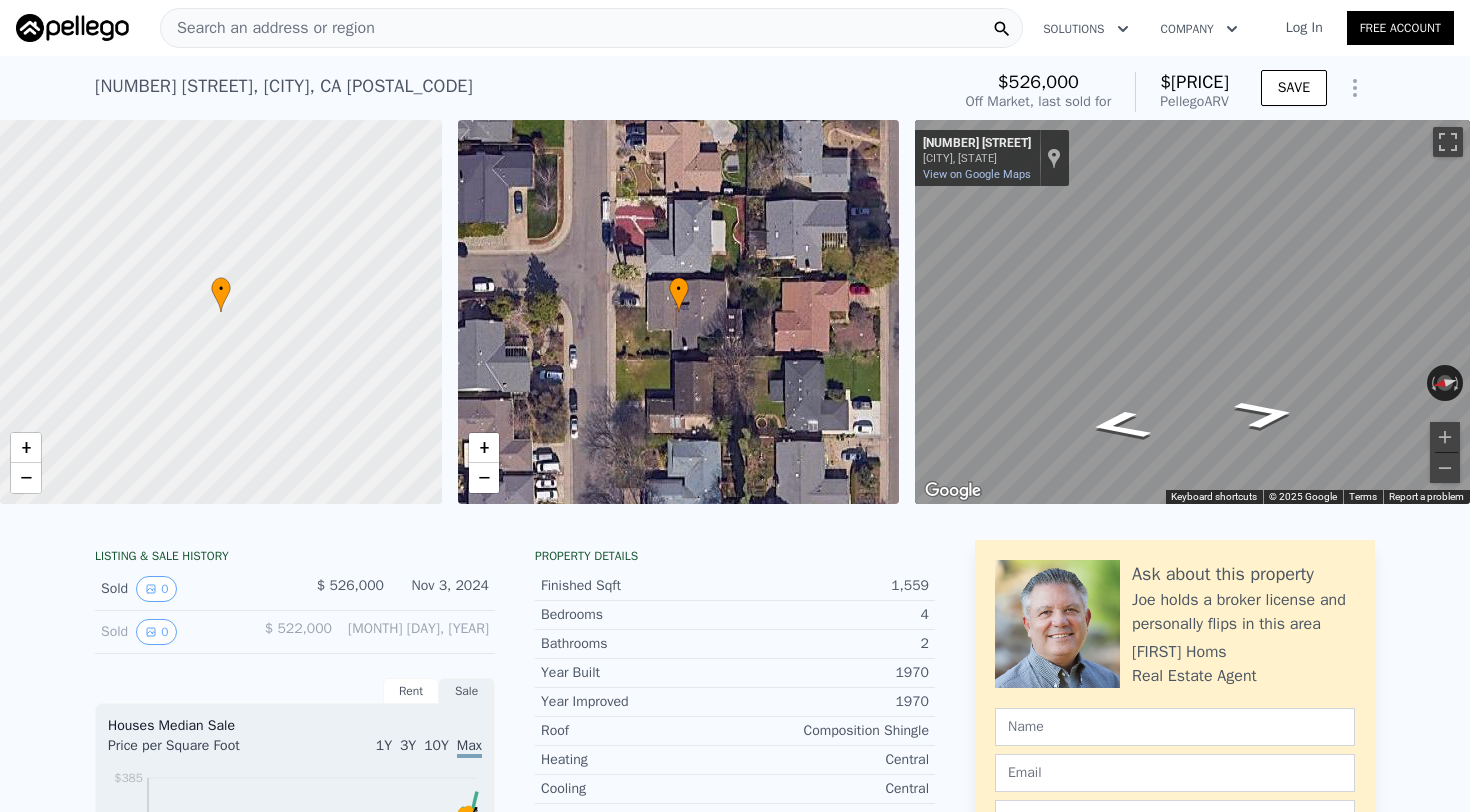 click on "Search an address or region" at bounding box center [591, 28] 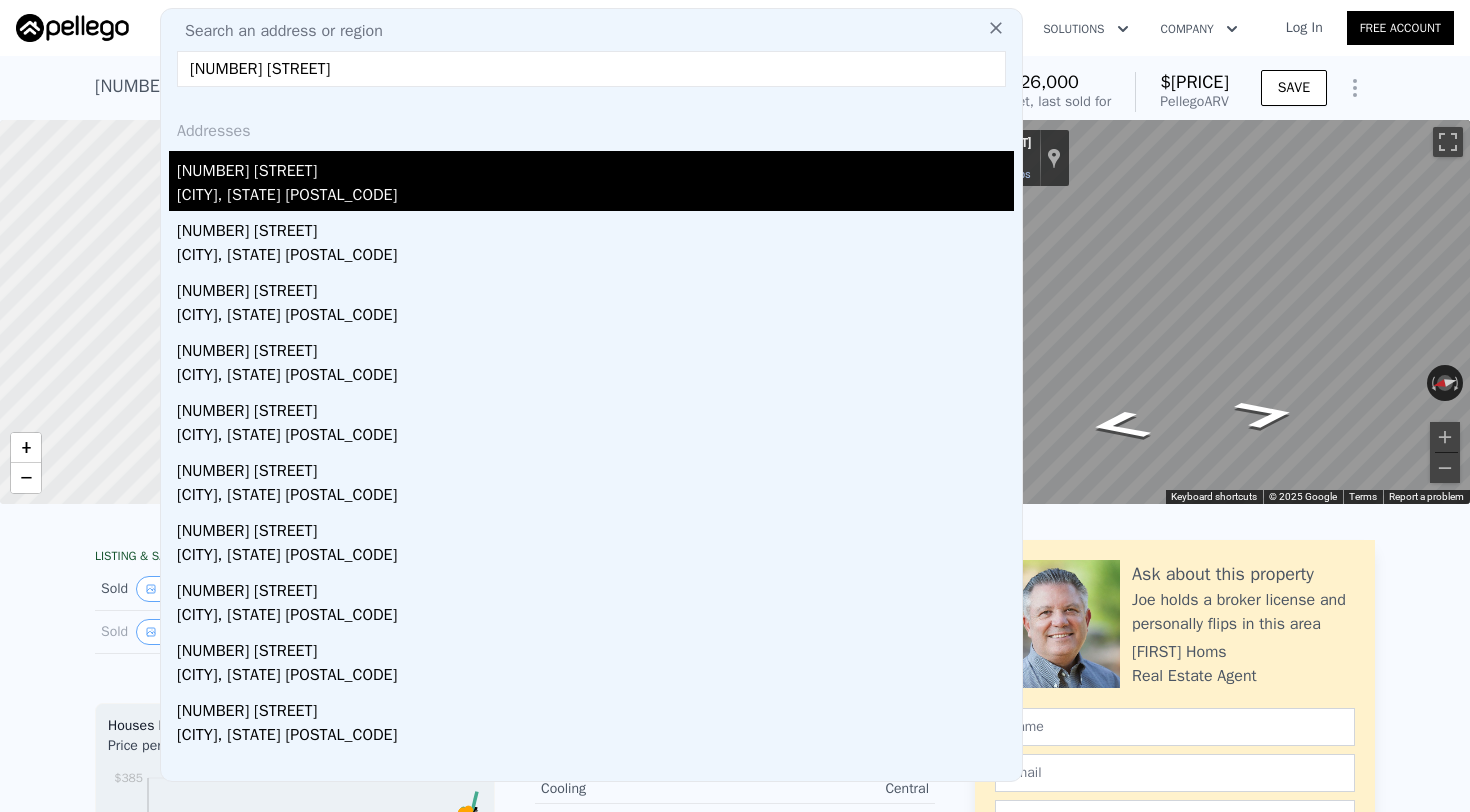 type on "7512 san nita way" 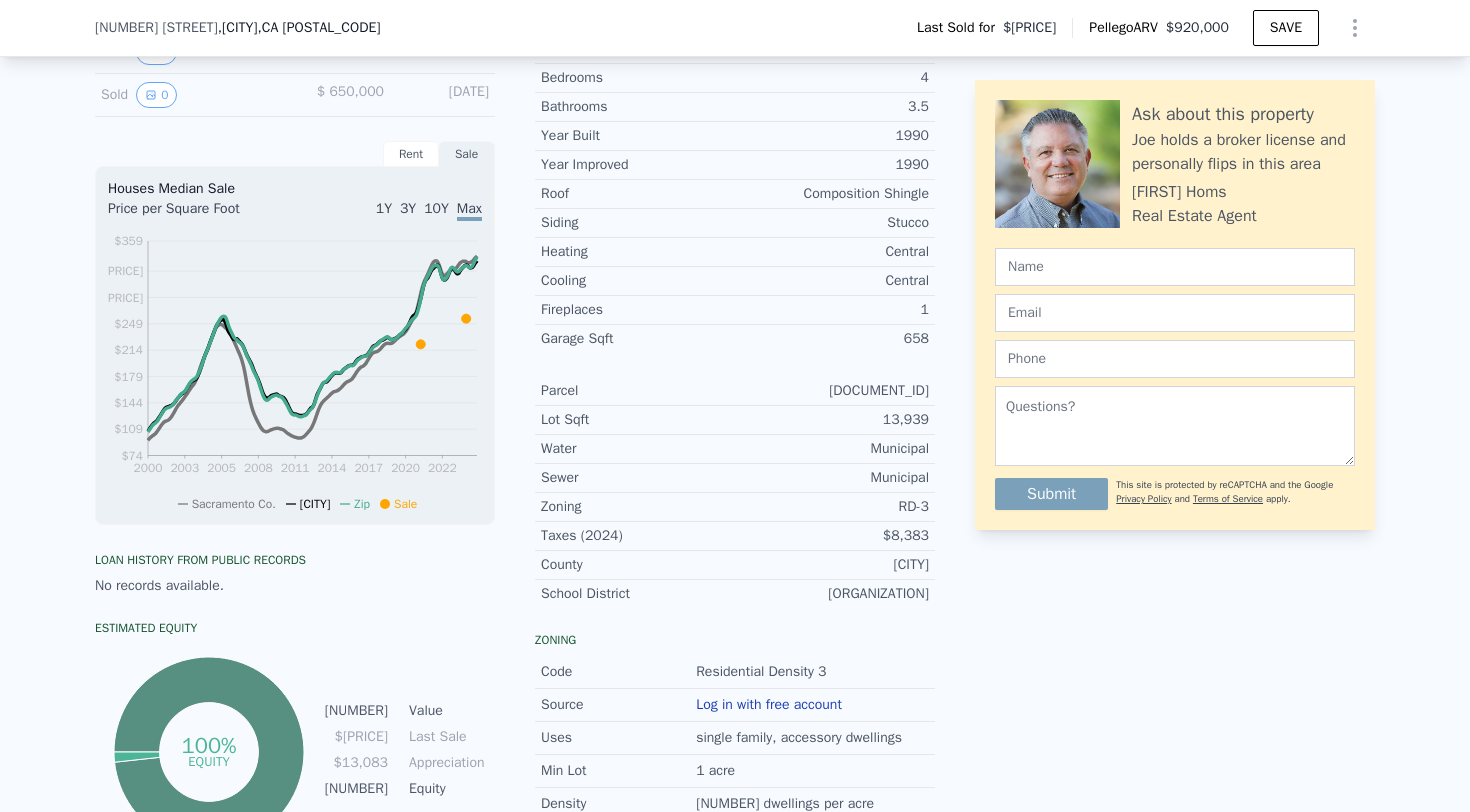 scroll, scrollTop: 388, scrollLeft: 0, axis: vertical 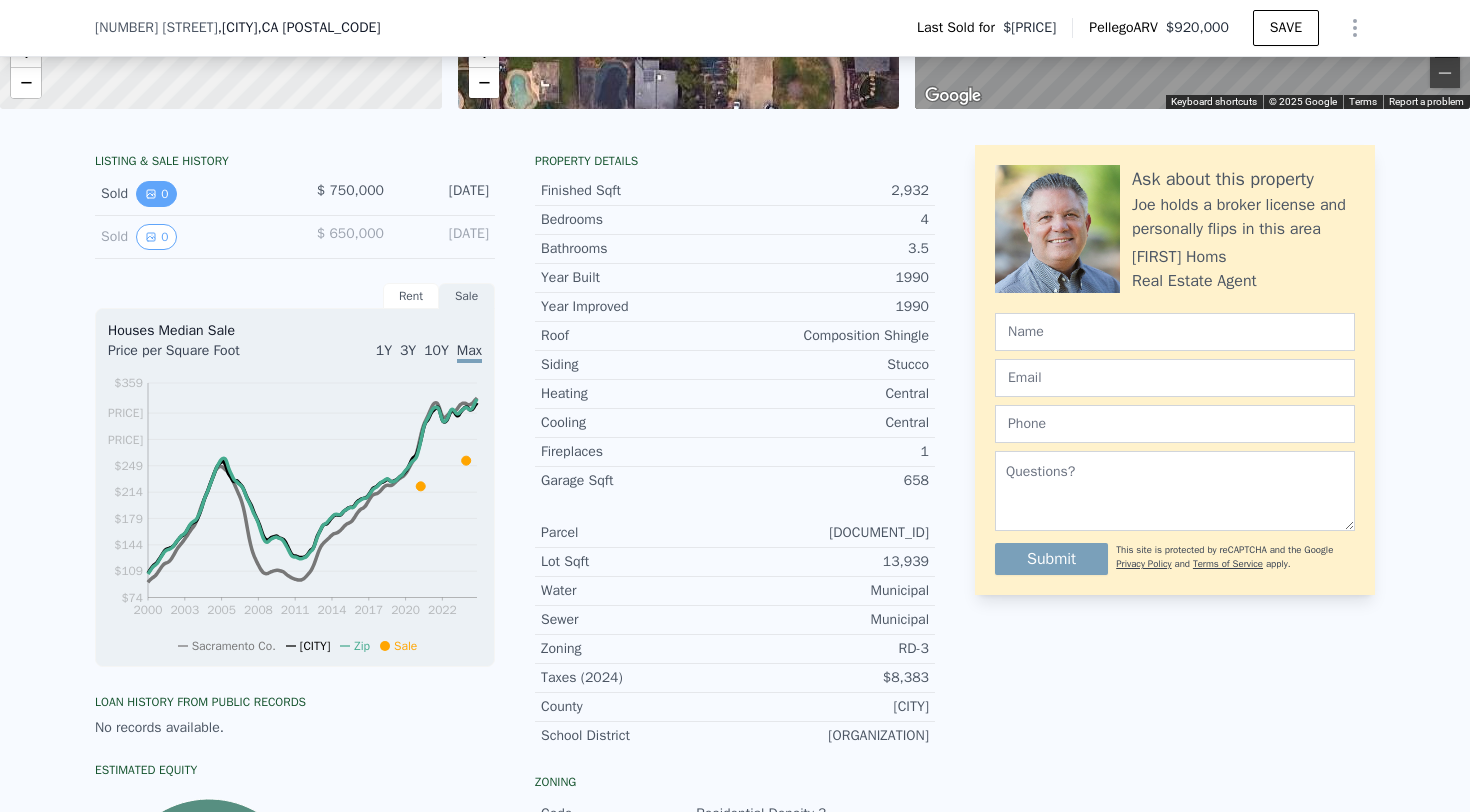 click on "0" at bounding box center [156, 194] 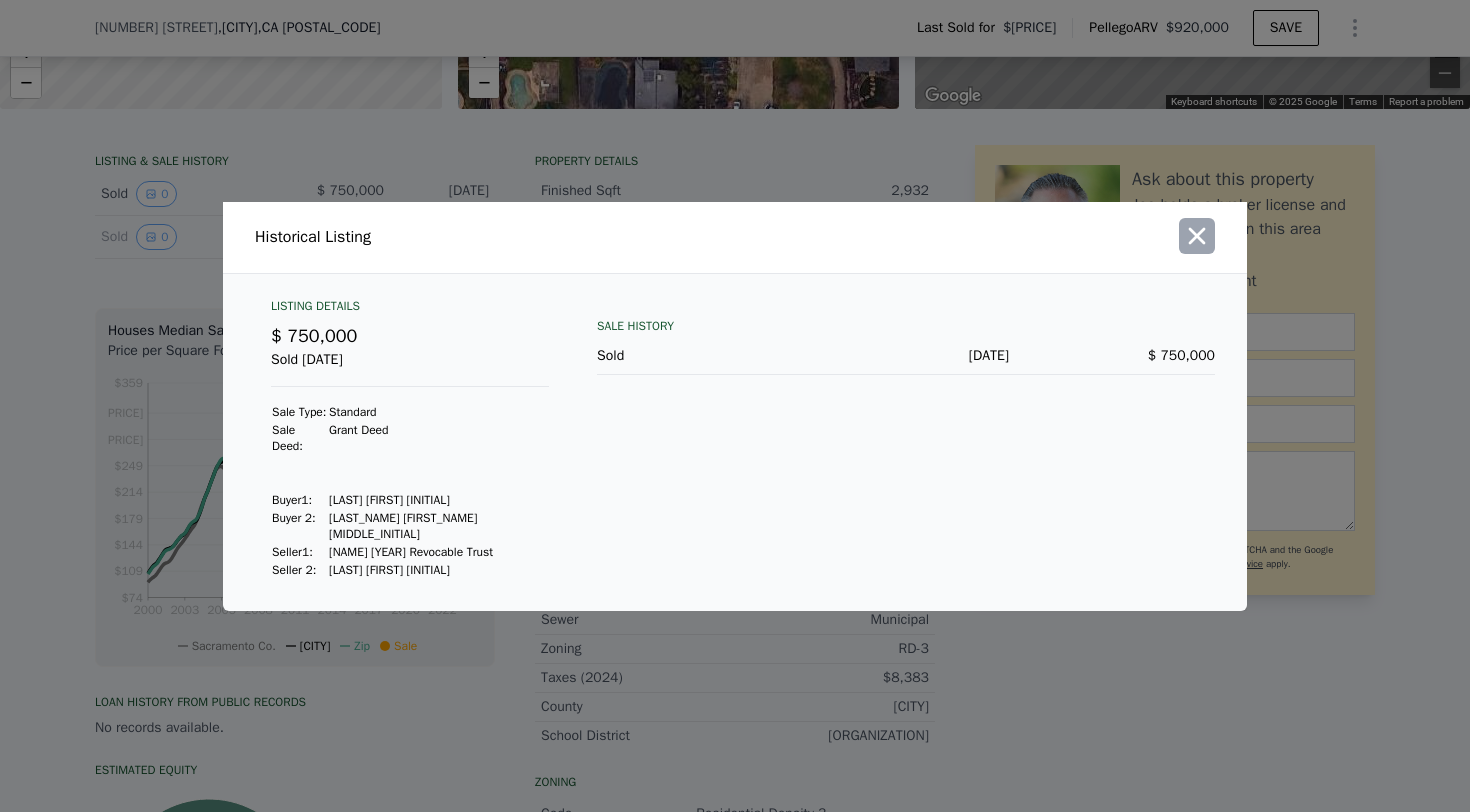 click 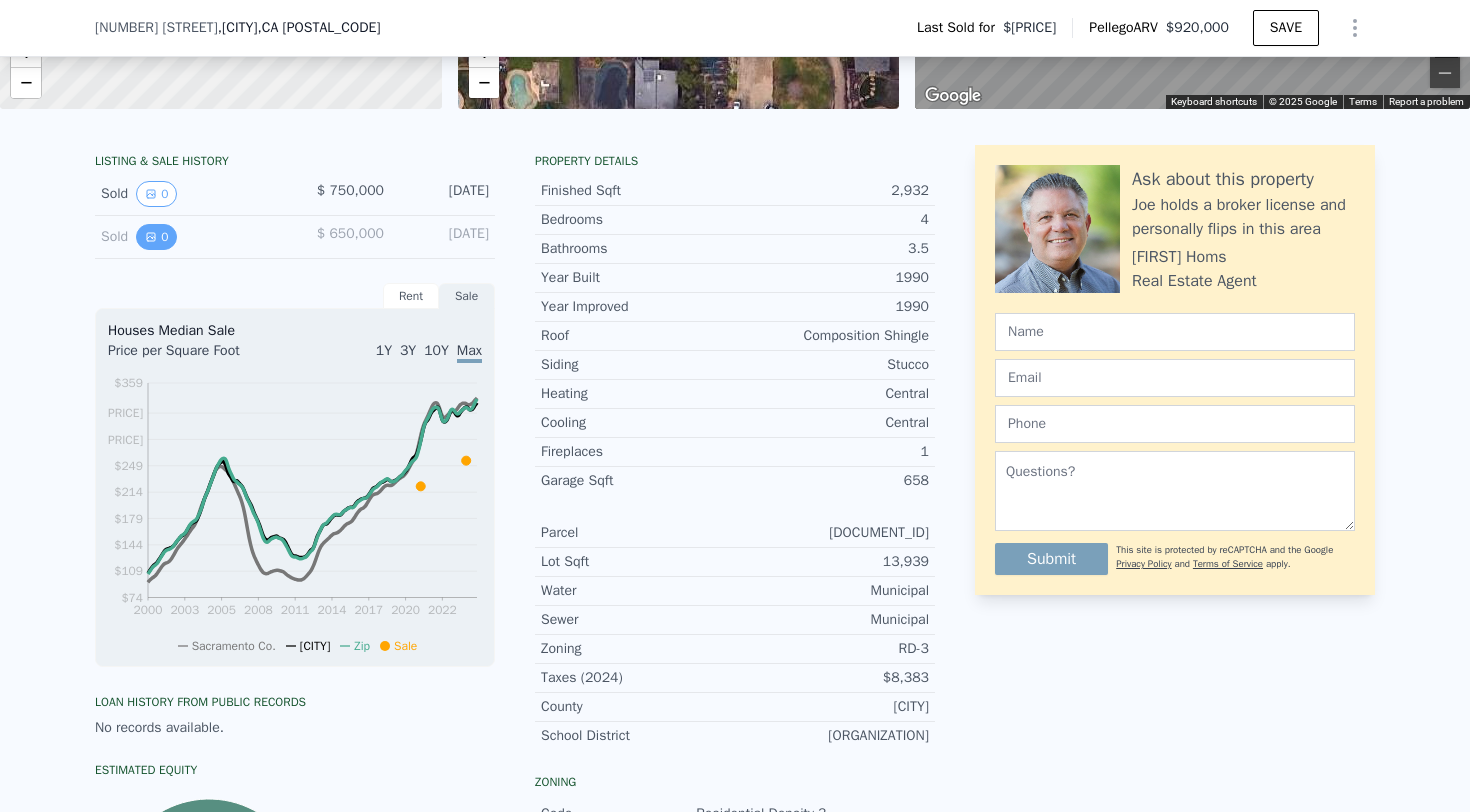 click 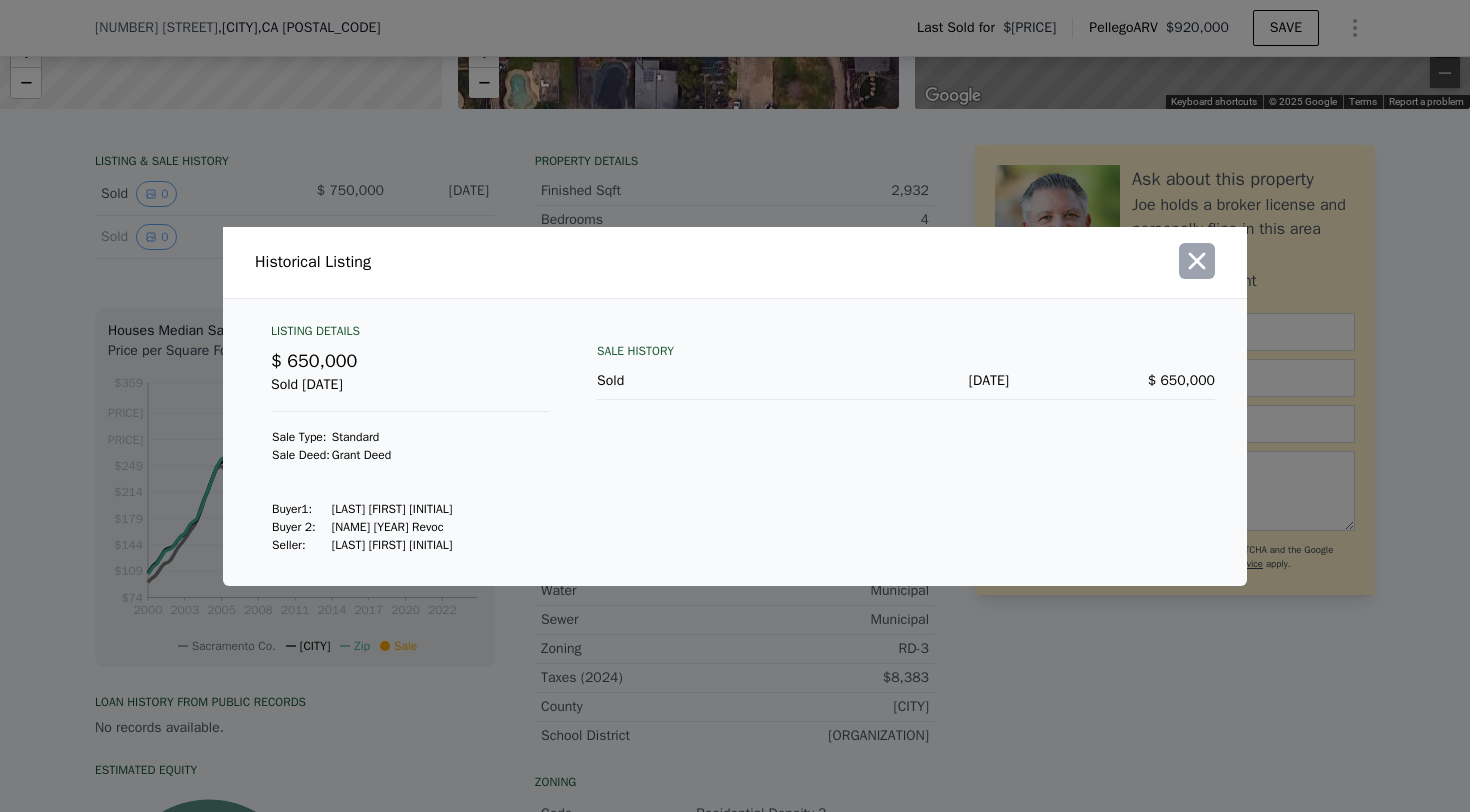 click 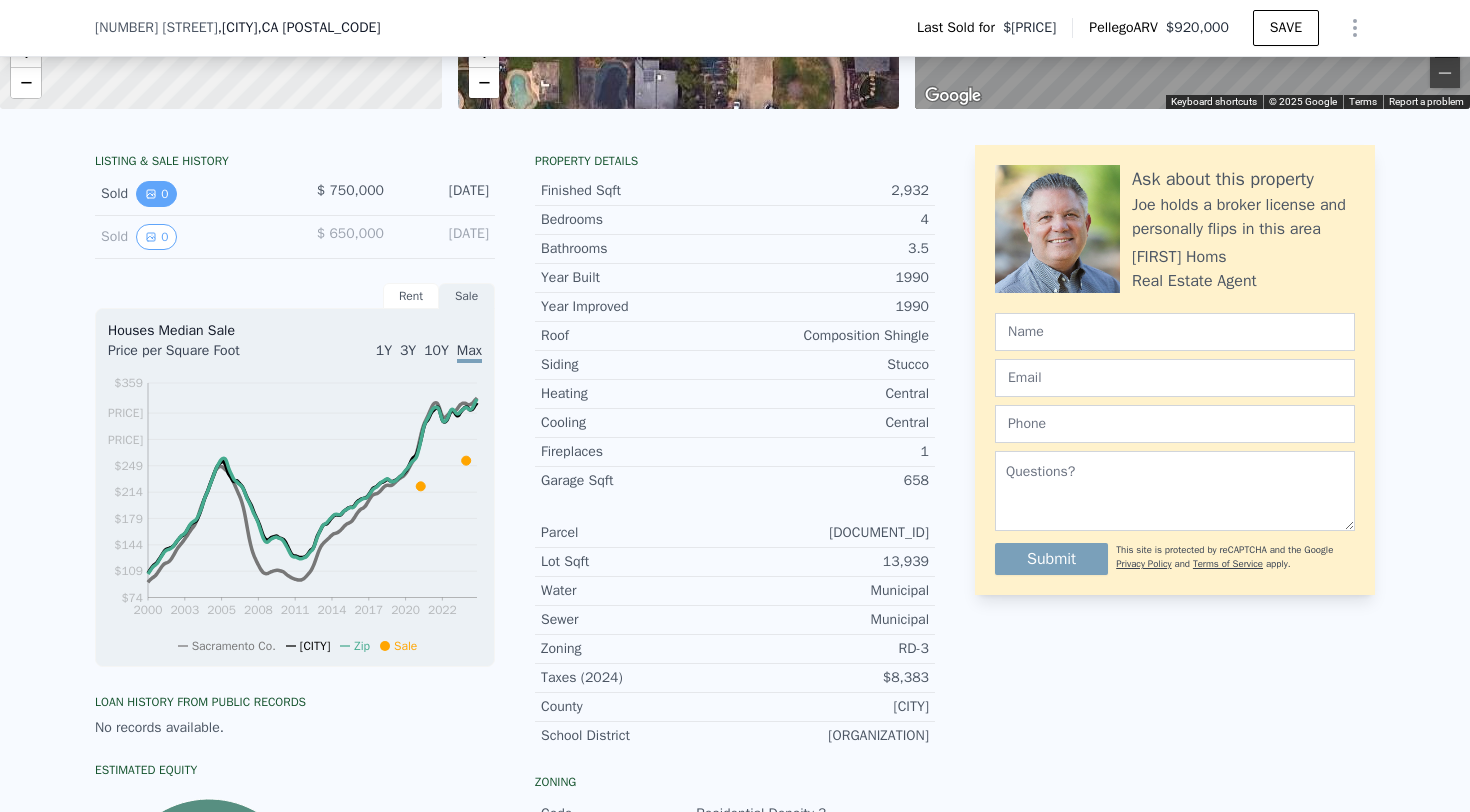 click on "0" at bounding box center (156, 194) 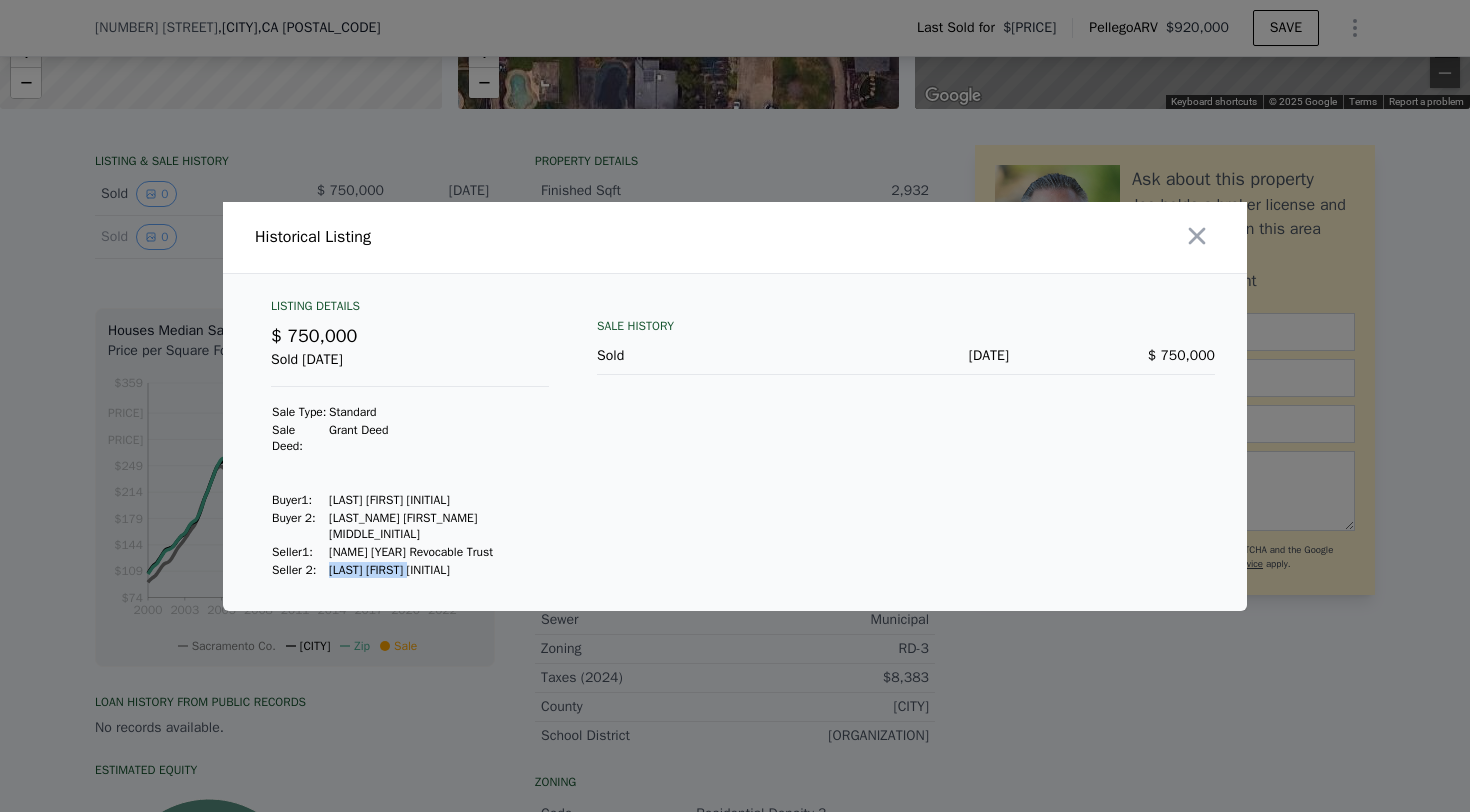 drag, startPoint x: 340, startPoint y: 565, endPoint x: 429, endPoint y: 567, distance: 89.02247 